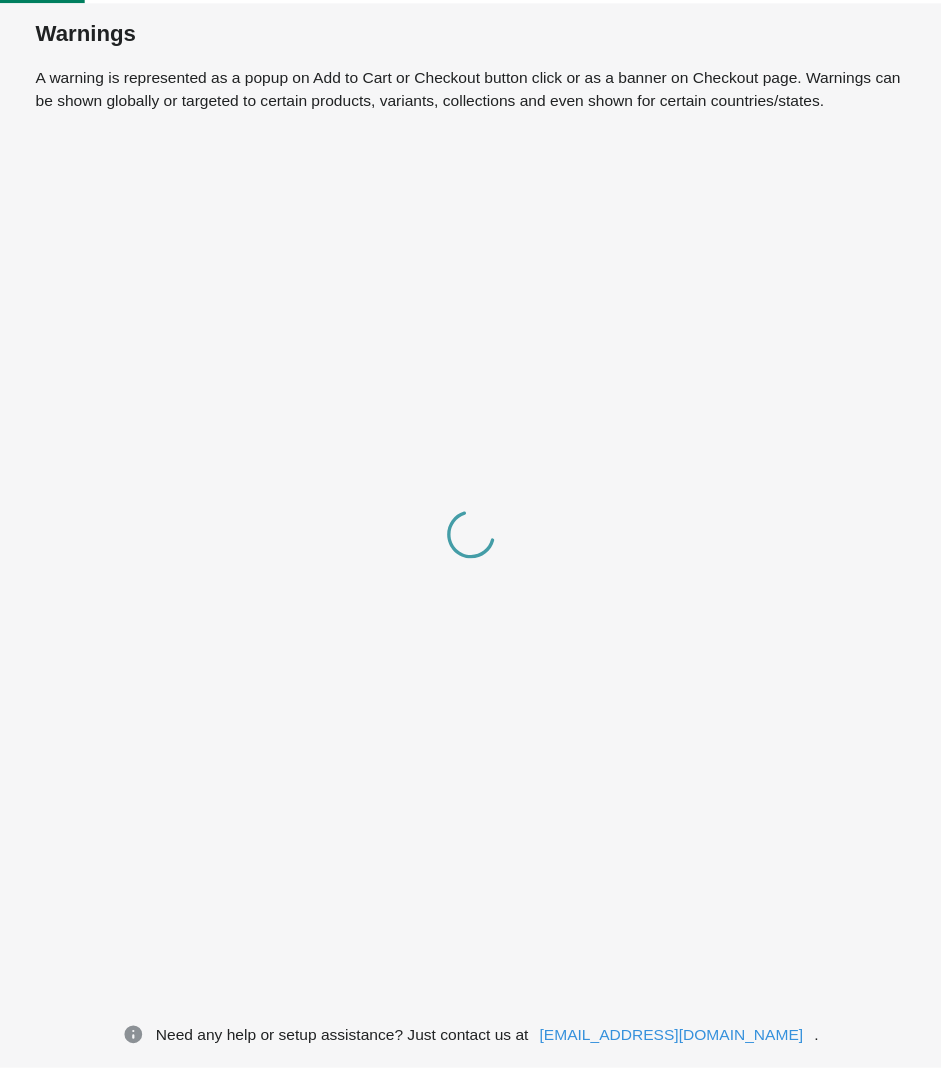 scroll, scrollTop: 0, scrollLeft: 0, axis: both 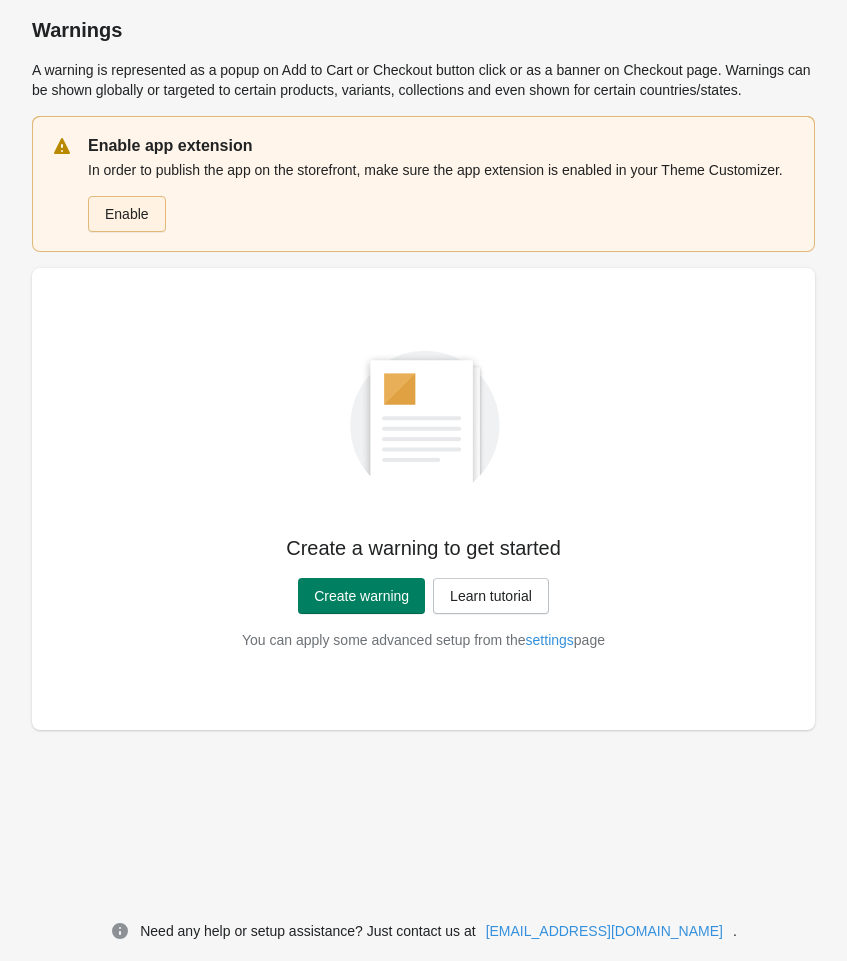 click on "Enable" at bounding box center (127, 214) 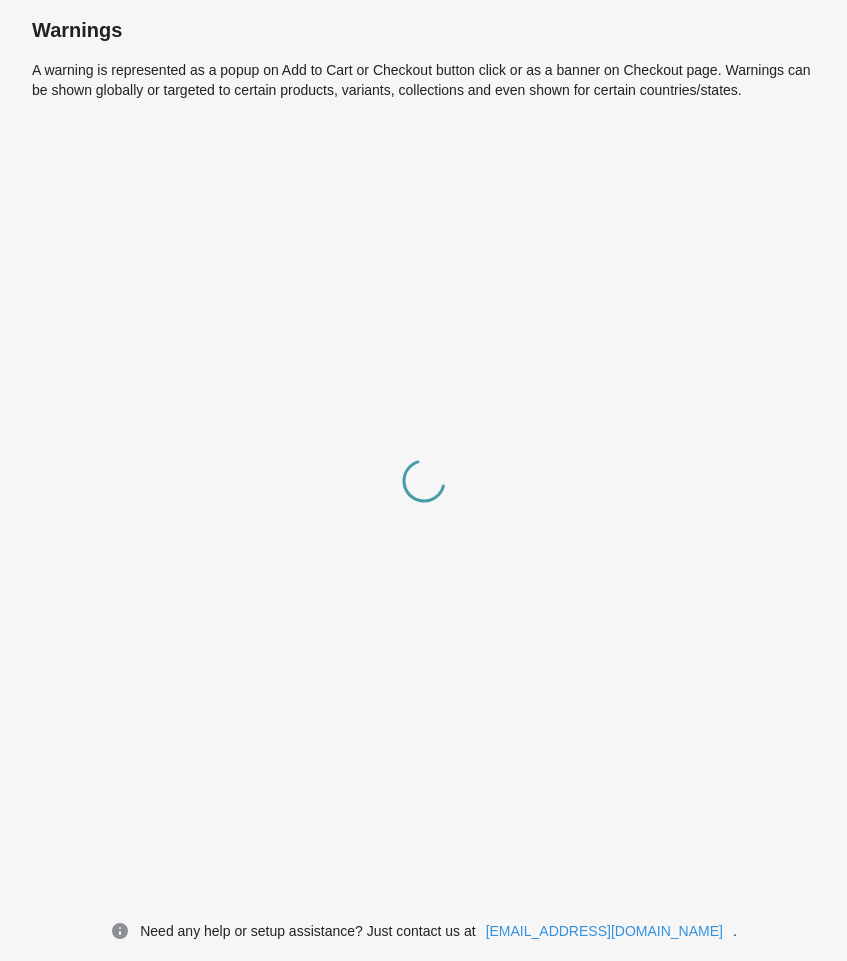 scroll, scrollTop: 0, scrollLeft: 0, axis: both 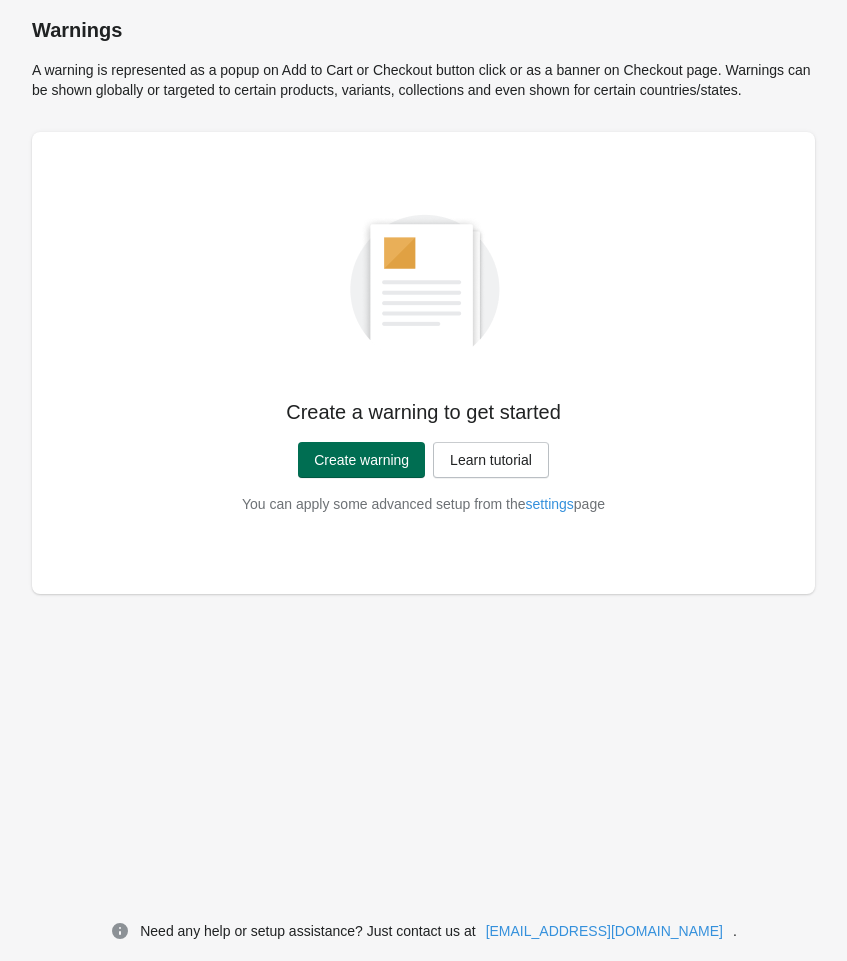 click on "Create warning" at bounding box center [361, 460] 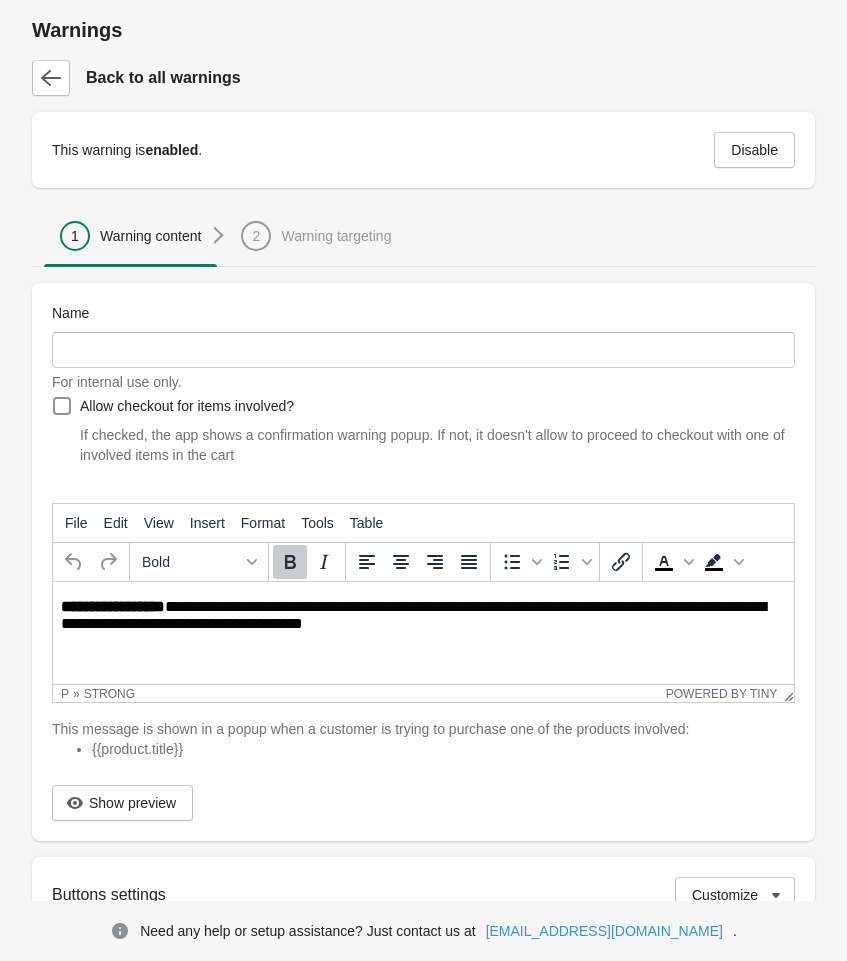 scroll, scrollTop: 0, scrollLeft: 0, axis: both 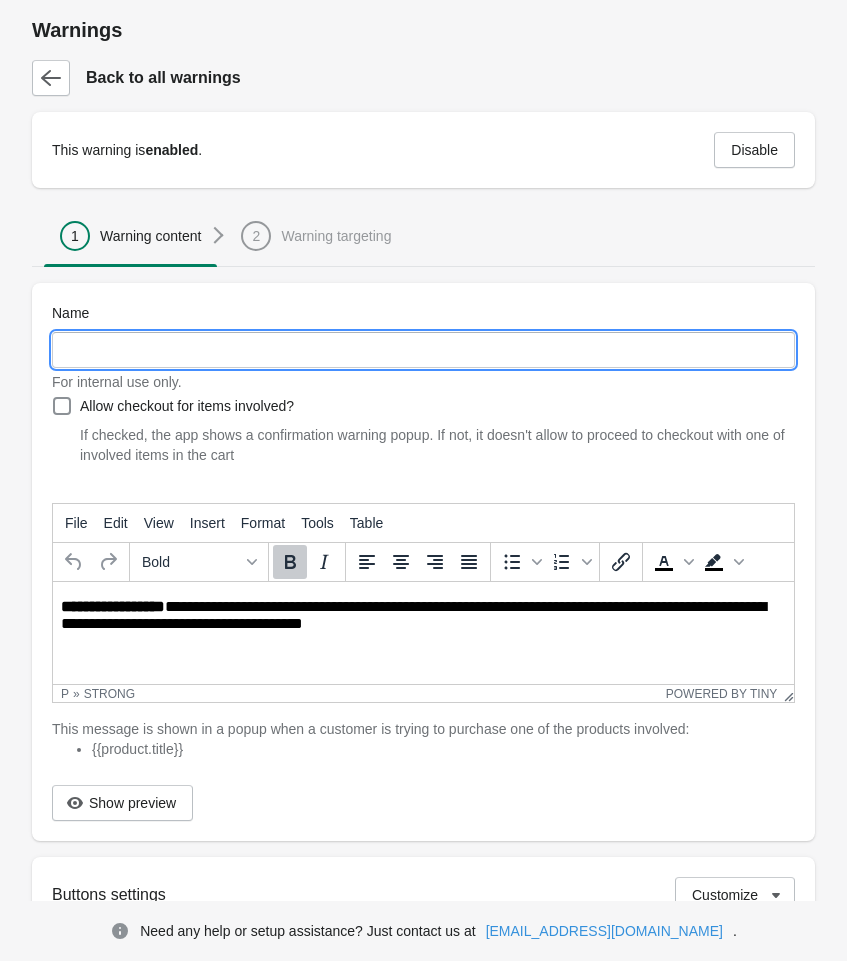 click on "Name" at bounding box center [423, 350] 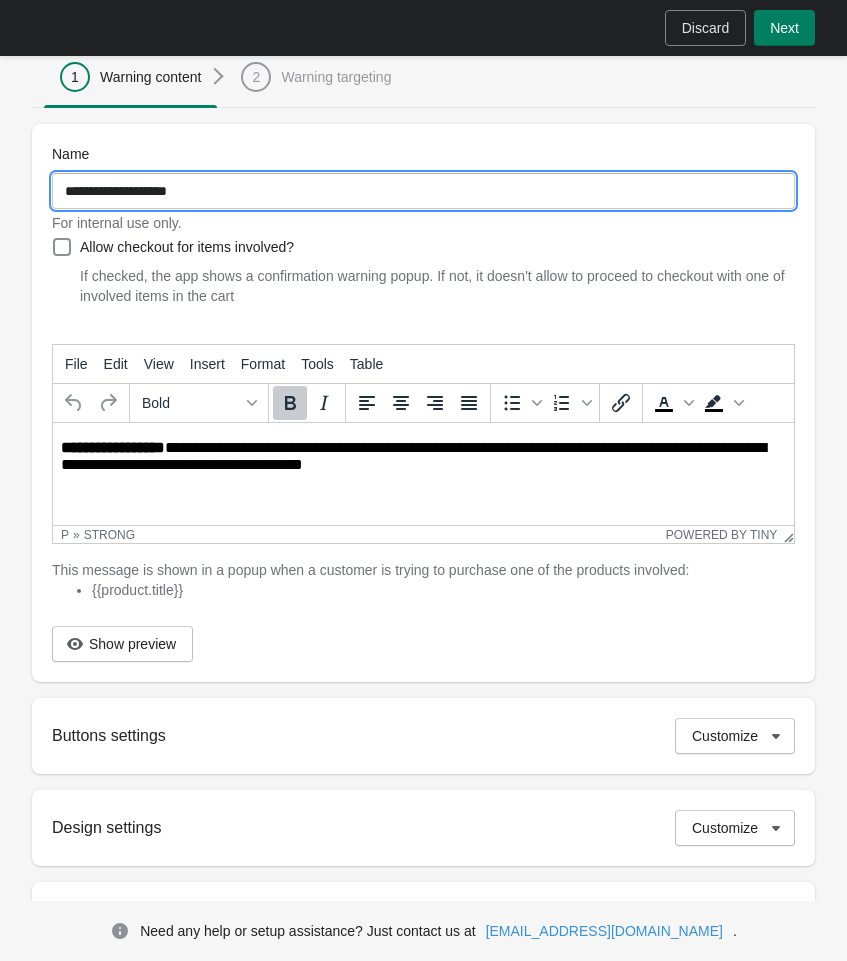 scroll, scrollTop: 175, scrollLeft: 0, axis: vertical 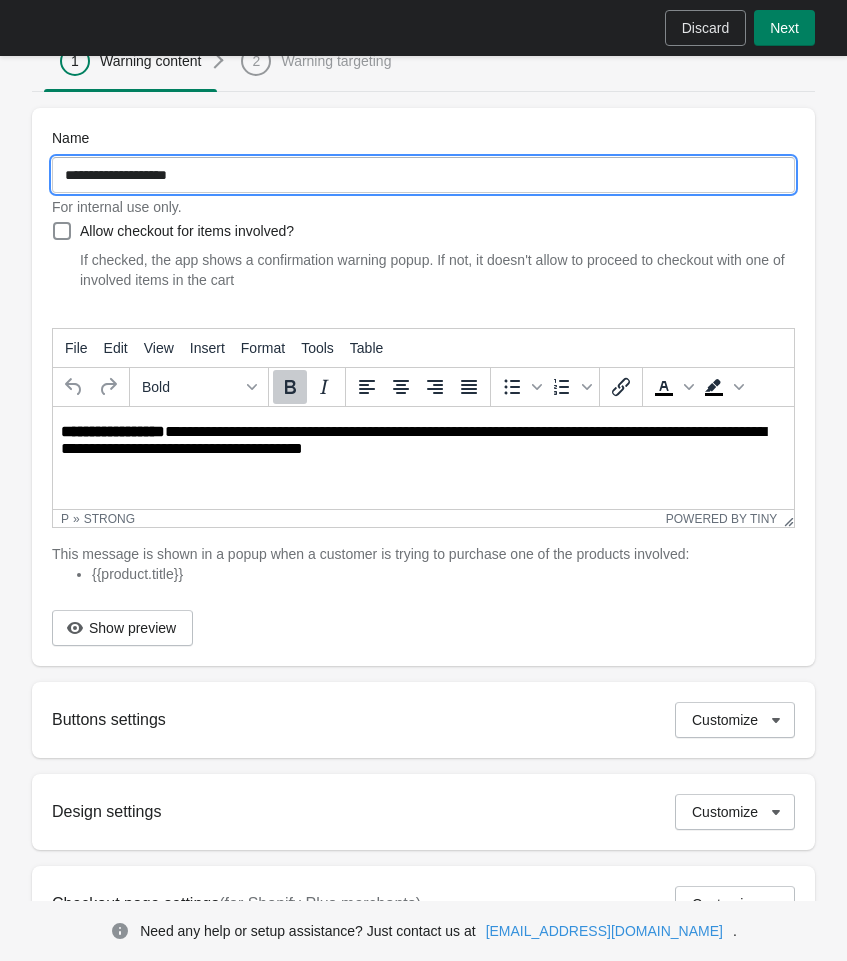 type on "**********" 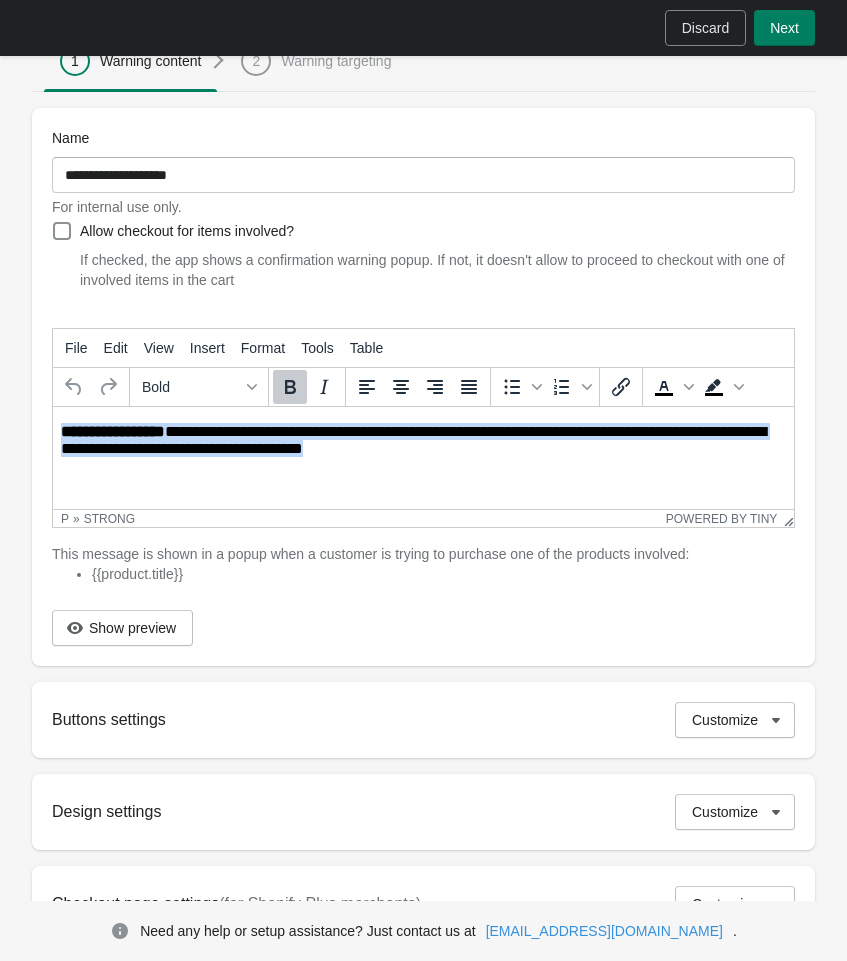drag, startPoint x: 424, startPoint y: 451, endPoint x: -93, endPoint y: 419, distance: 517.9894 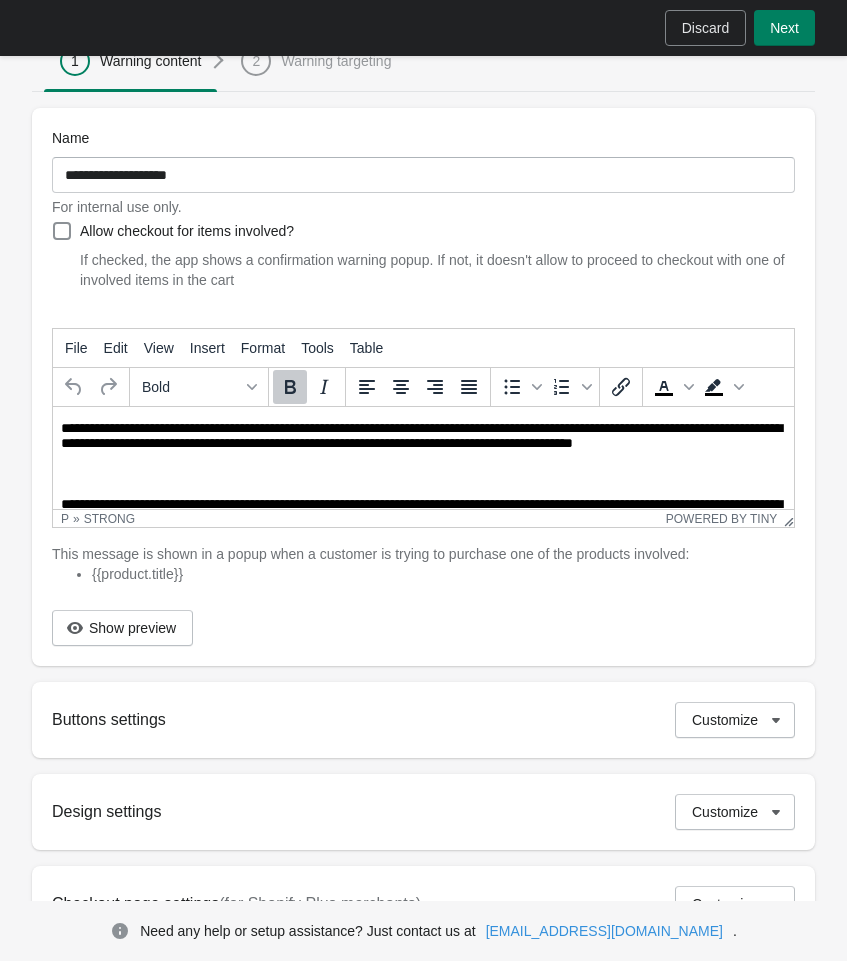 scroll, scrollTop: 69, scrollLeft: 0, axis: vertical 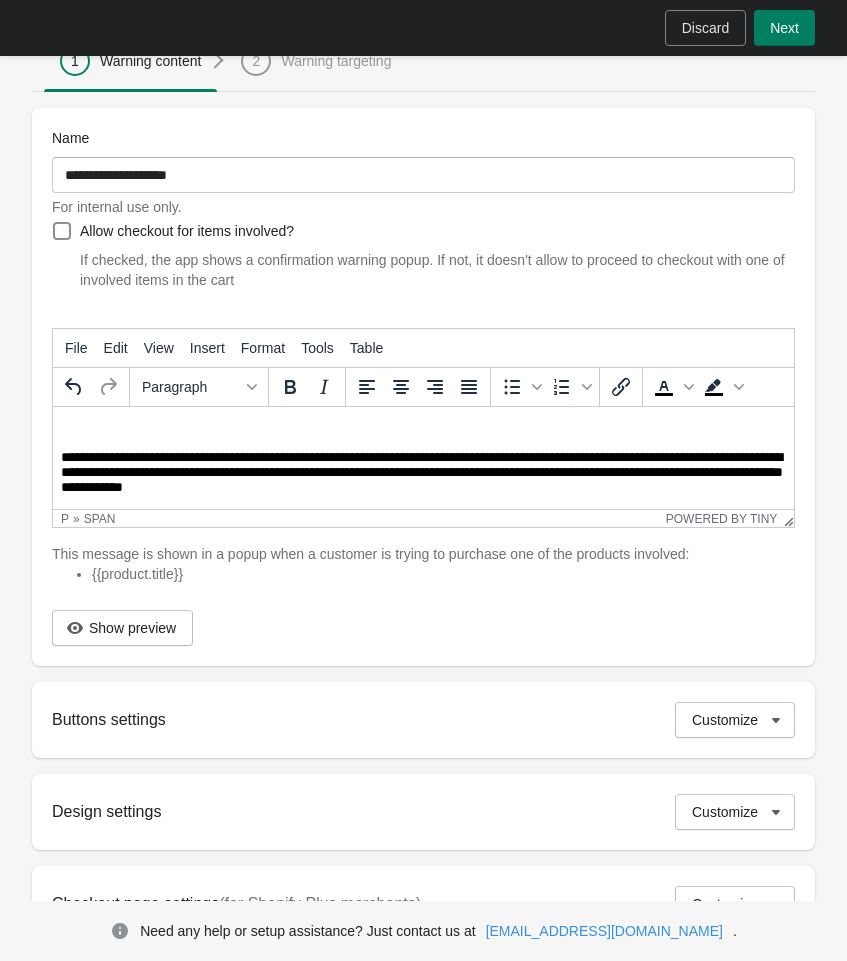 click on "**********" at bounding box center [423, 434] 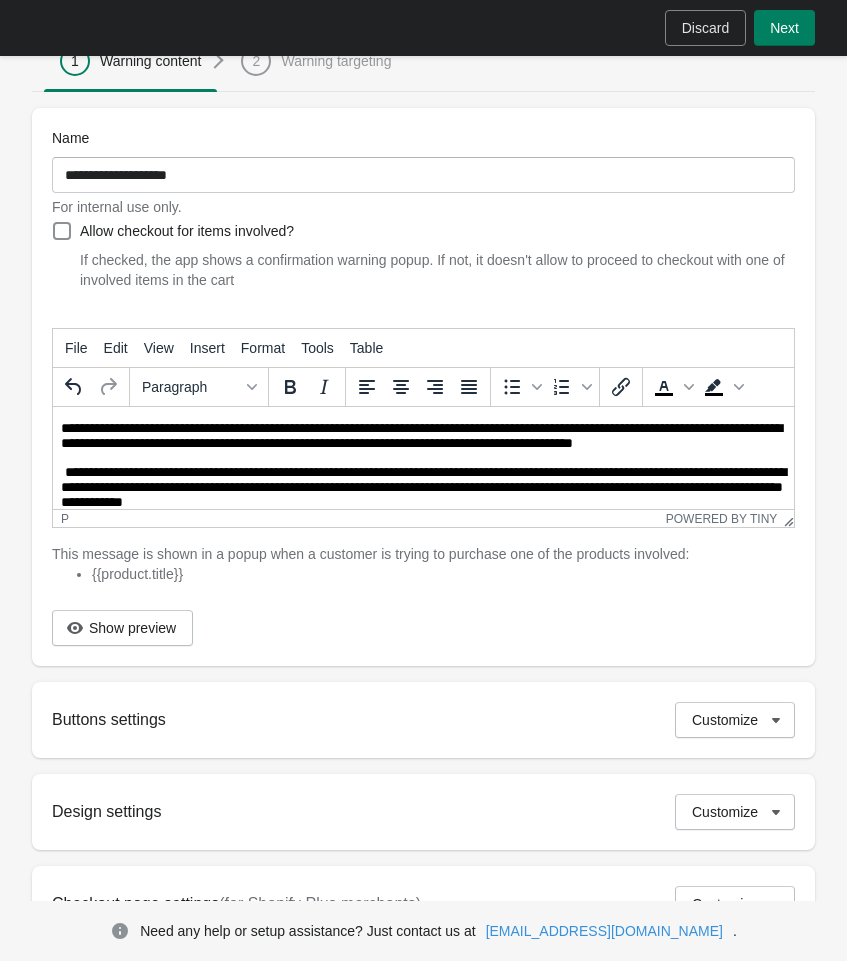 scroll, scrollTop: 5, scrollLeft: 0, axis: vertical 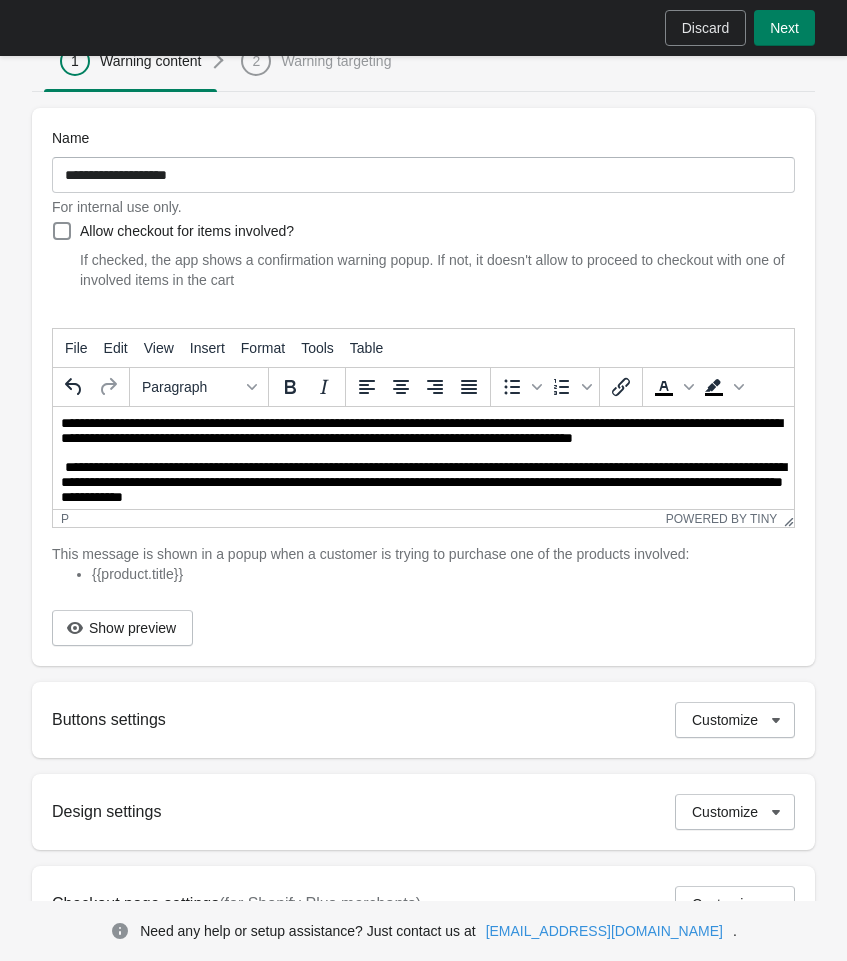 click on "**********" at bounding box center [421, 430] 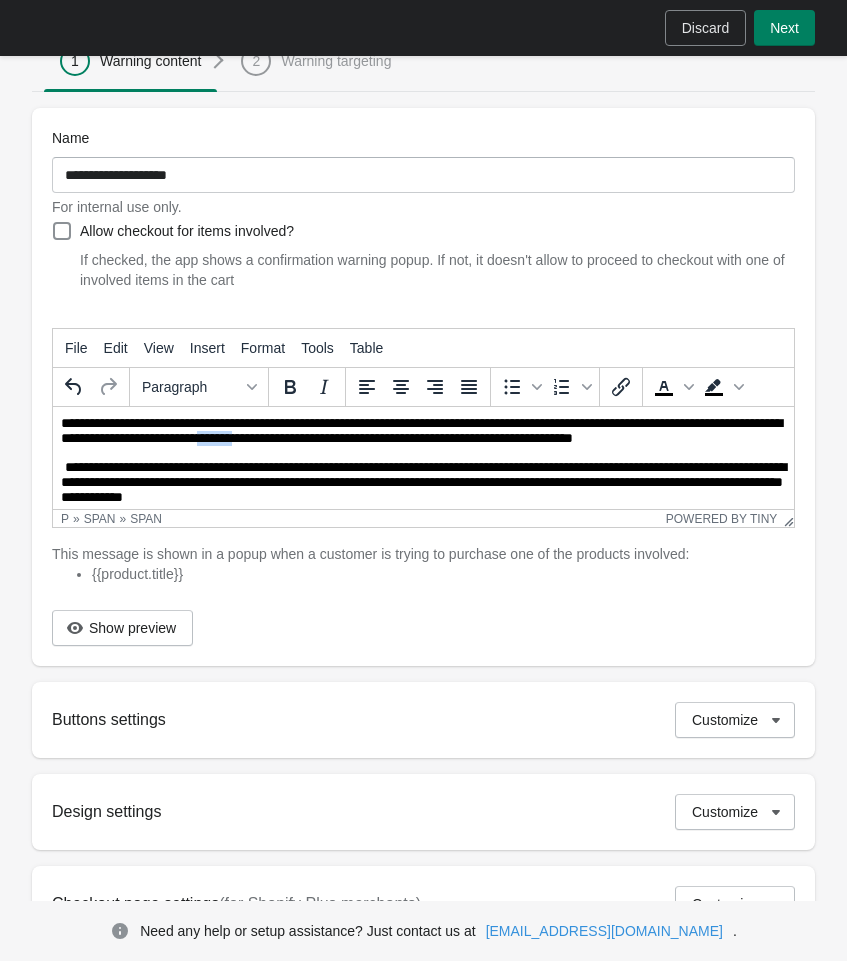 click on "**********" at bounding box center [421, 430] 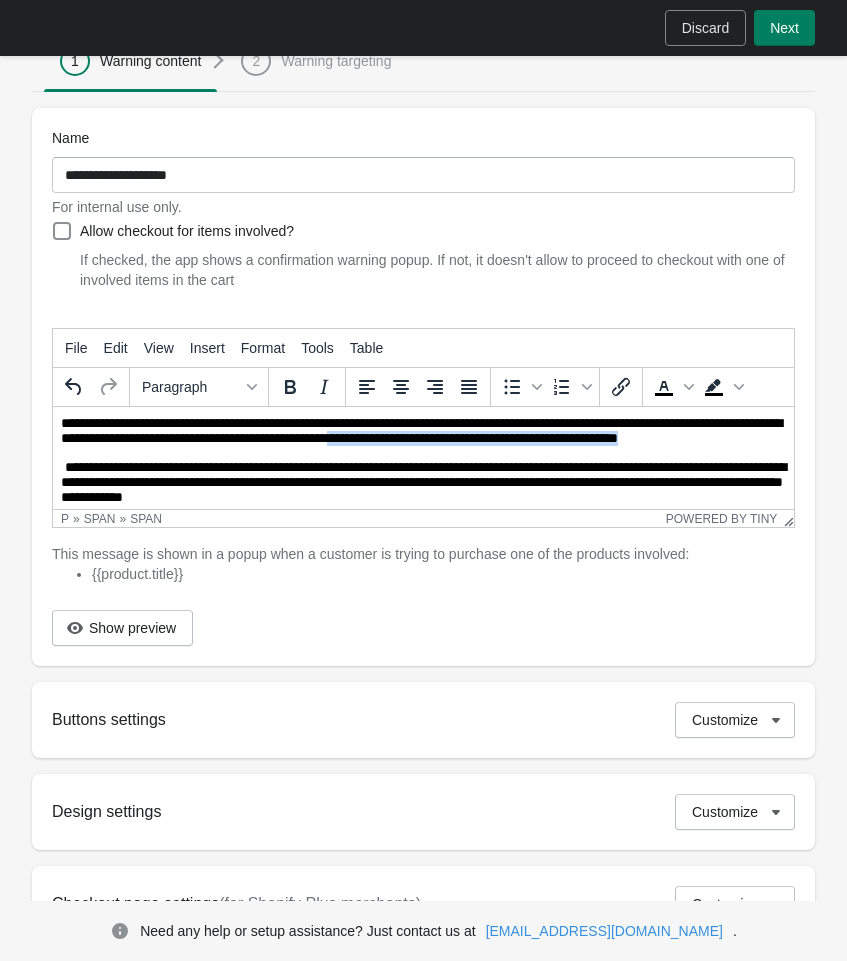 drag, startPoint x: 581, startPoint y: 446, endPoint x: 584, endPoint y: 469, distance: 23.194826 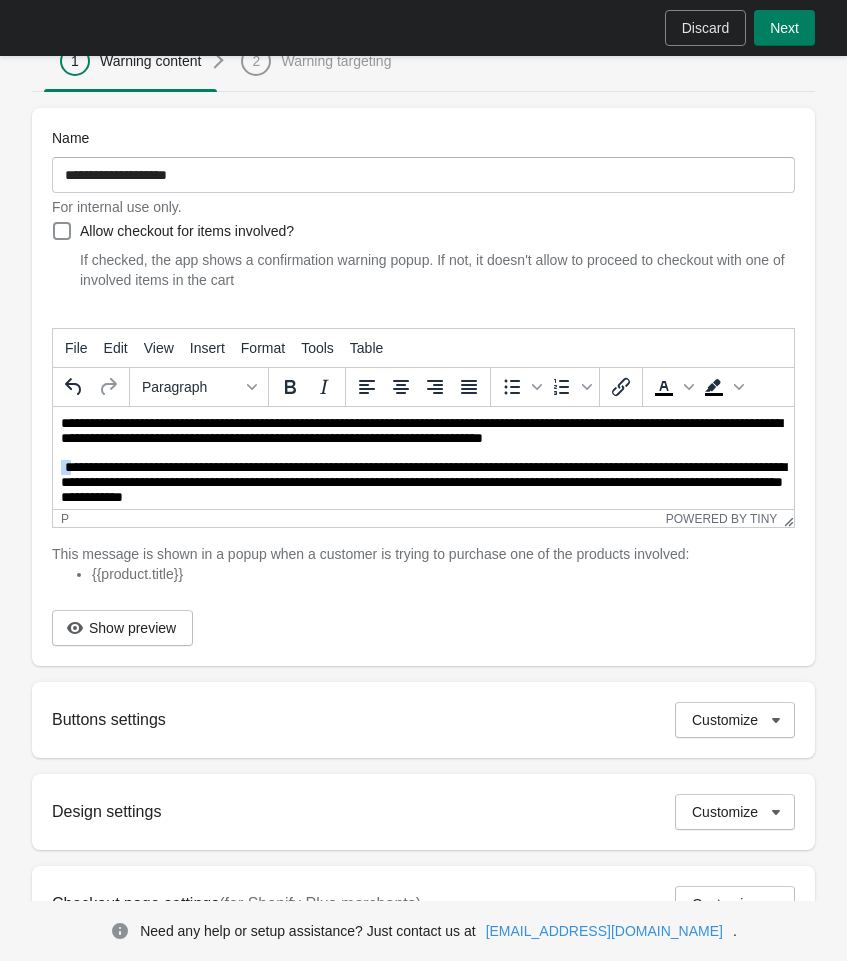drag, startPoint x: 67, startPoint y: 478, endPoint x: 53, endPoint y: 478, distance: 14 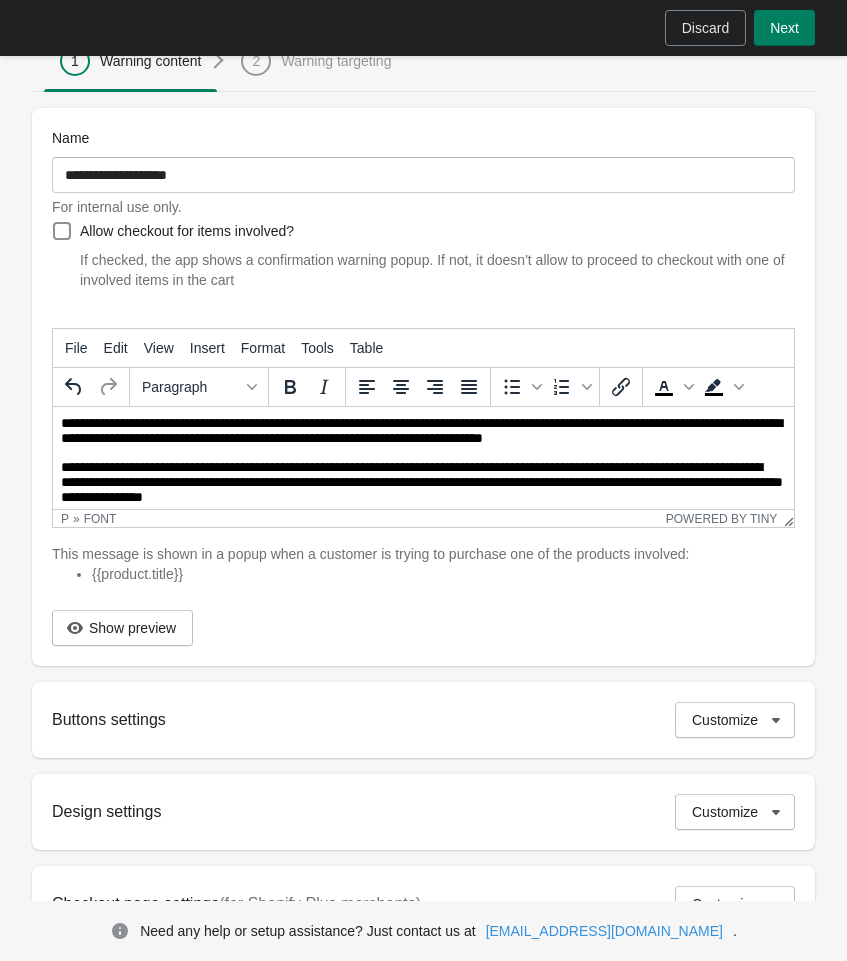 scroll, scrollTop: 32, scrollLeft: 0, axis: vertical 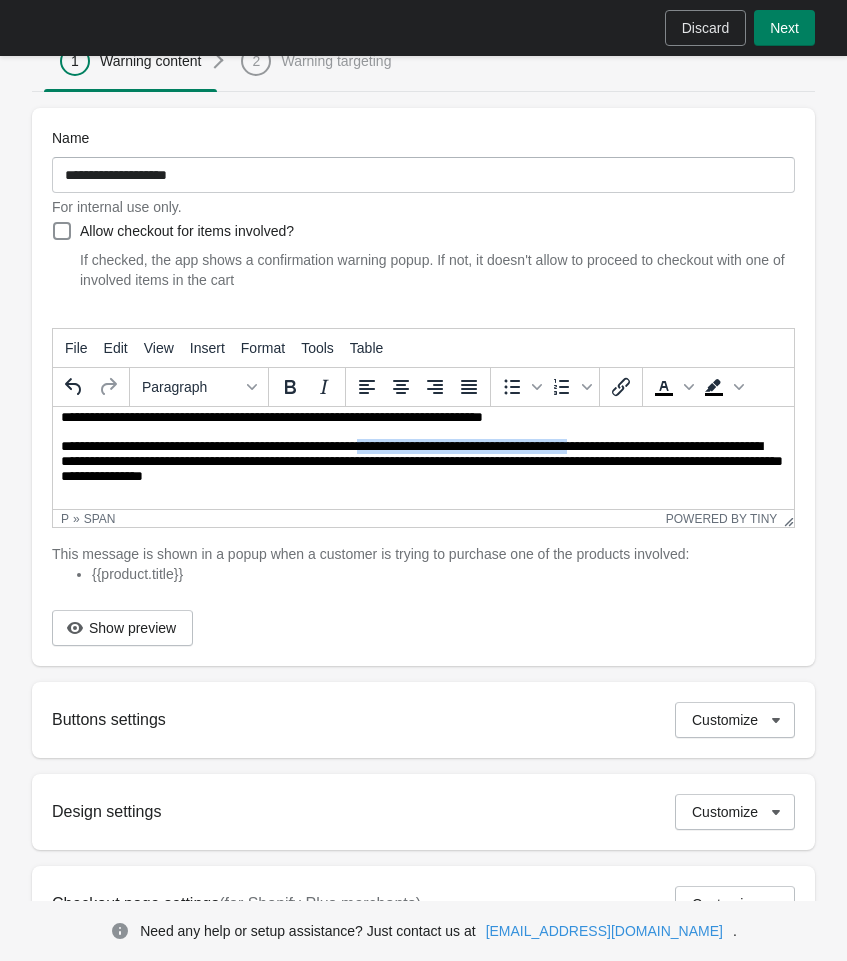 drag, startPoint x: 403, startPoint y: 447, endPoint x: 639, endPoint y: 451, distance: 236.03389 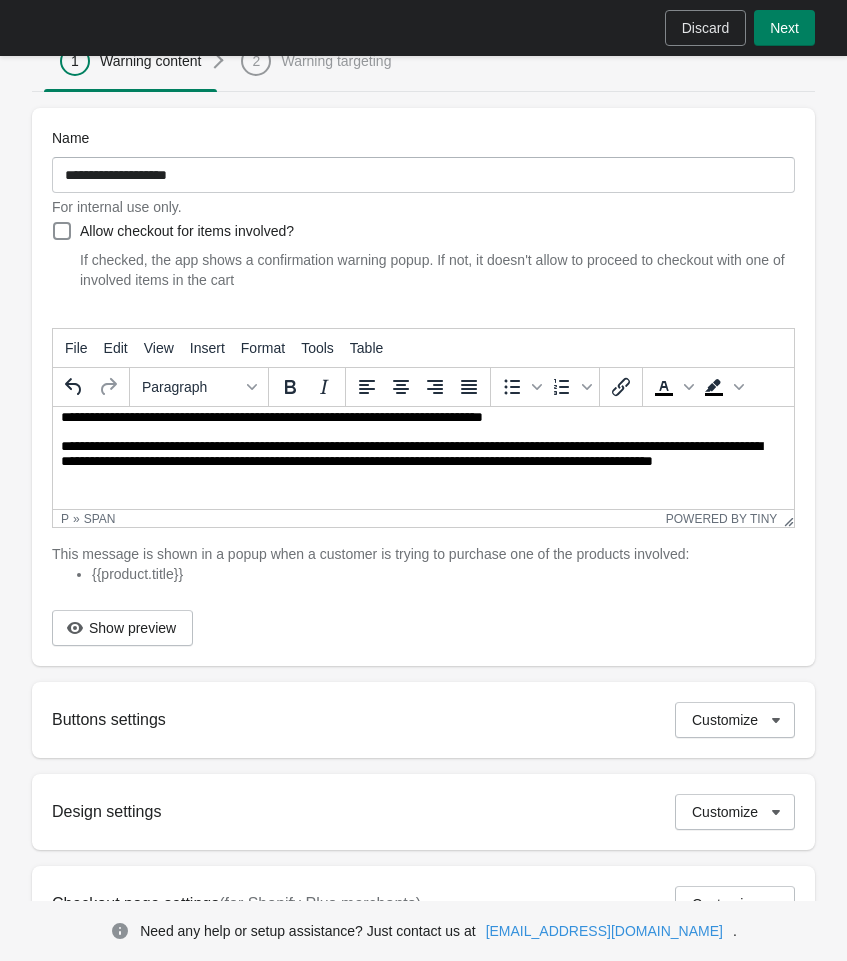 click on "**********" at bounding box center (423, 467) 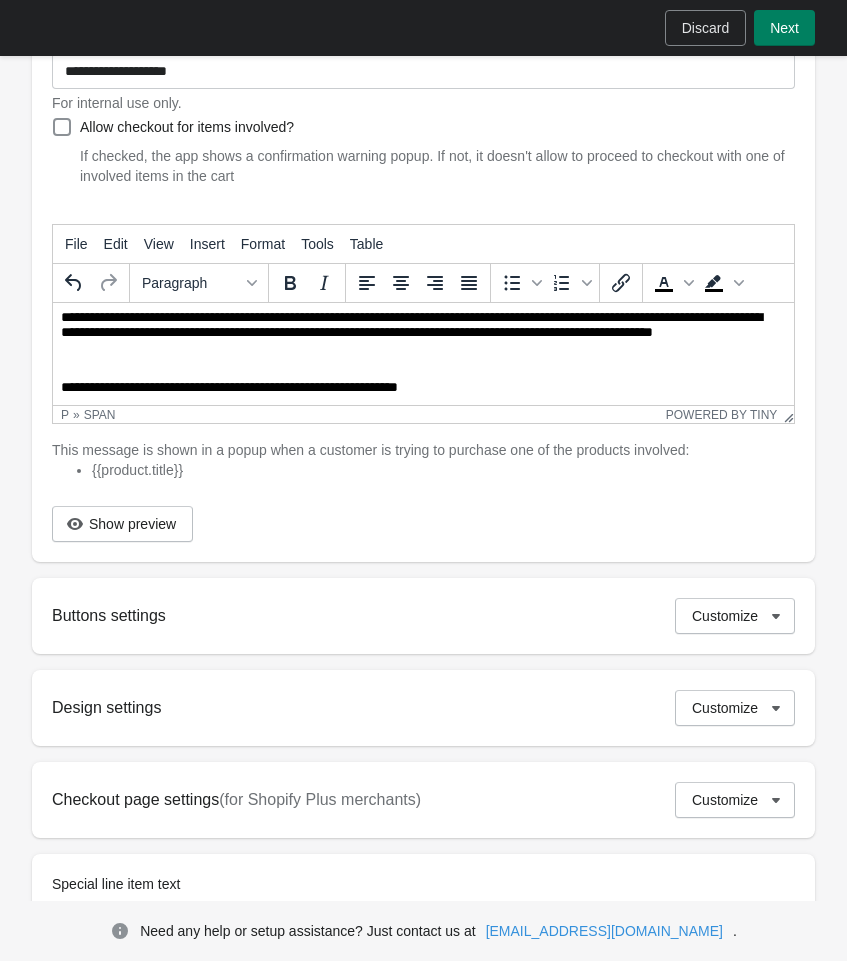 scroll, scrollTop: 323, scrollLeft: 0, axis: vertical 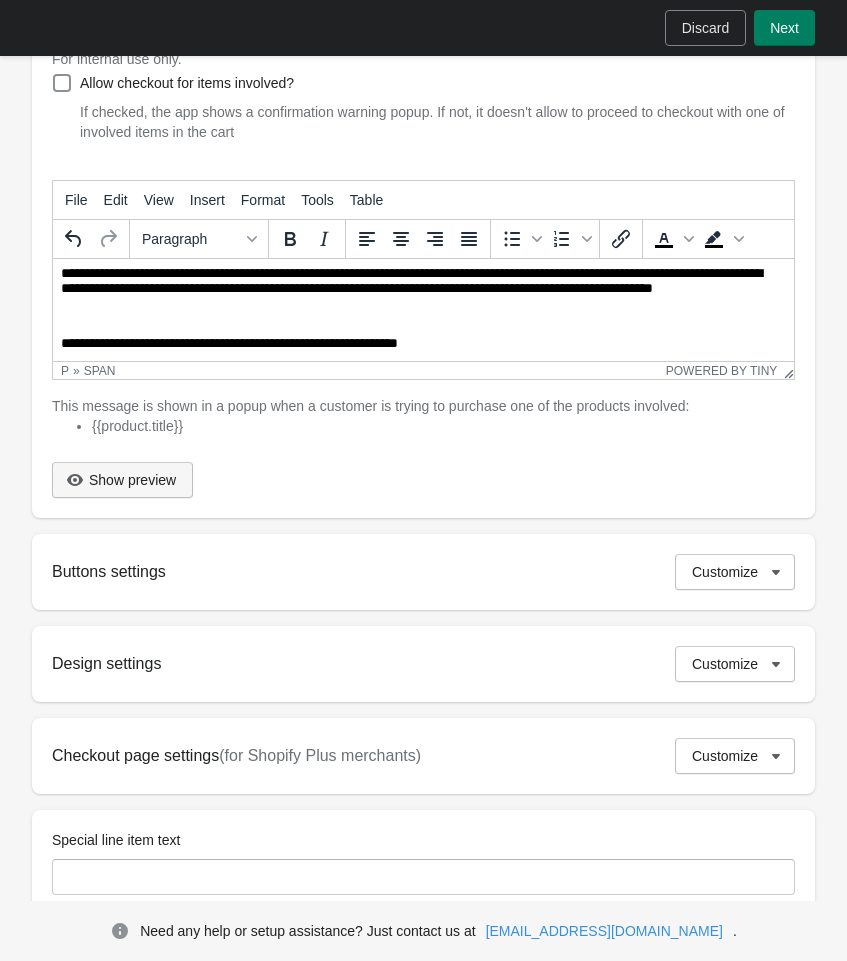 click on "Show preview" at bounding box center [132, 480] 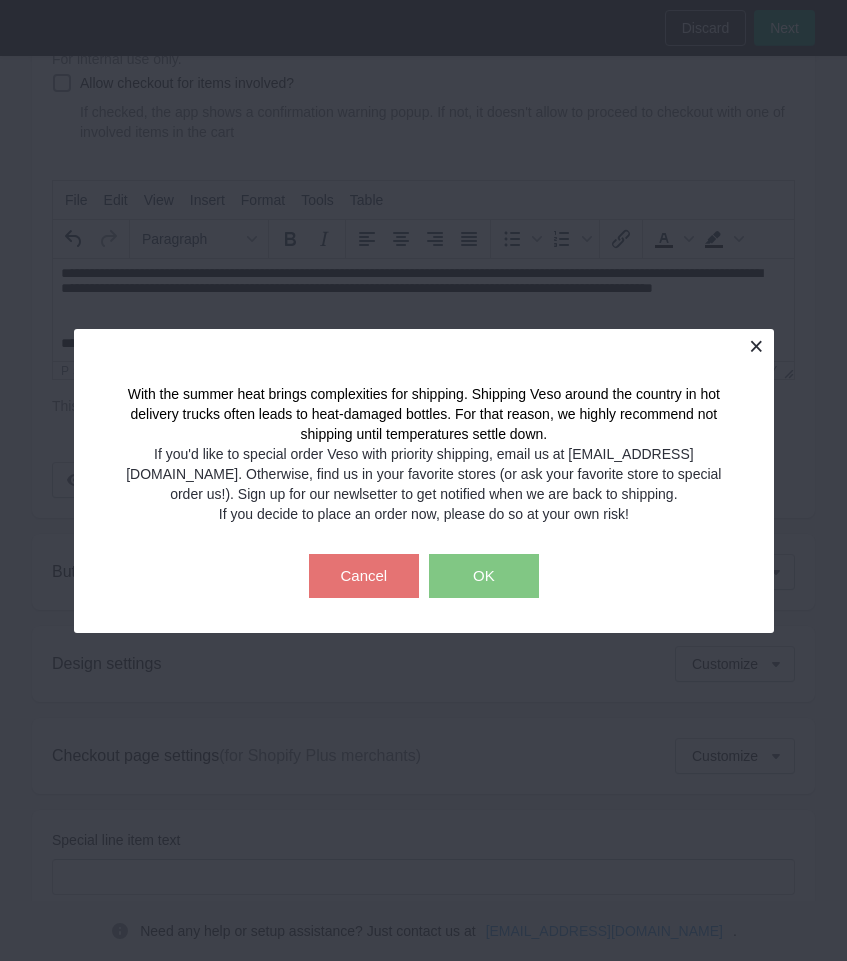 click at bounding box center (756, 346) 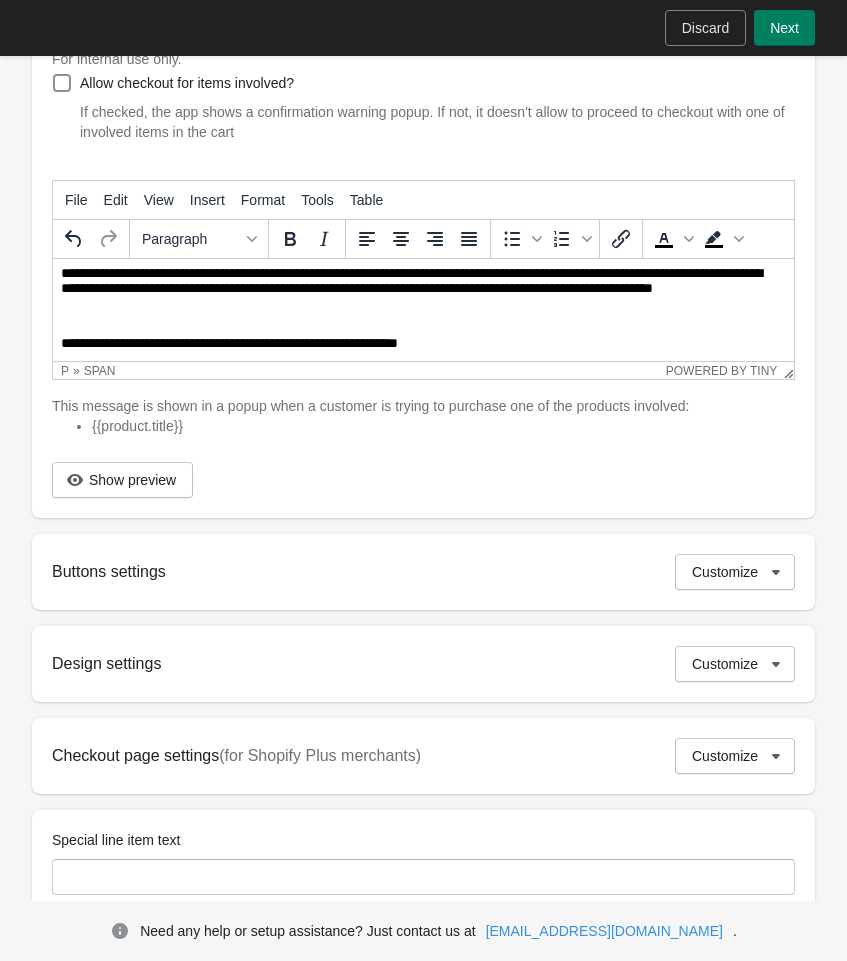 scroll, scrollTop: 0, scrollLeft: 0, axis: both 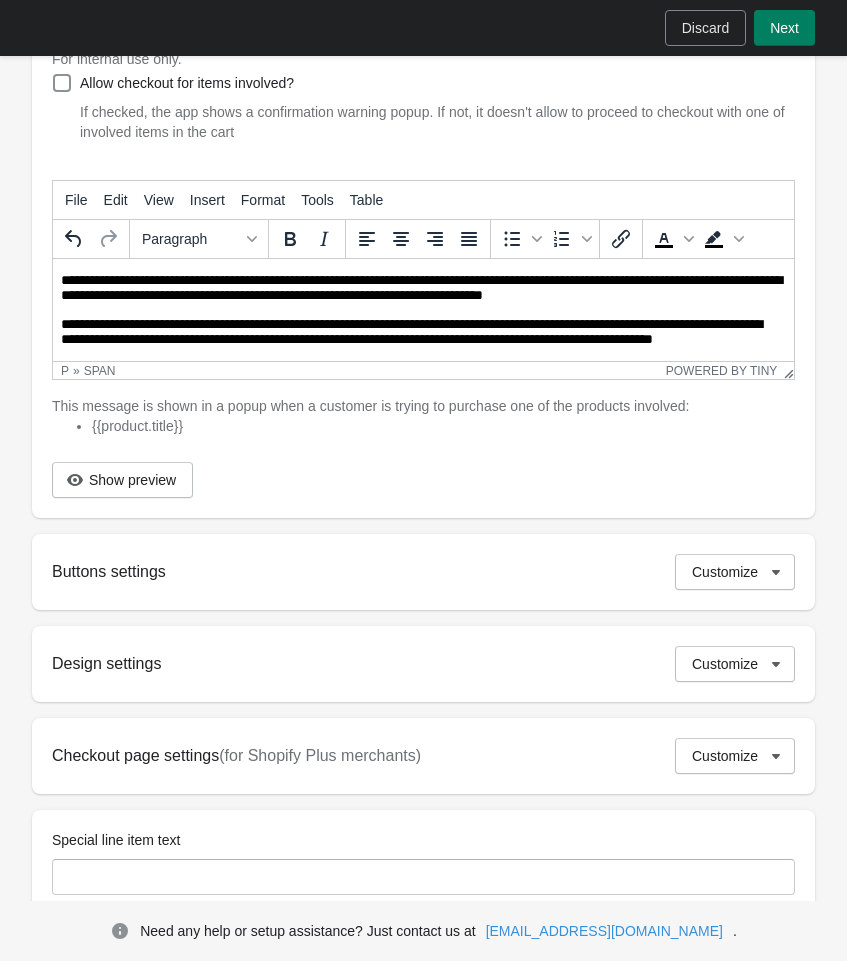 click on "**********" at bounding box center [423, 288] 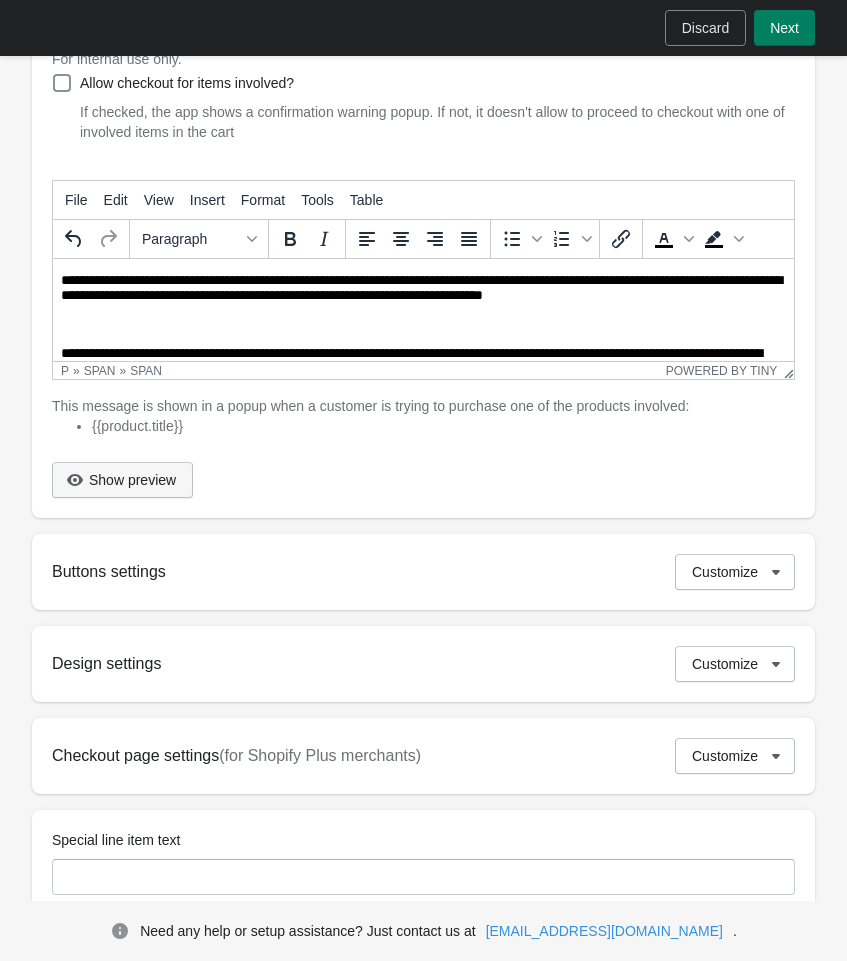 click on "Show preview" at bounding box center (132, 480) 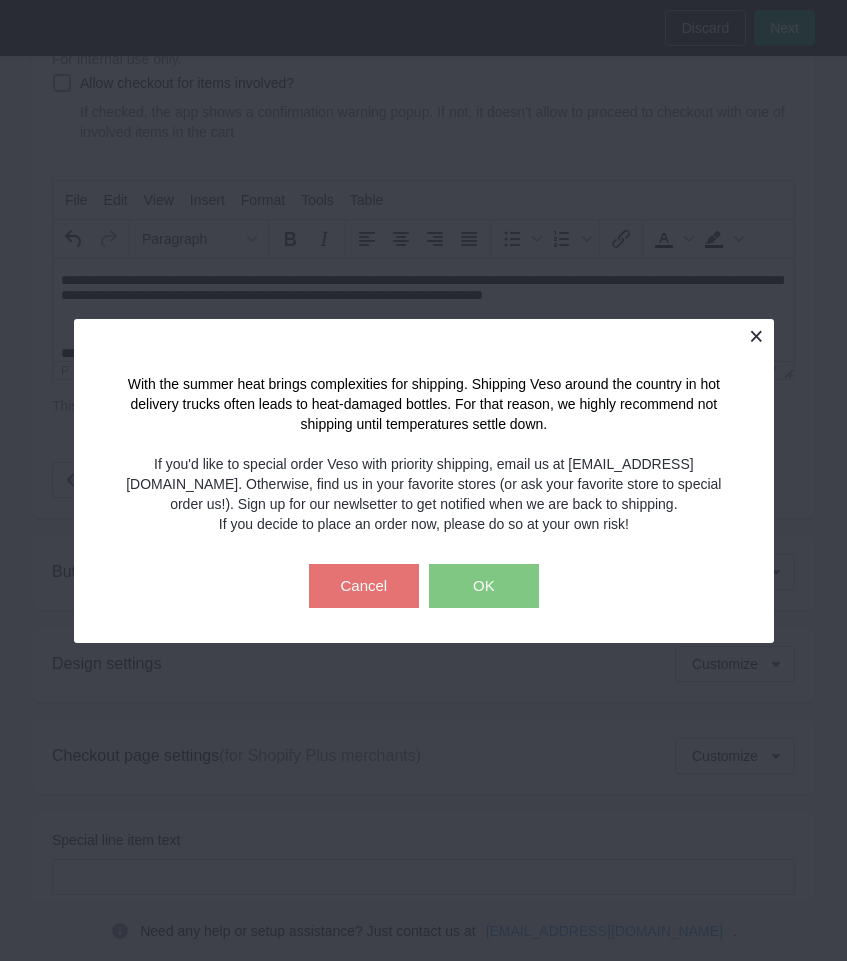 click at bounding box center [756, 336] 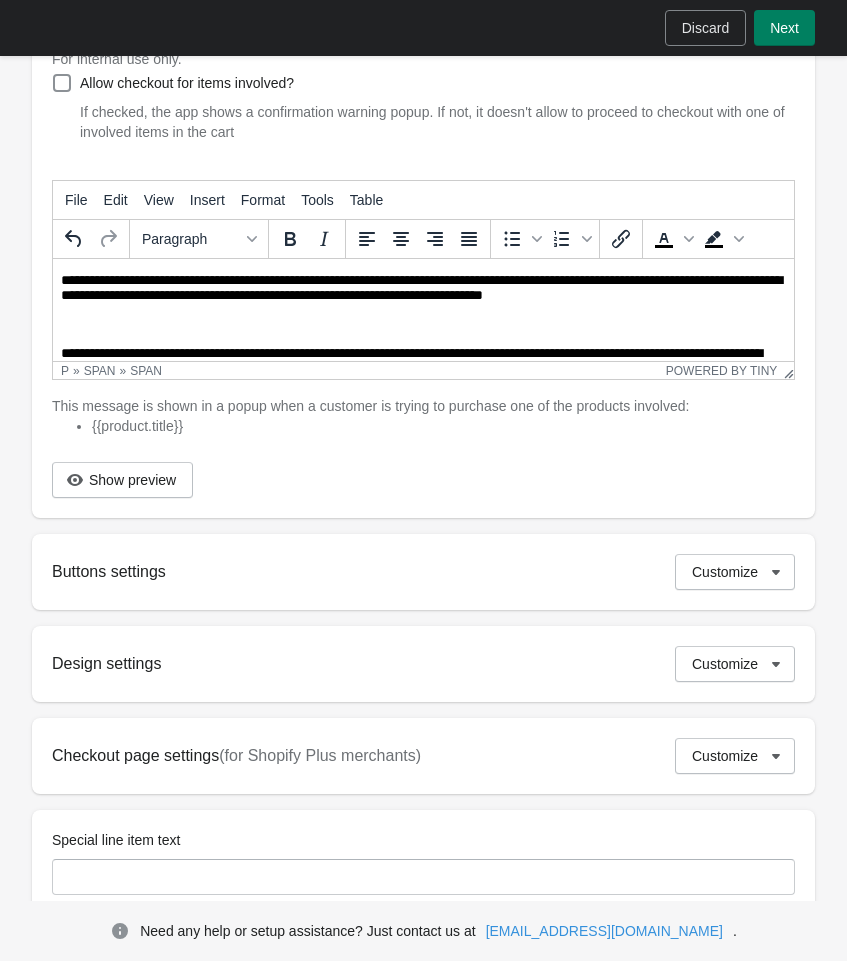scroll, scrollTop: 97, scrollLeft: 0, axis: vertical 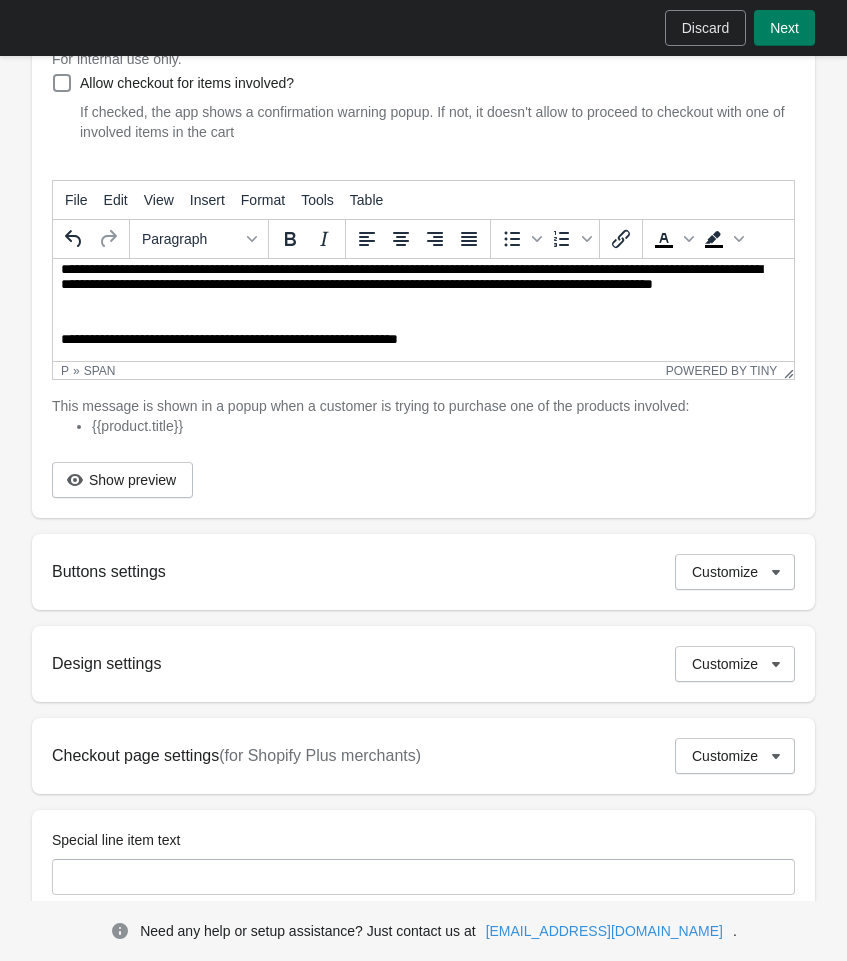 click on "**********" at bounding box center (423, 268) 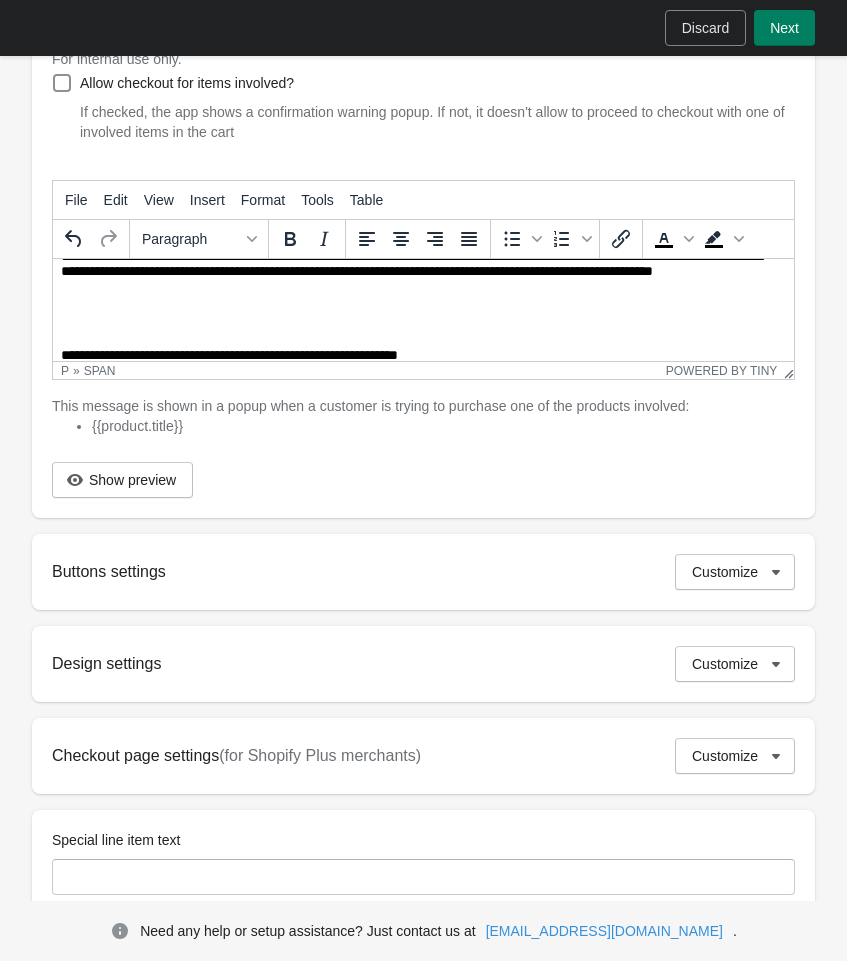 scroll, scrollTop: 130, scrollLeft: 0, axis: vertical 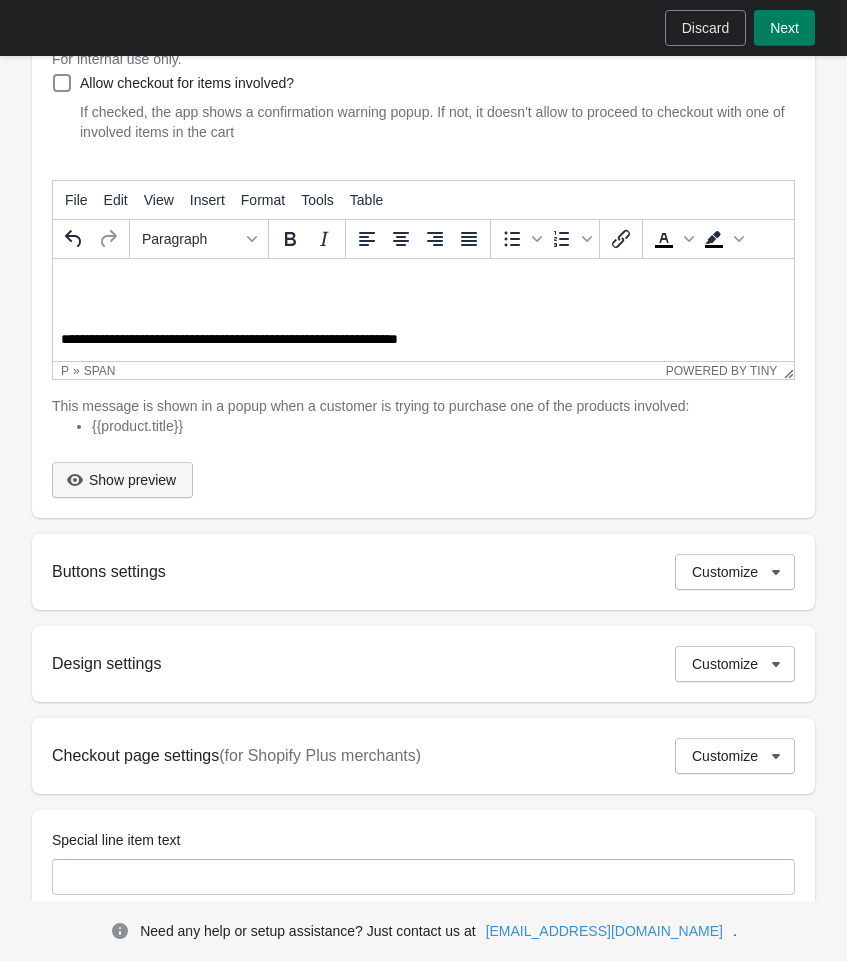 click on "Show preview" at bounding box center (132, 480) 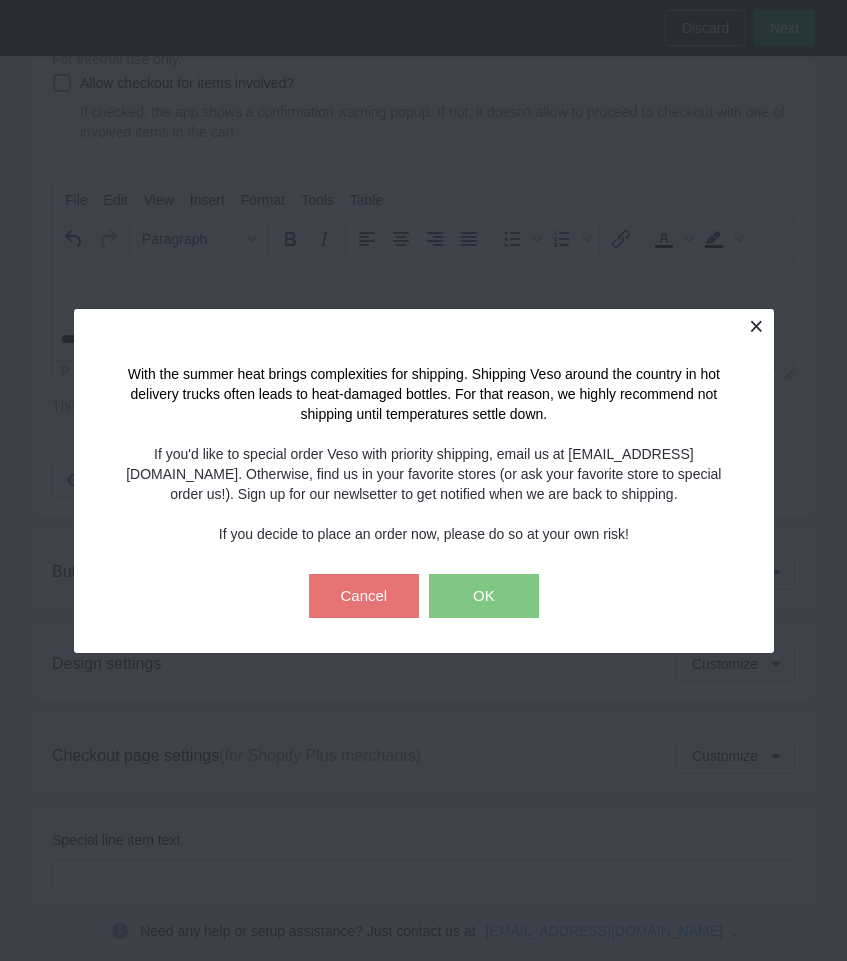 click at bounding box center (756, 326) 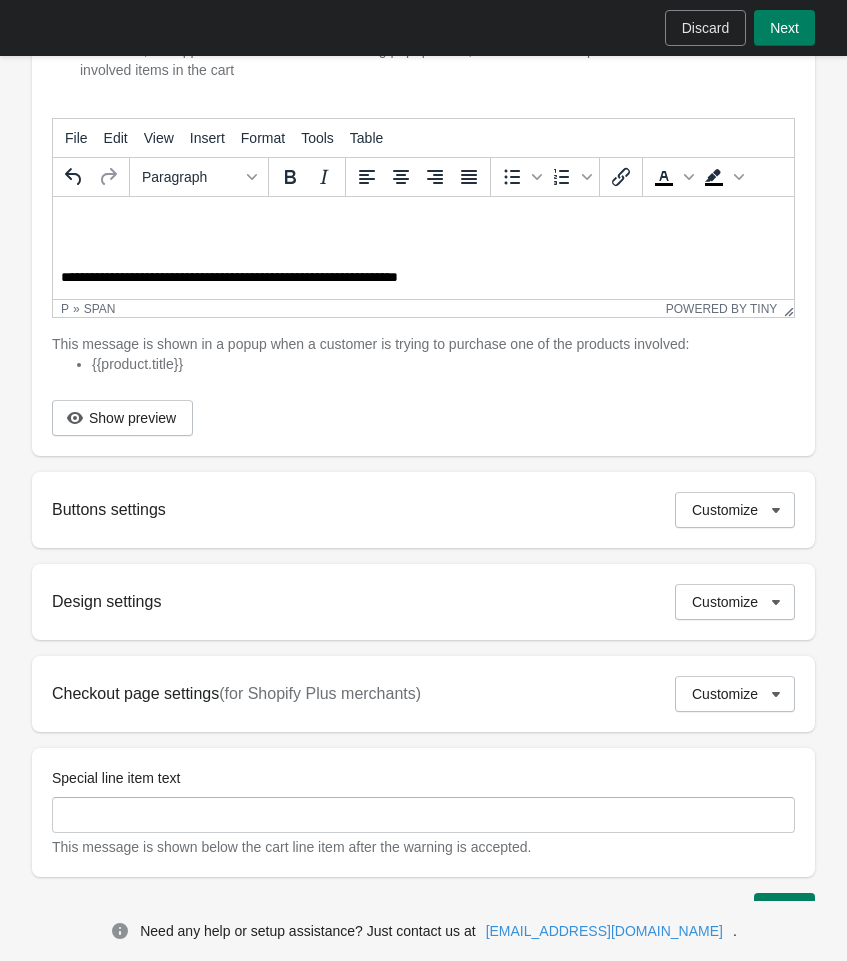 scroll, scrollTop: 383, scrollLeft: 0, axis: vertical 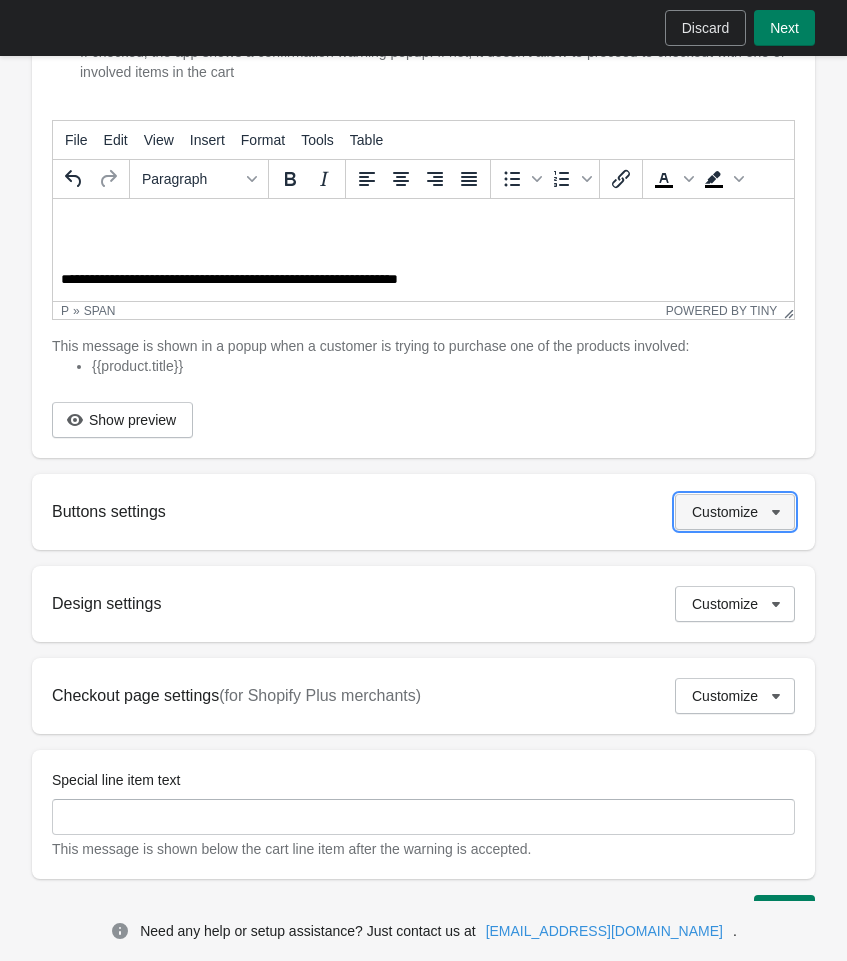 click on "Customize" at bounding box center [725, 512] 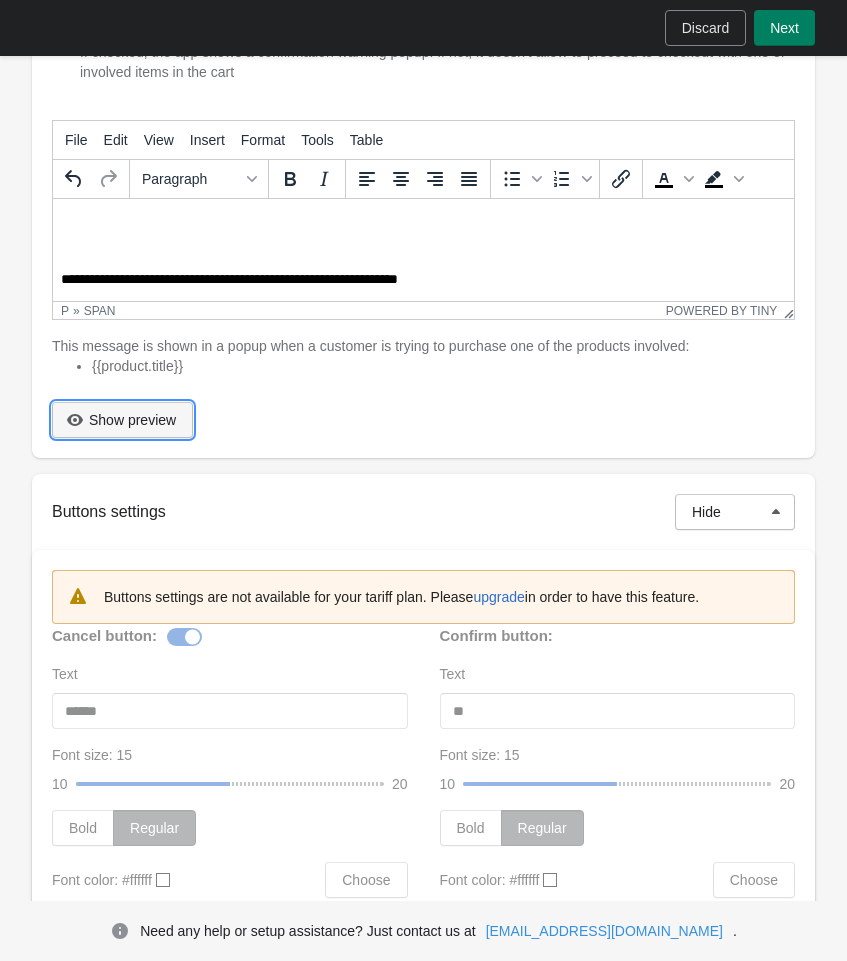 click on "Show preview" at bounding box center [132, 420] 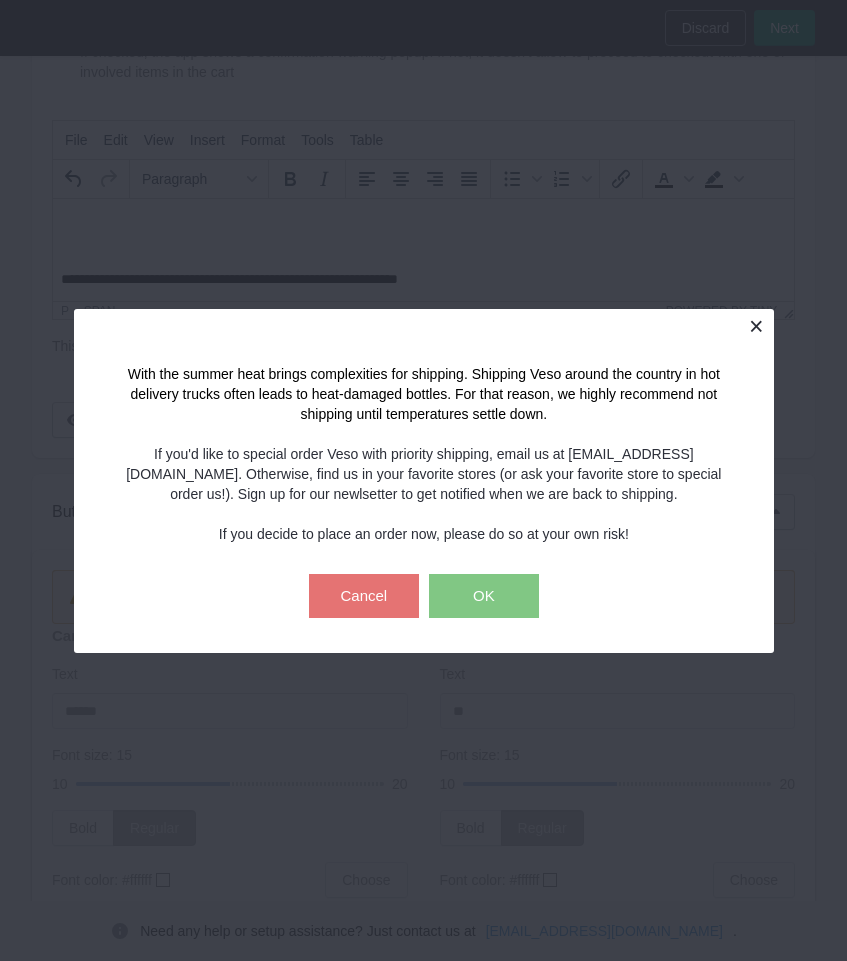 click at bounding box center (756, 326) 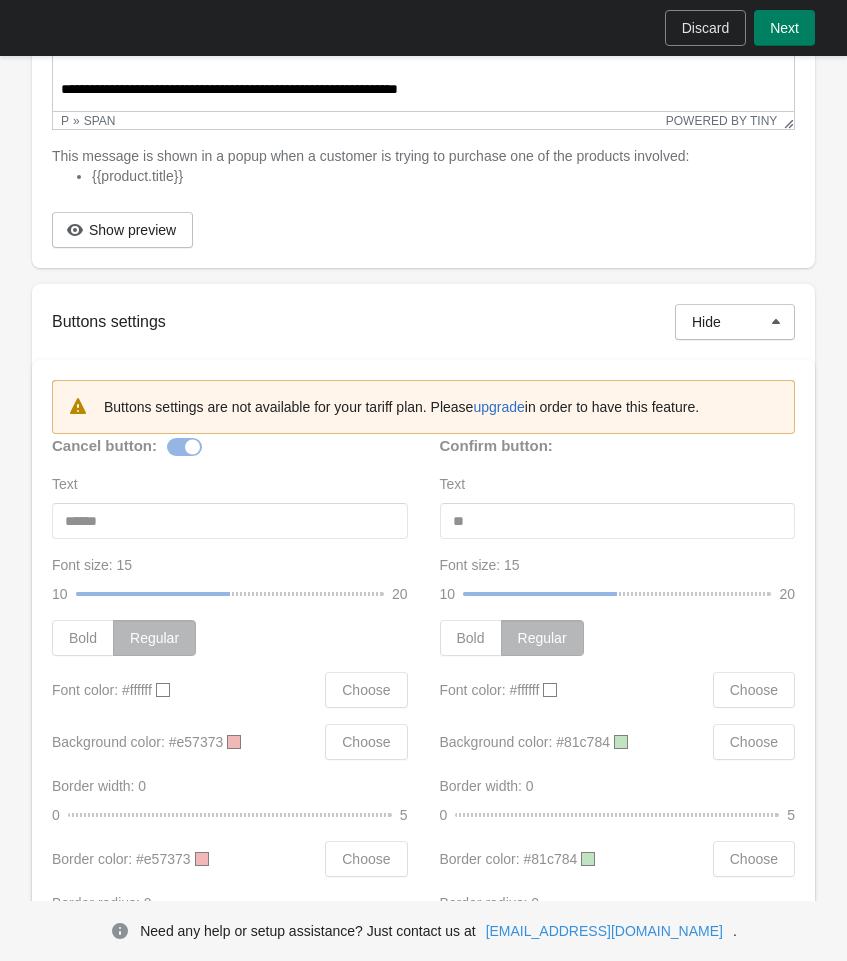 scroll, scrollTop: 615, scrollLeft: 0, axis: vertical 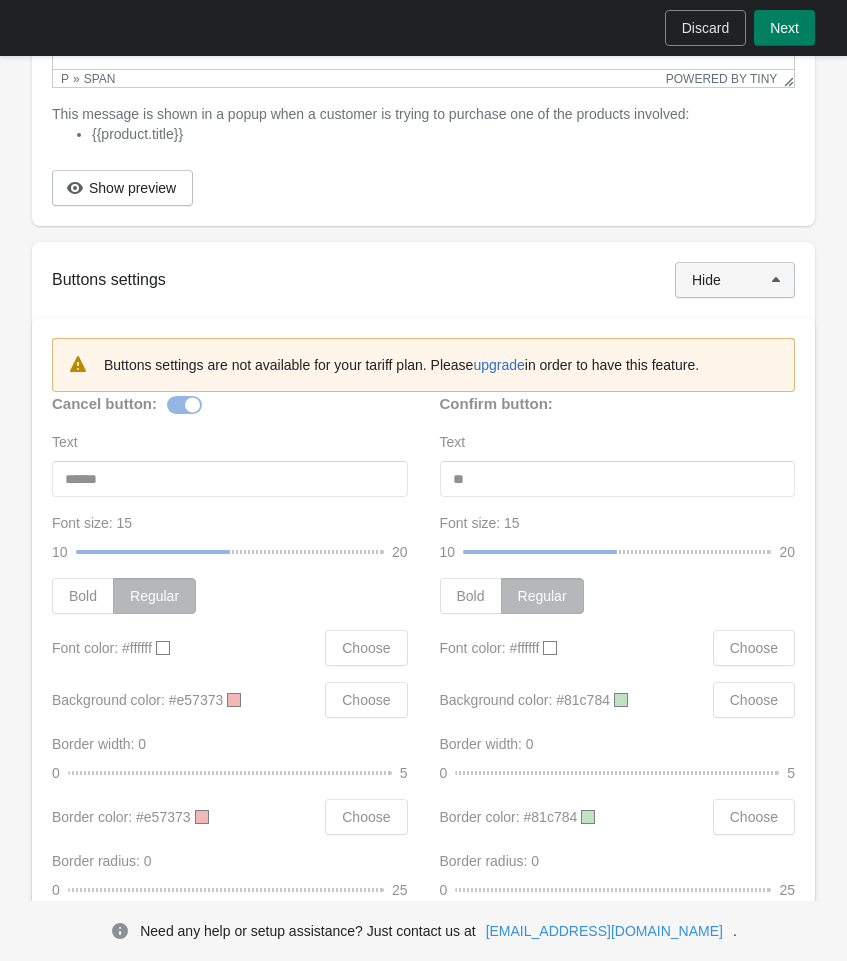 click 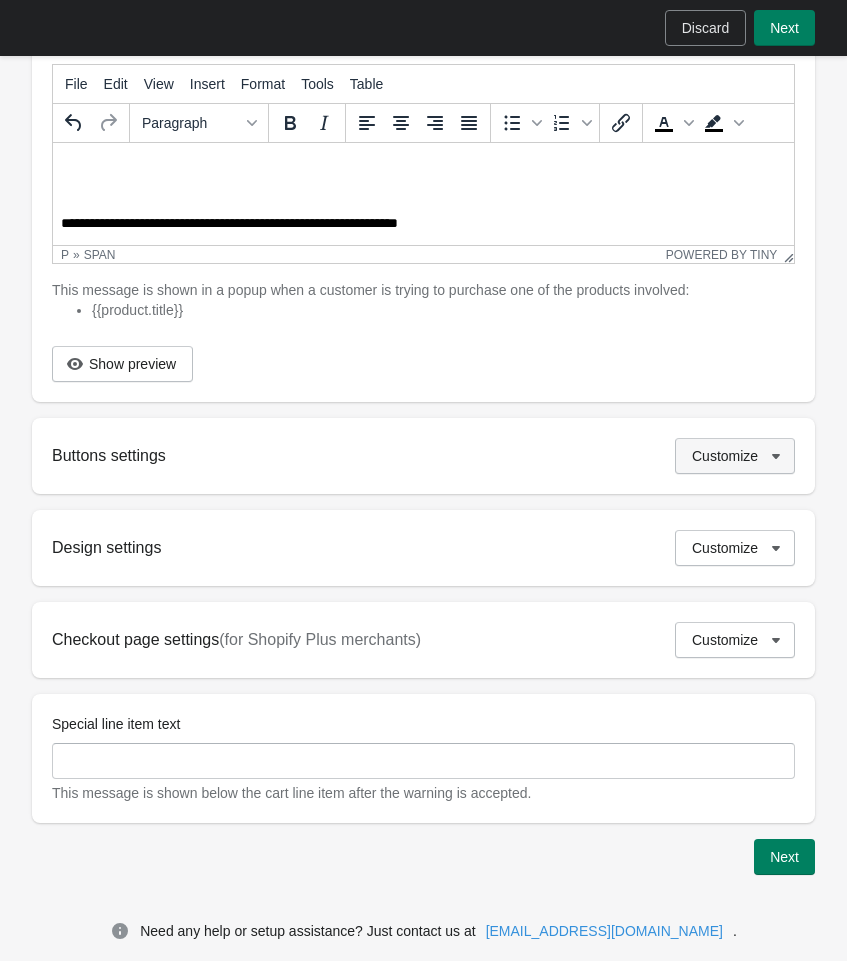 scroll, scrollTop: 439, scrollLeft: 0, axis: vertical 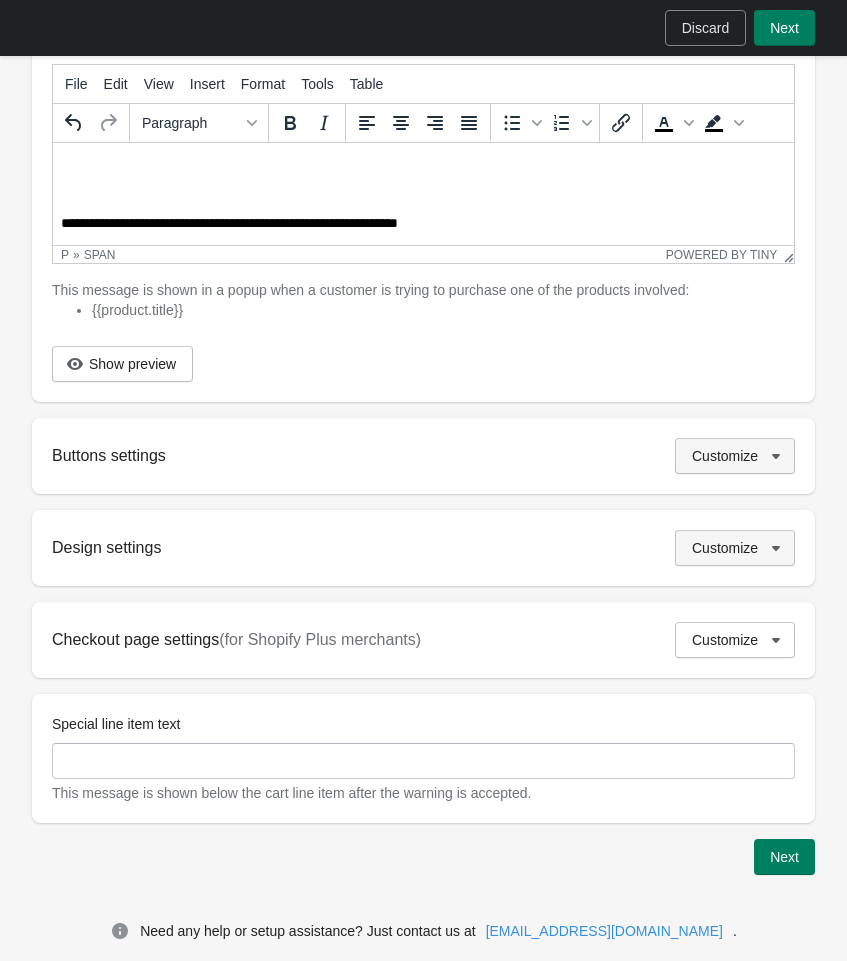 click on "Customize" at bounding box center (725, 548) 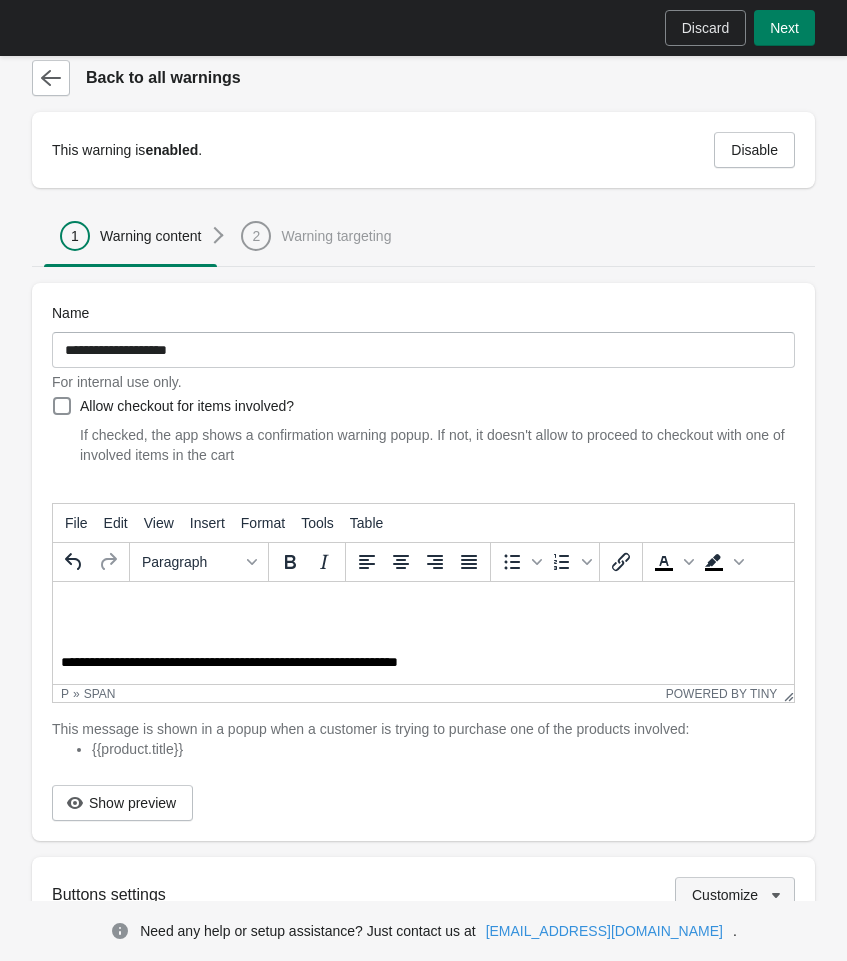 scroll, scrollTop: 0, scrollLeft: 0, axis: both 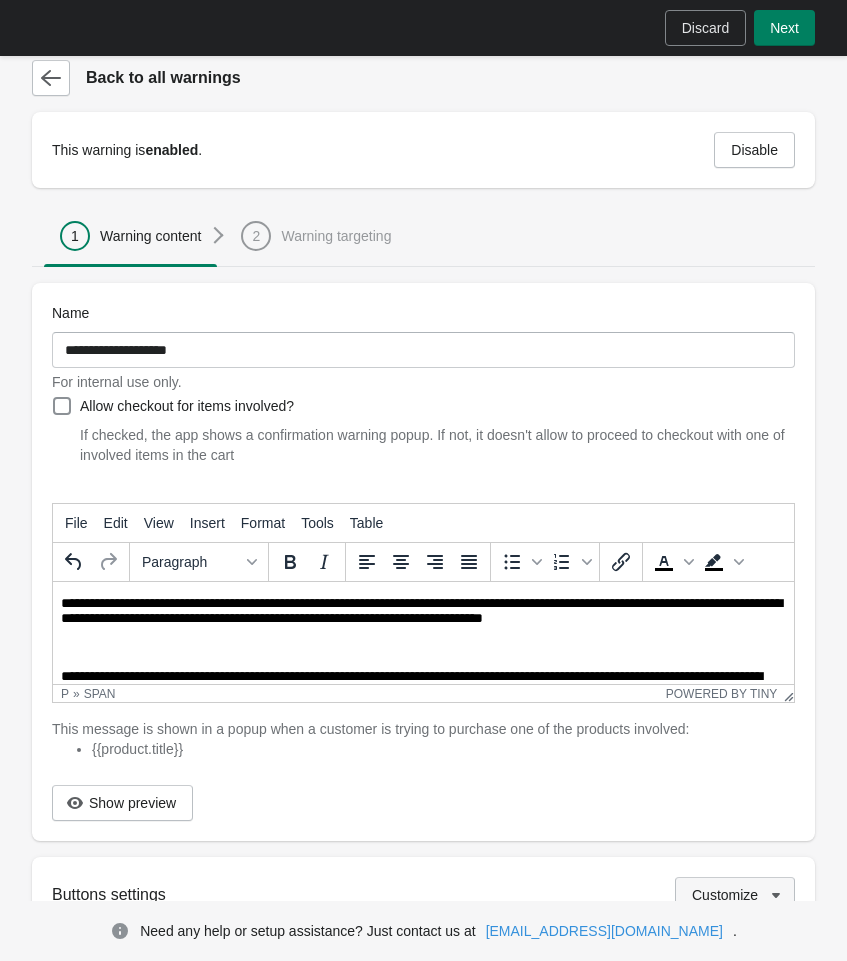 click on "**********" at bounding box center (421, 610) 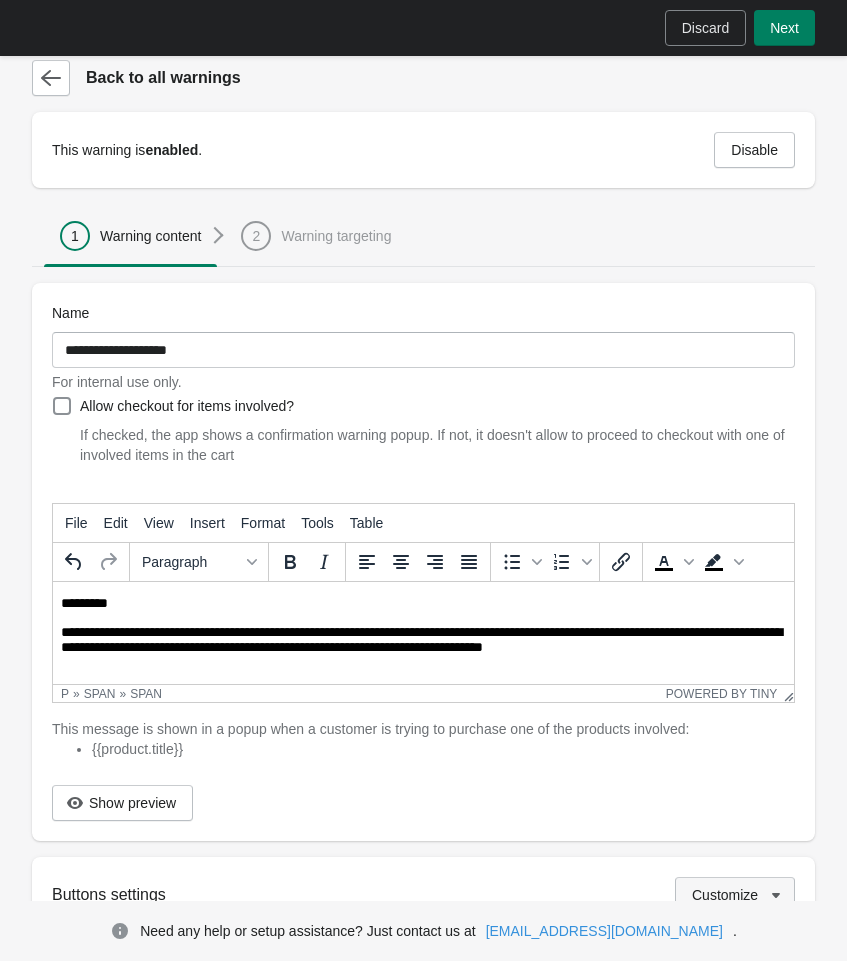 click on "*********" at bounding box center (84, 603) 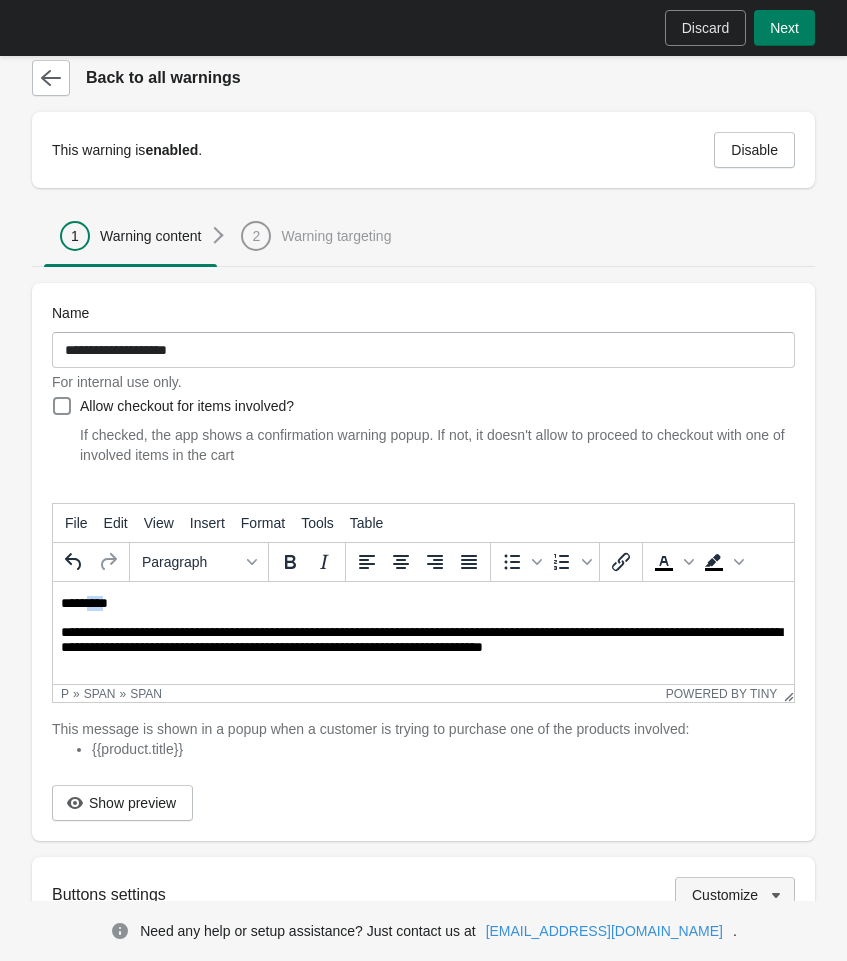 click on "*********" at bounding box center [84, 603] 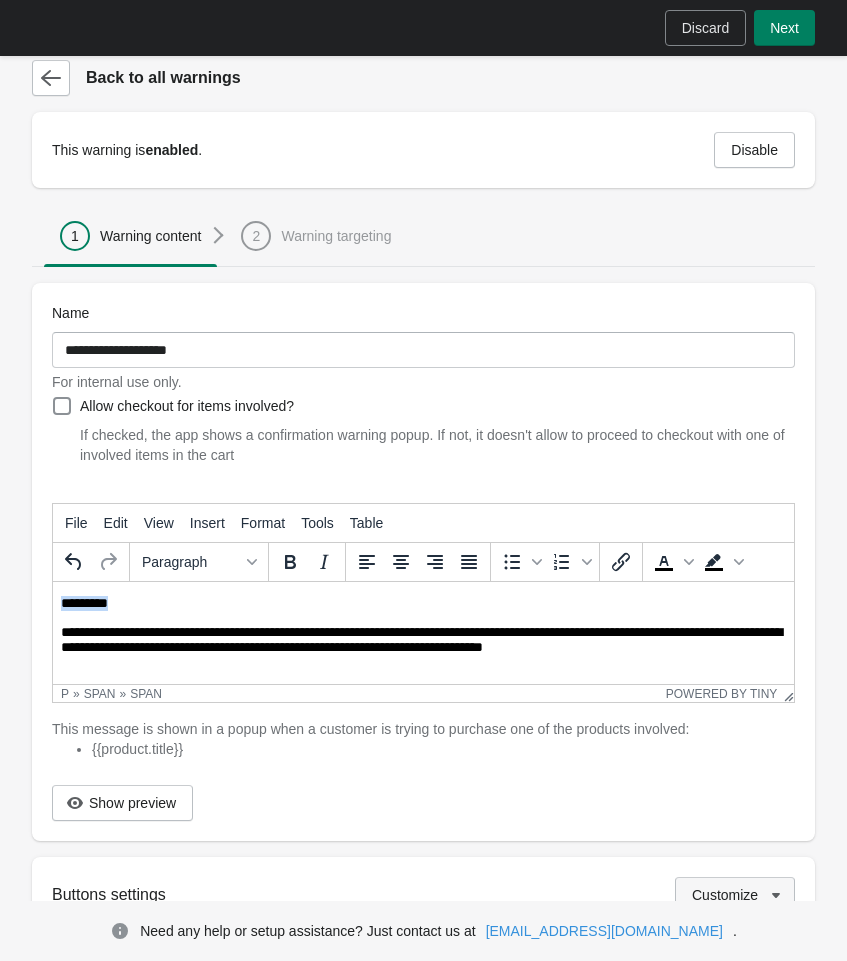 click on "*********" at bounding box center [84, 603] 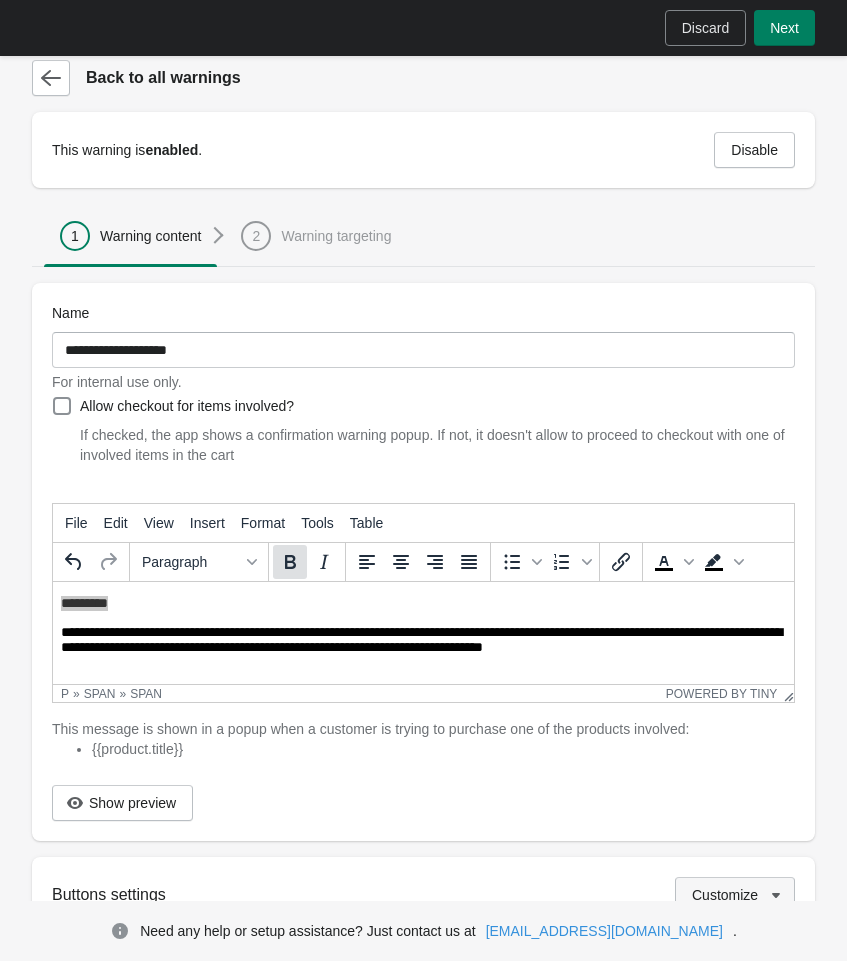 click 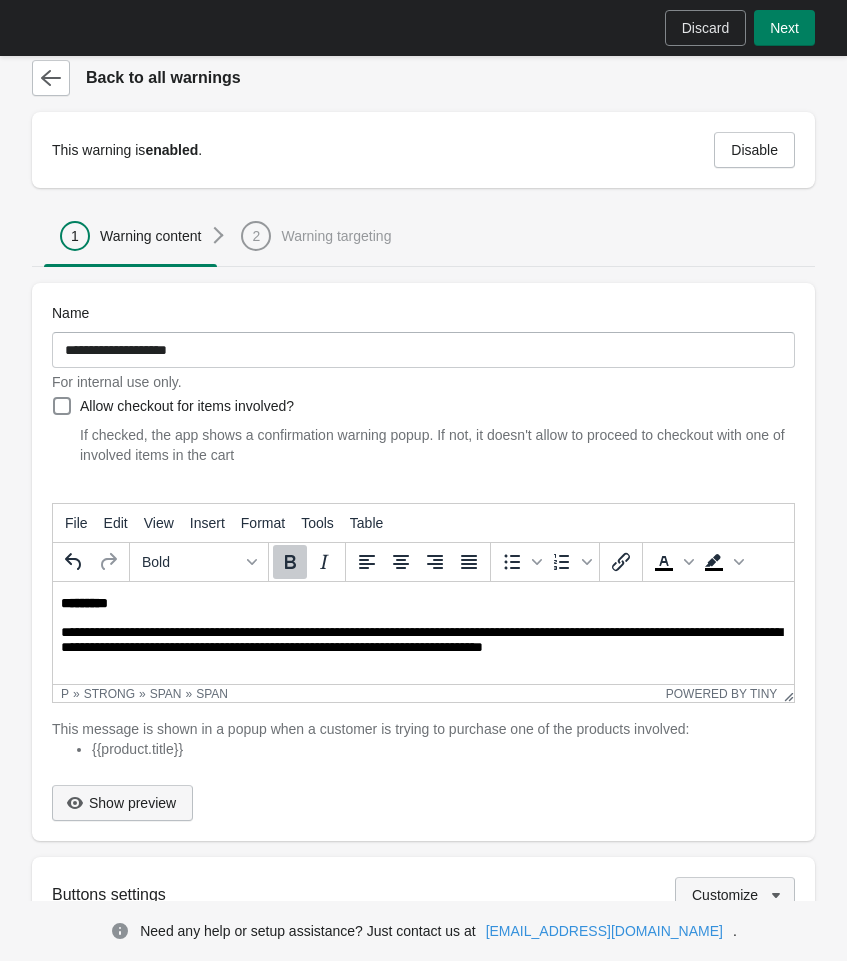 click on "Show preview" at bounding box center [132, 803] 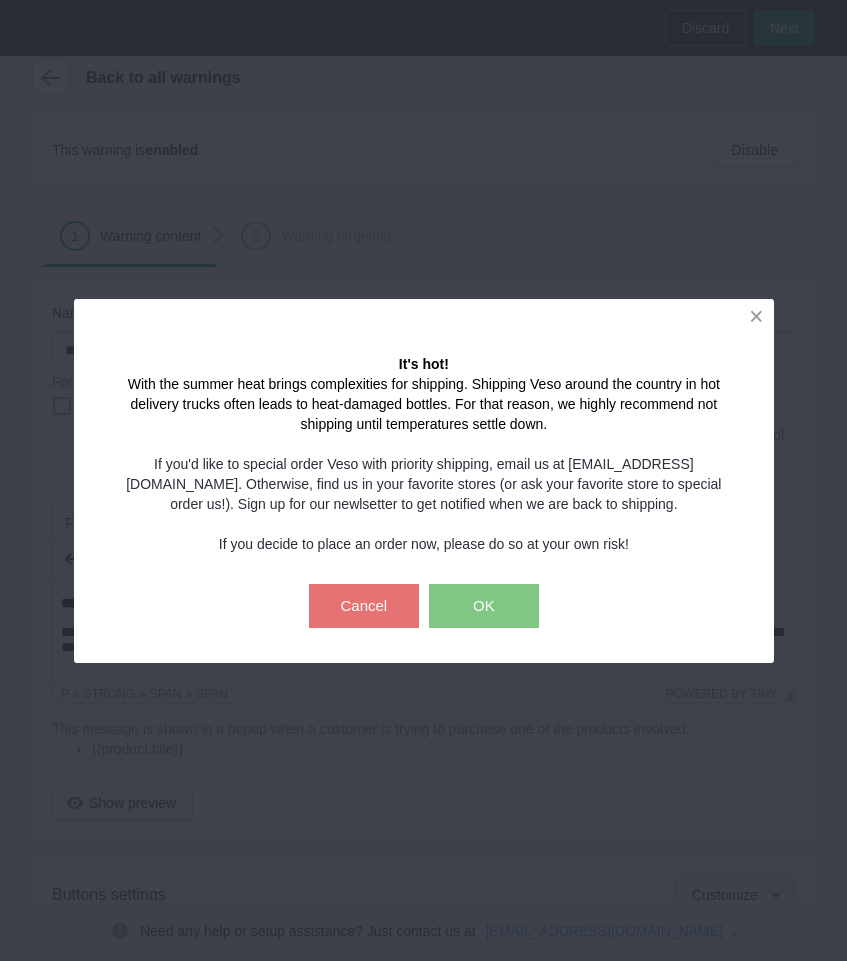 click on "It's hot!
With the summer heat brings complexities for shipping. Shipping Veso around the country in hot delivery trucks often leads to heat-damaged bottles. For that reason, we highly recommend not shipping until temperatures settle down.
I f you'd like to special order Veso with priority shipping, email us at [EMAIL_ADDRESS][DOMAIN_NAME]. Otherwise, find us in your favorite stores (or ask your favorite store to special order us!). Sign up for our newlsetter to get notified when we are back to shipping.
If you decide to place an order now, please do so at your own risk! Cancel OK" at bounding box center [423, 480] 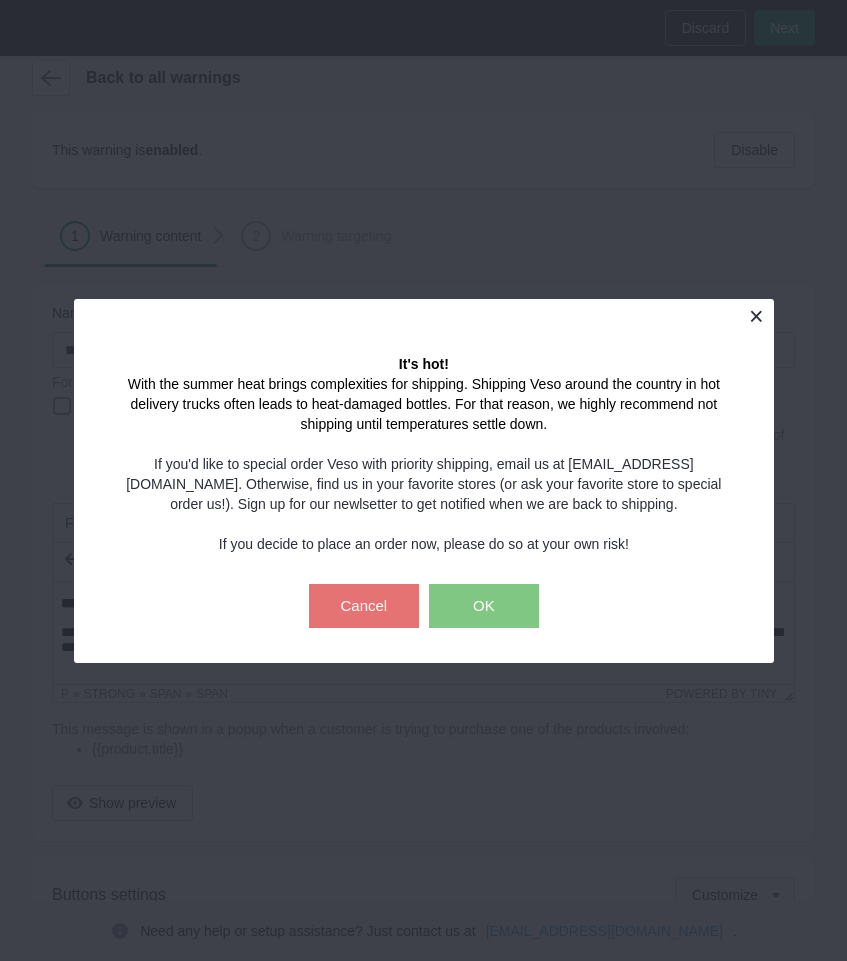 click at bounding box center (756, 316) 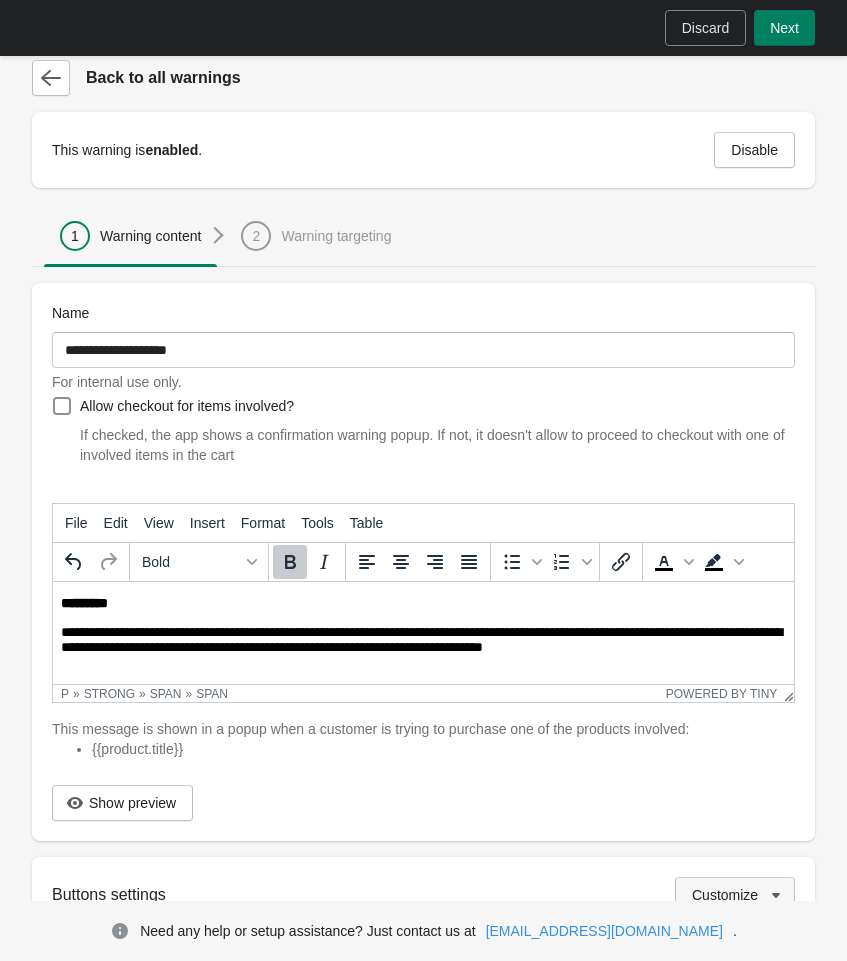 click on "*********" at bounding box center [84, 603] 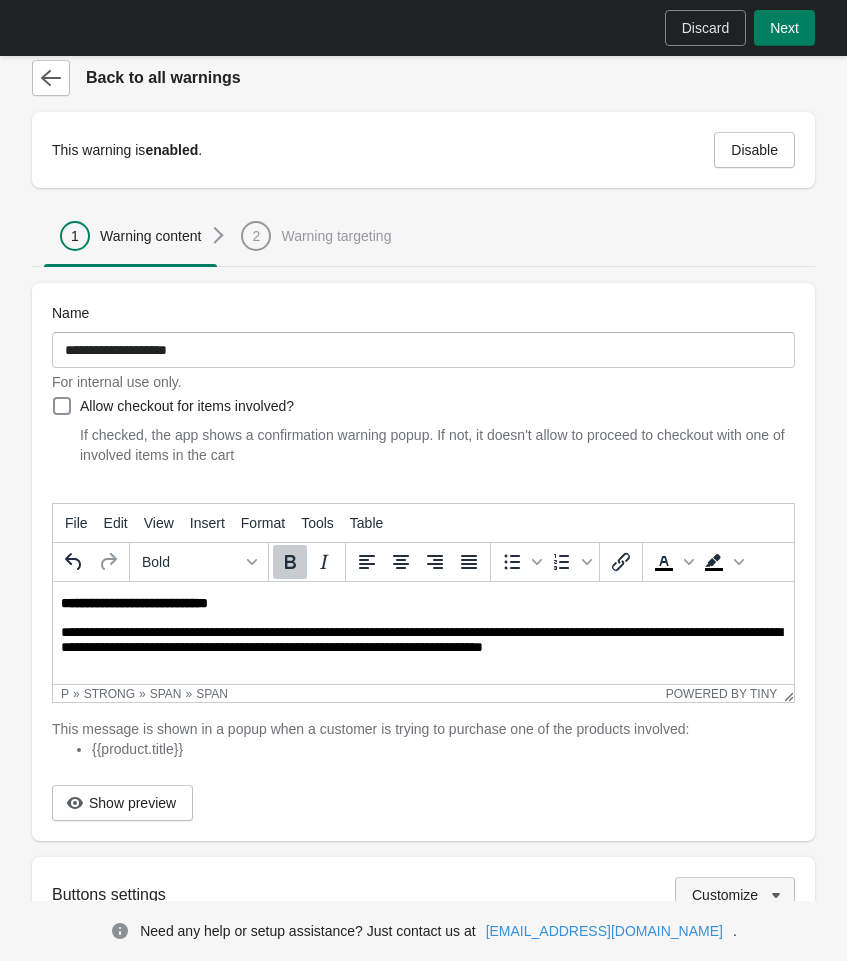 click on "**********" at bounding box center [134, 603] 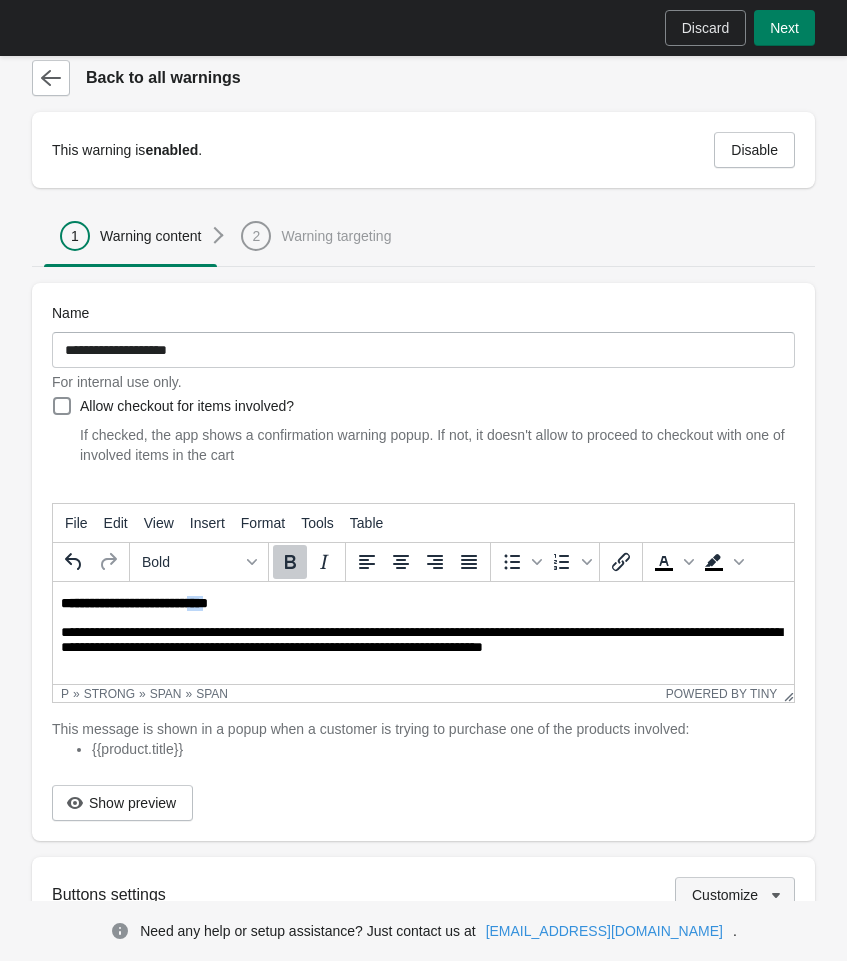 click on "**********" at bounding box center (134, 603) 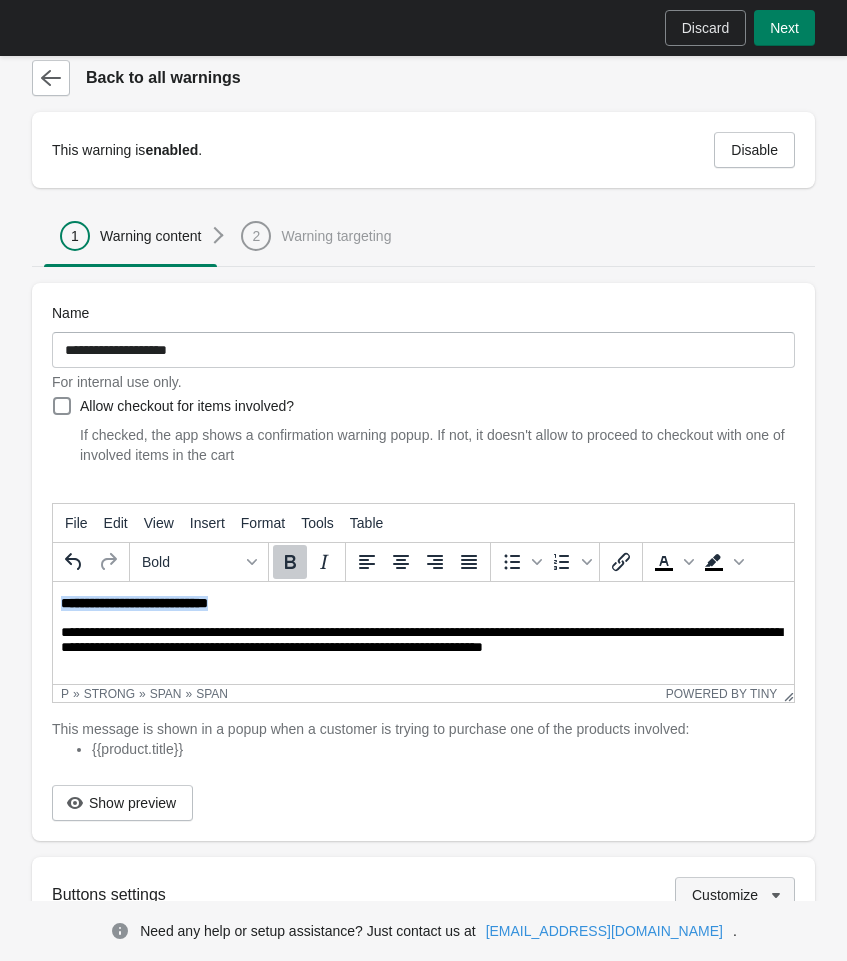 click on "**********" at bounding box center (134, 603) 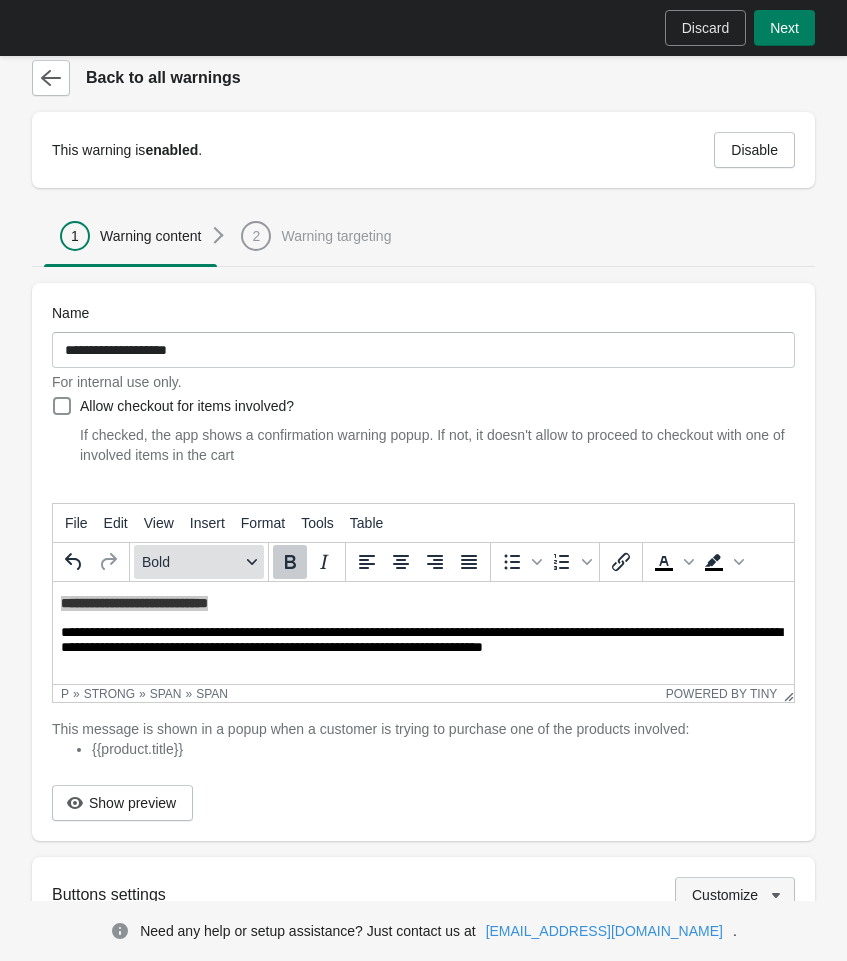 click 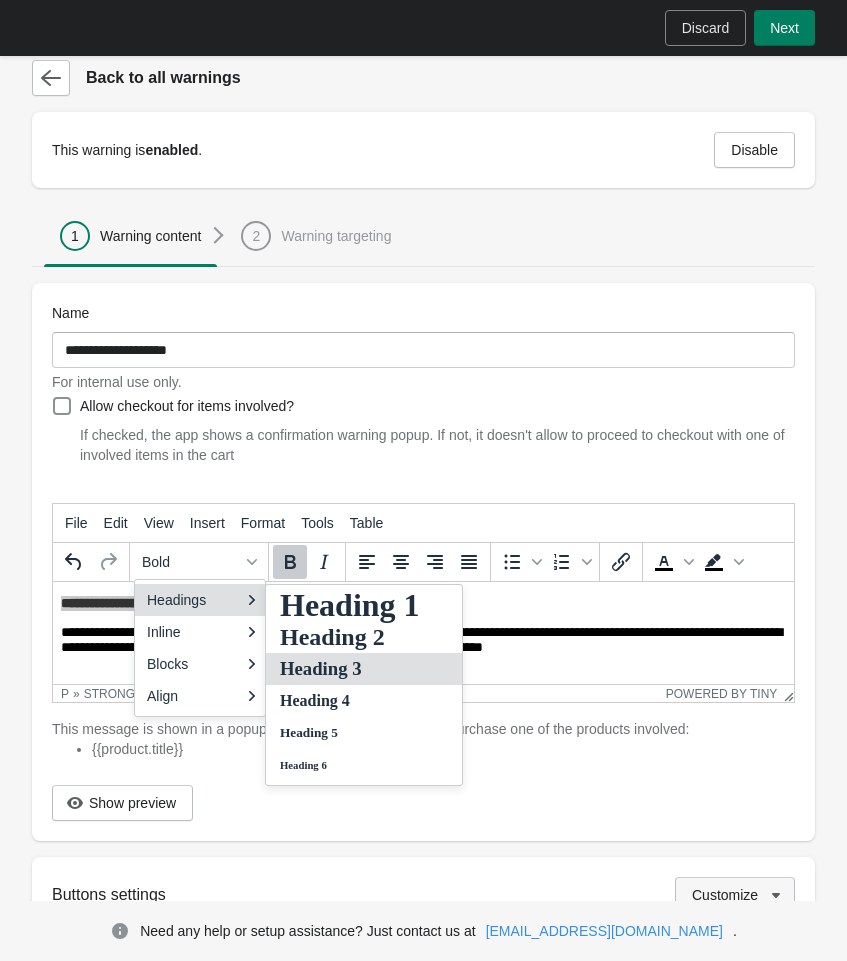click on "Heading 3" at bounding box center [350, 669] 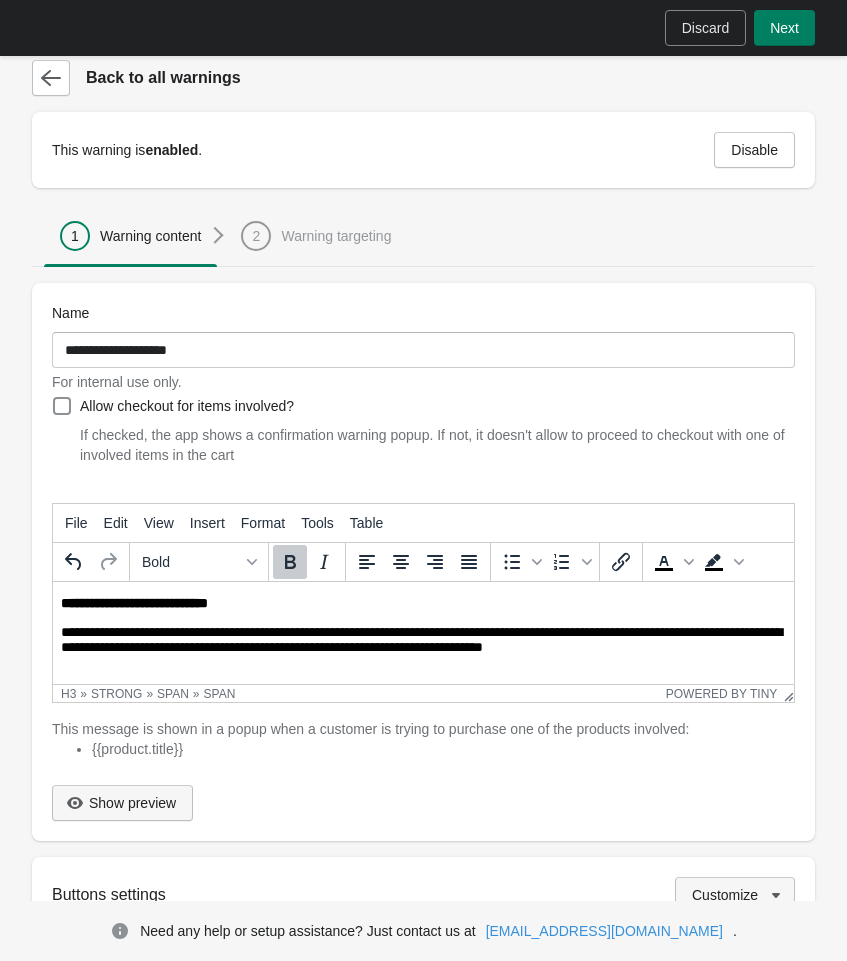 click on "Show preview" at bounding box center (132, 803) 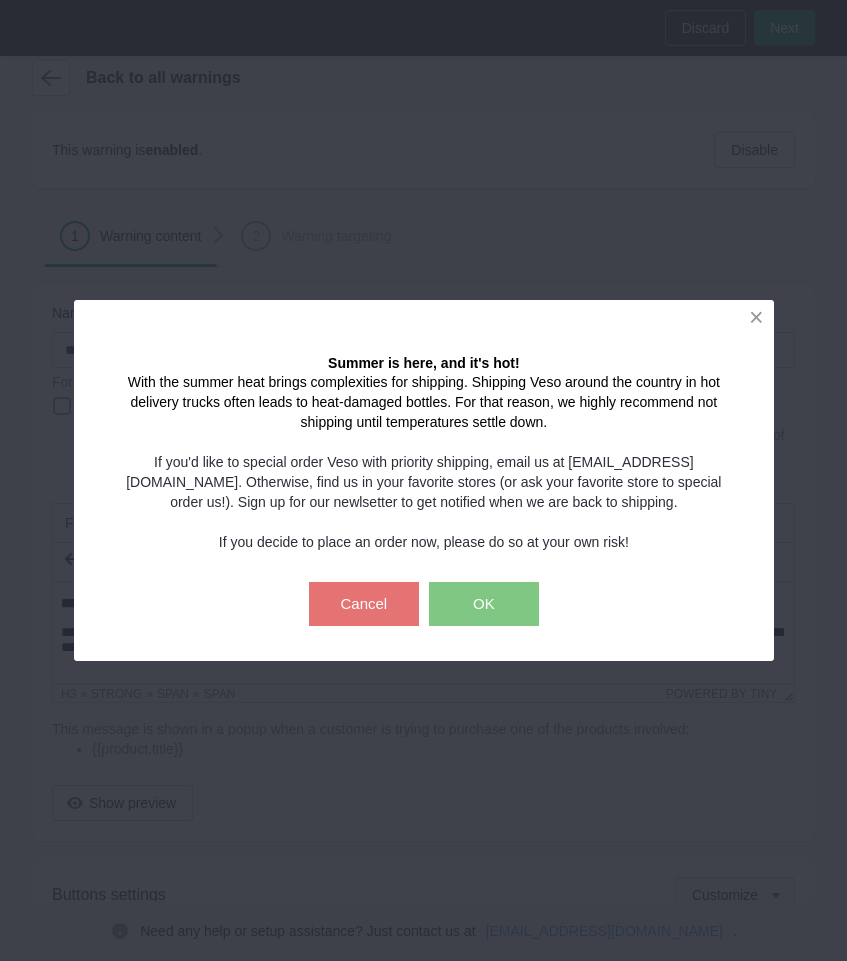 click on "Summer is here, and it's hot!
With the summer heat brings complexities for shipping. Shipping Veso around the country in hot delivery trucks often leads to heat-damaged bottles. For that reason, we highly recommend not shipping until temperatures settle down.
I f you'd like to special order Veso with priority shipping, email us at [EMAIL_ADDRESS][DOMAIN_NAME]. Otherwise, find us in your favorite stores (or ask your favorite store to special order us!). Sign up for our newlsetter to get notified when we are back to shipping.
If you decide to place an order now, please do so at your own risk! Cancel OK" at bounding box center [423, 480] 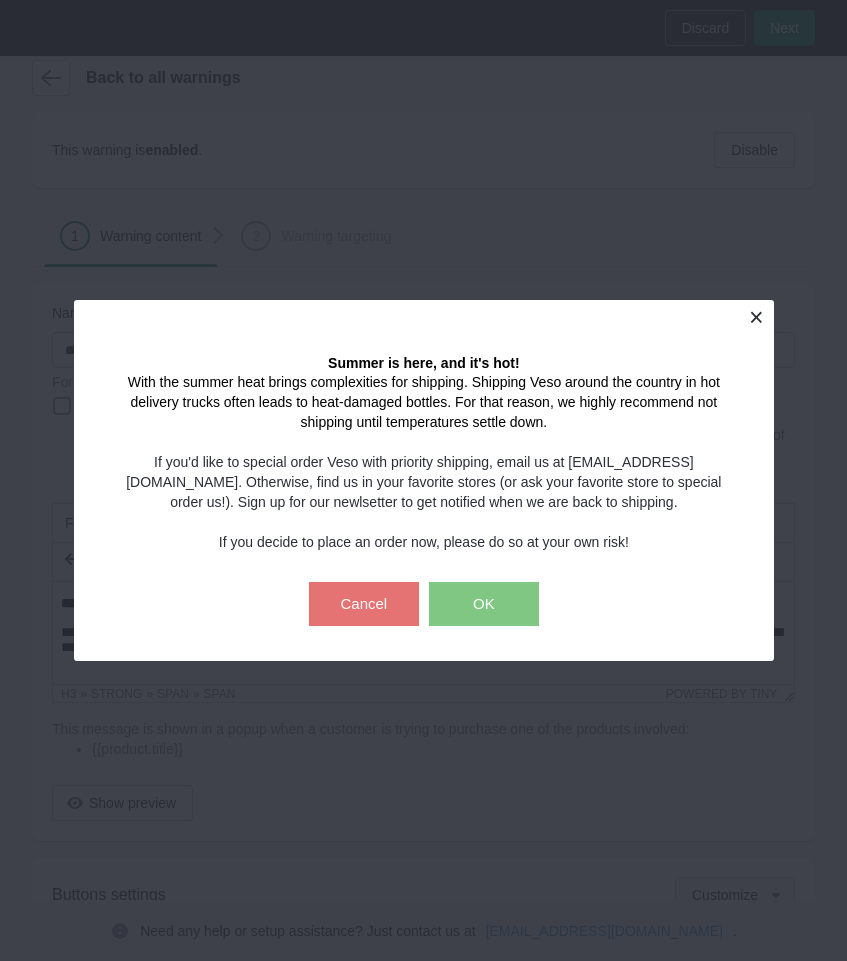 click at bounding box center (756, 317) 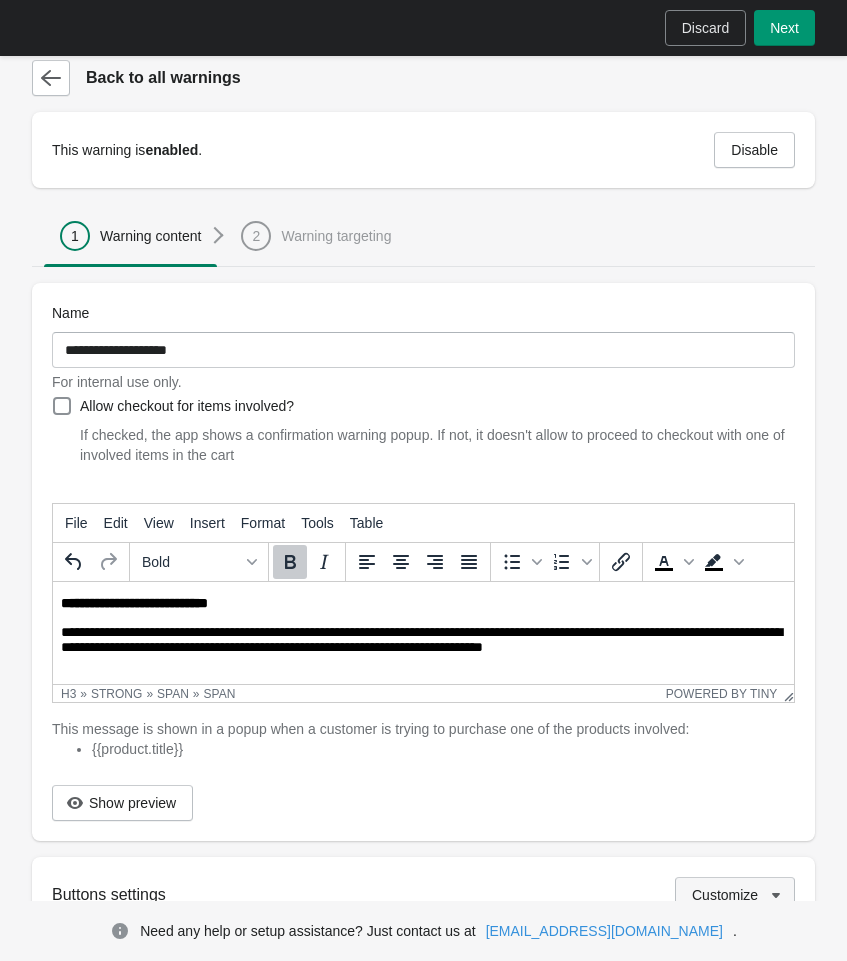 click on "Next" at bounding box center [784, 28] 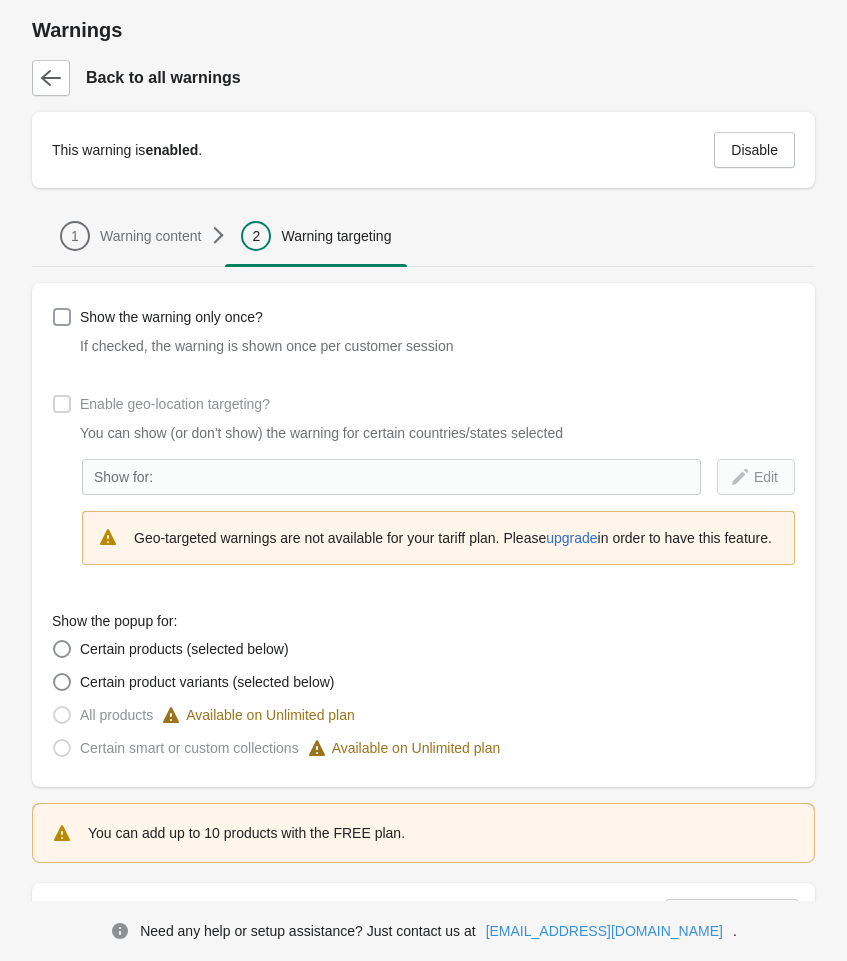 click at bounding box center (62, 317) 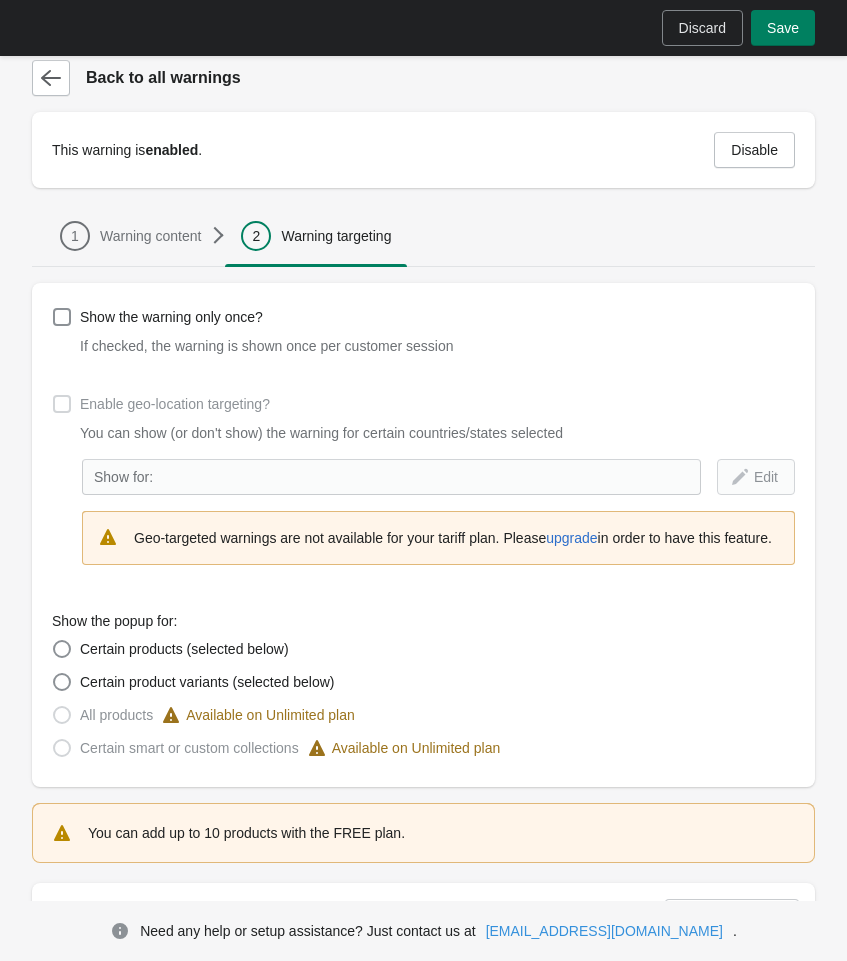 click on "All products" at bounding box center (116, 715) 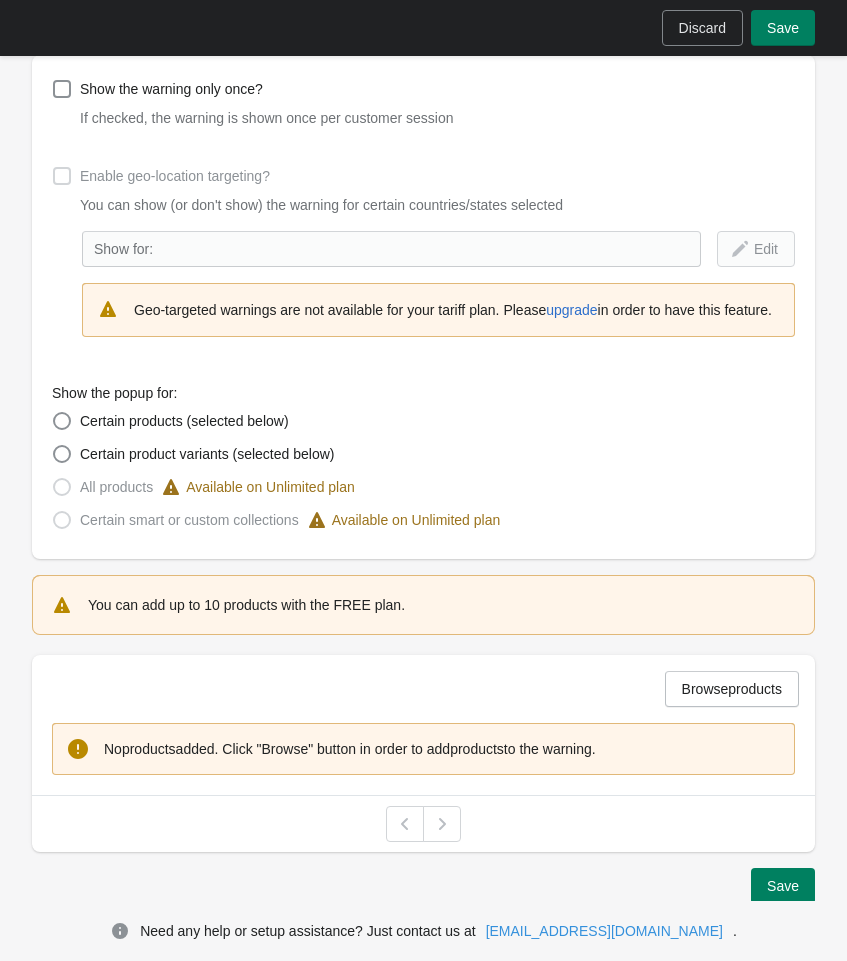 scroll, scrollTop: 231, scrollLeft: 0, axis: vertical 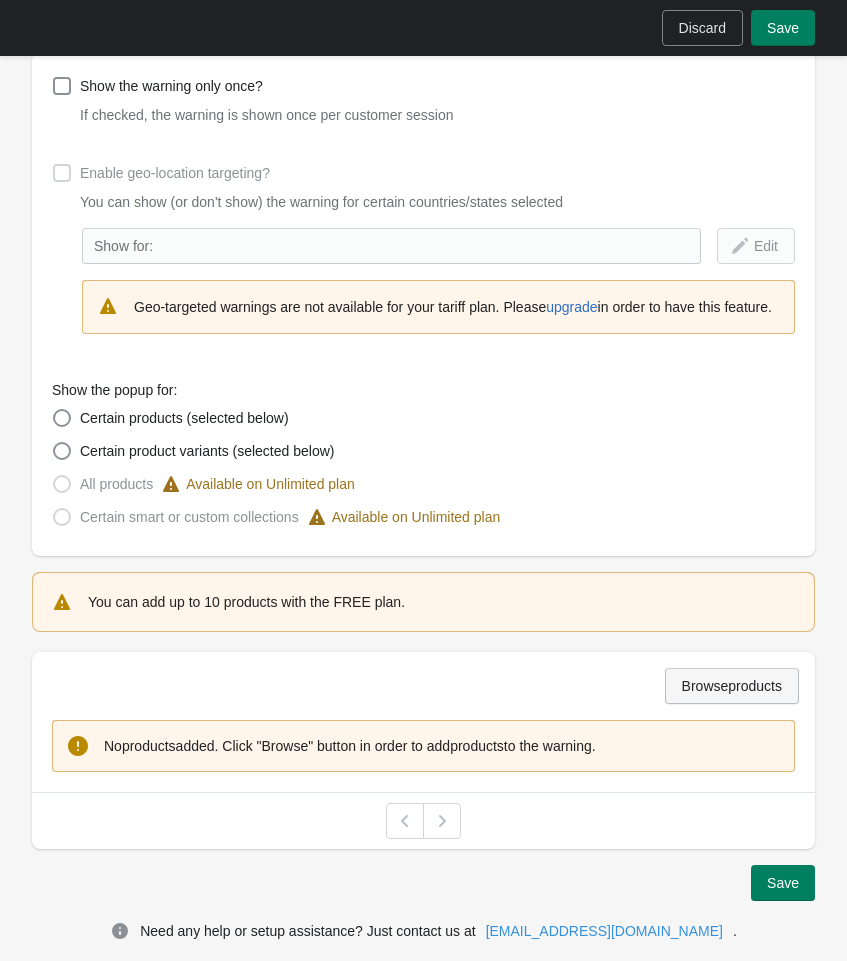 click on "Browse  products" at bounding box center [732, 686] 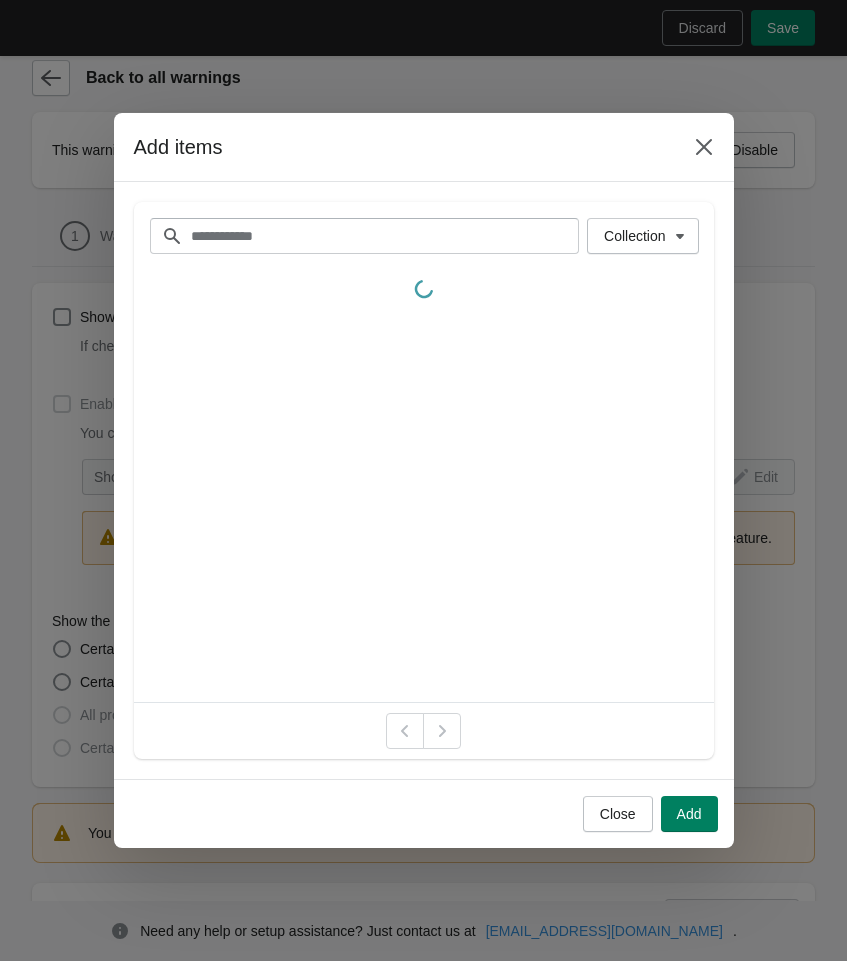 scroll, scrollTop: 0, scrollLeft: 0, axis: both 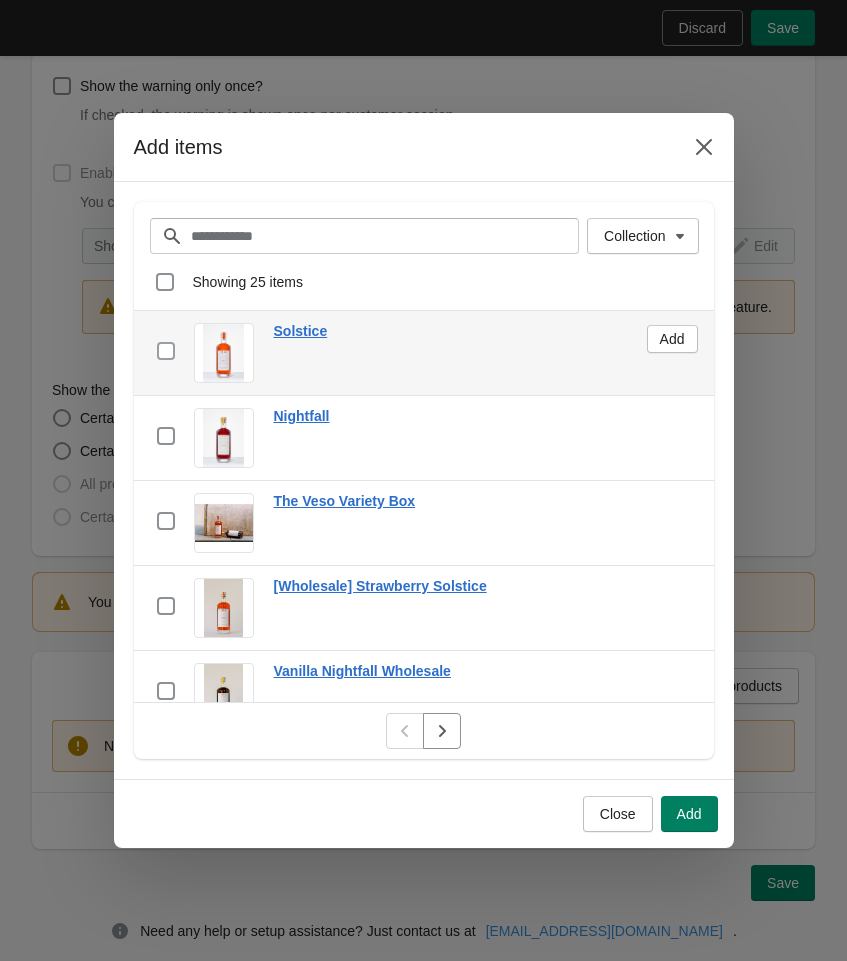 click at bounding box center (166, 351) 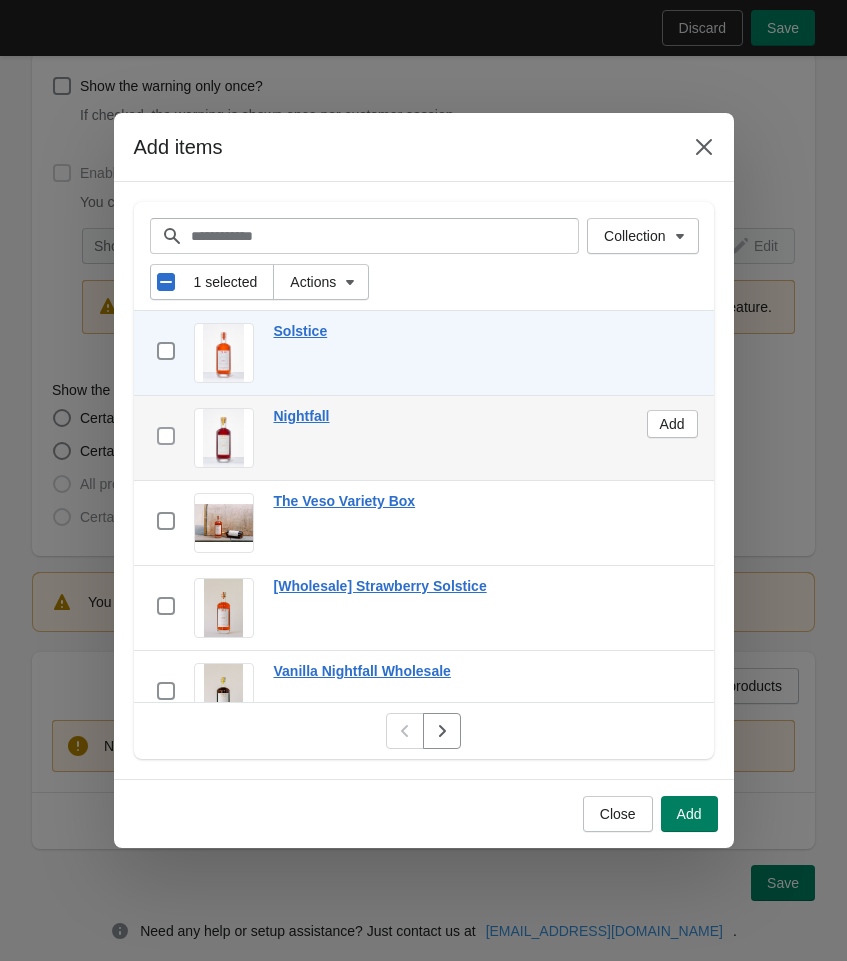 click at bounding box center (166, 436) 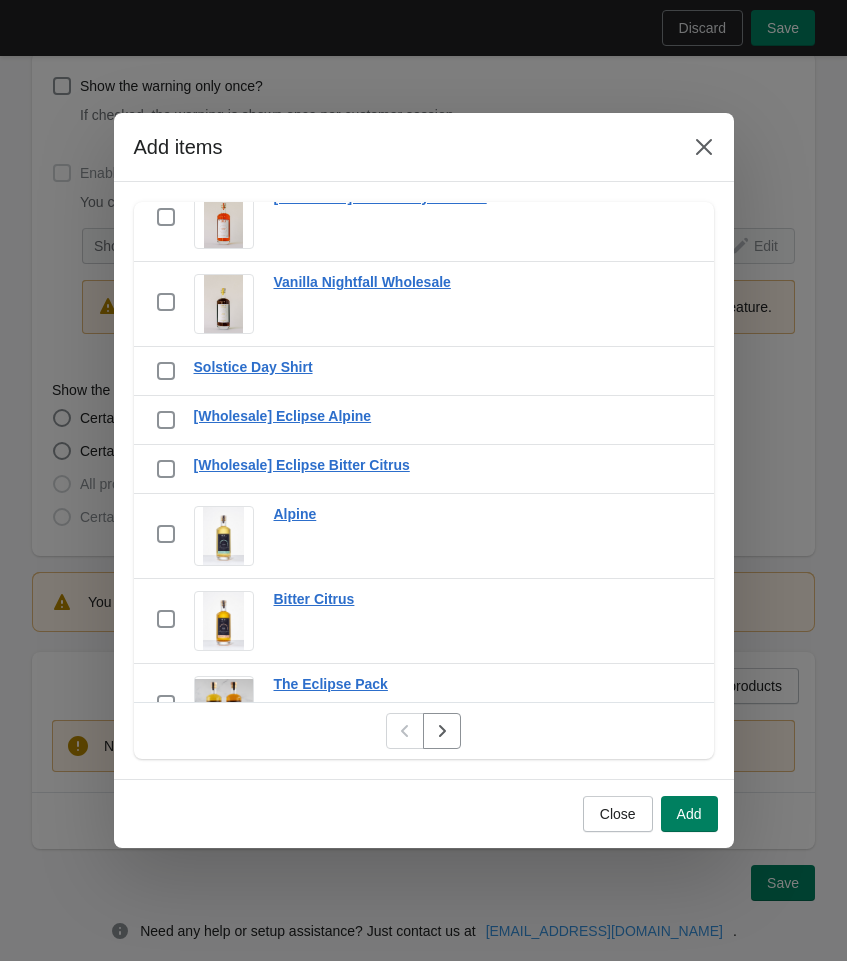 scroll, scrollTop: 397, scrollLeft: 0, axis: vertical 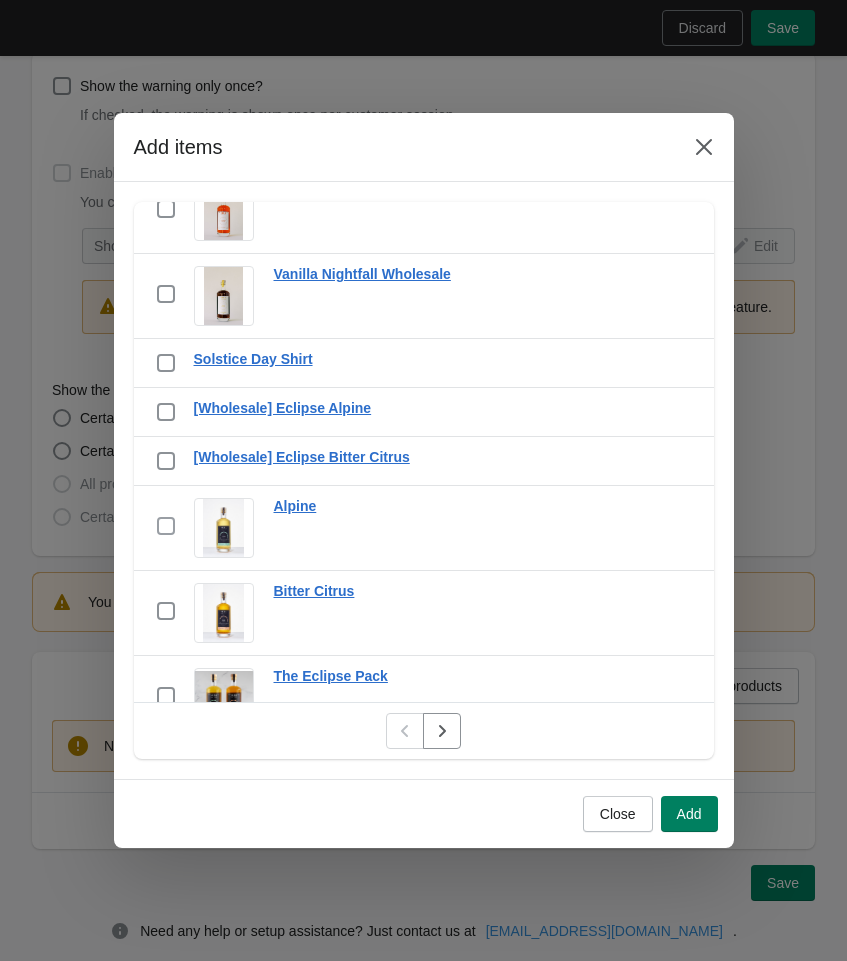 click at bounding box center (166, 526) 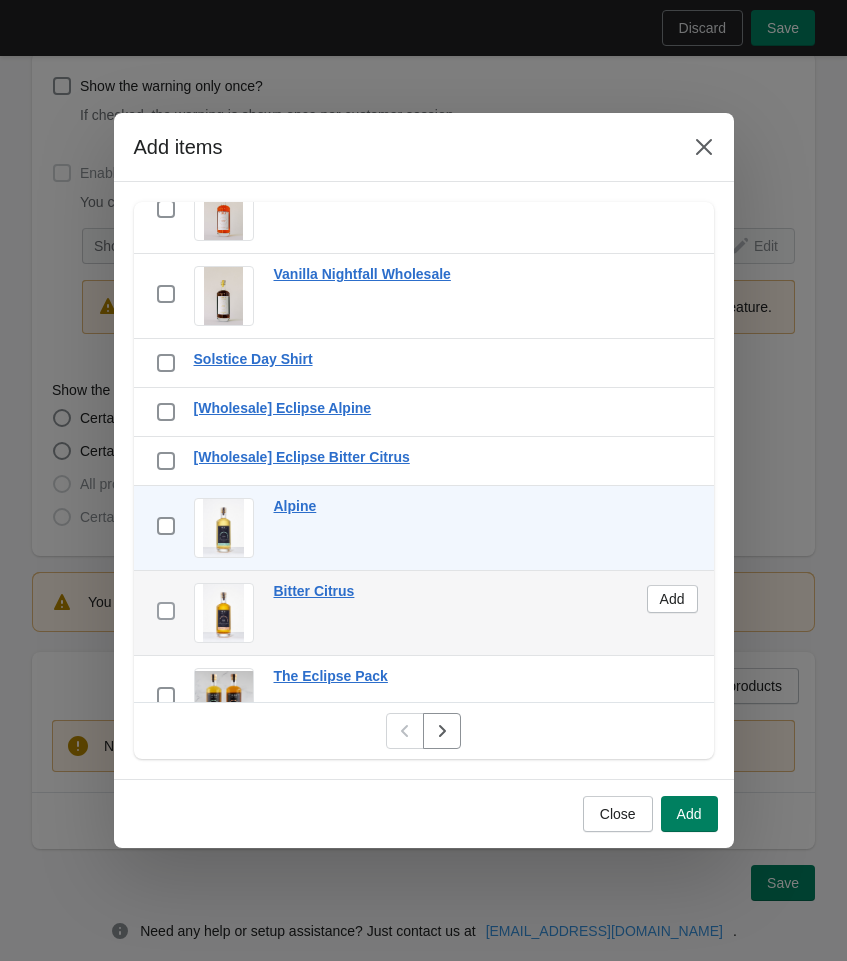 click at bounding box center (166, 611) 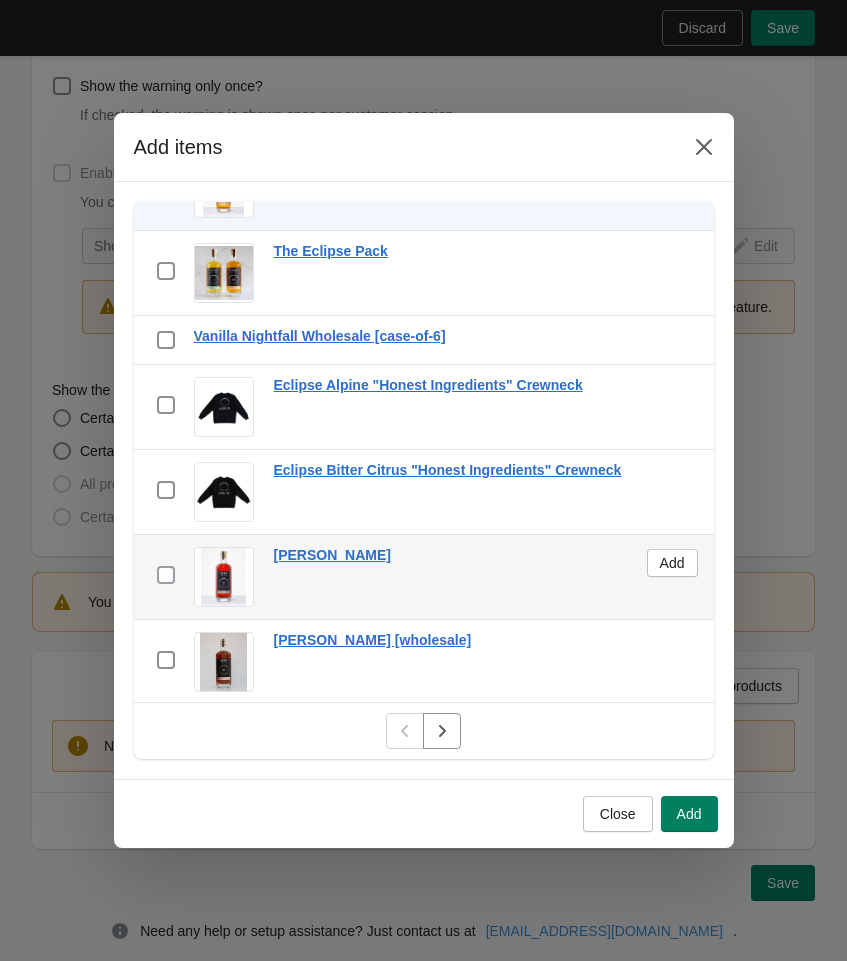 click at bounding box center (166, 575) 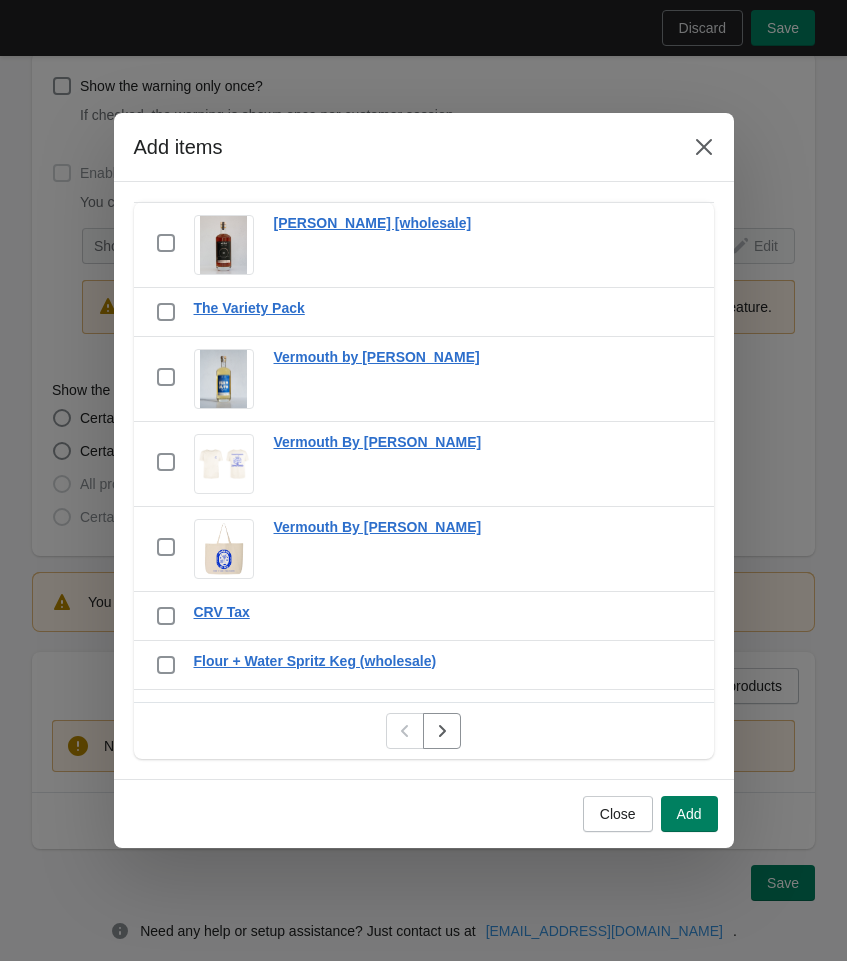 scroll, scrollTop: 1445, scrollLeft: 0, axis: vertical 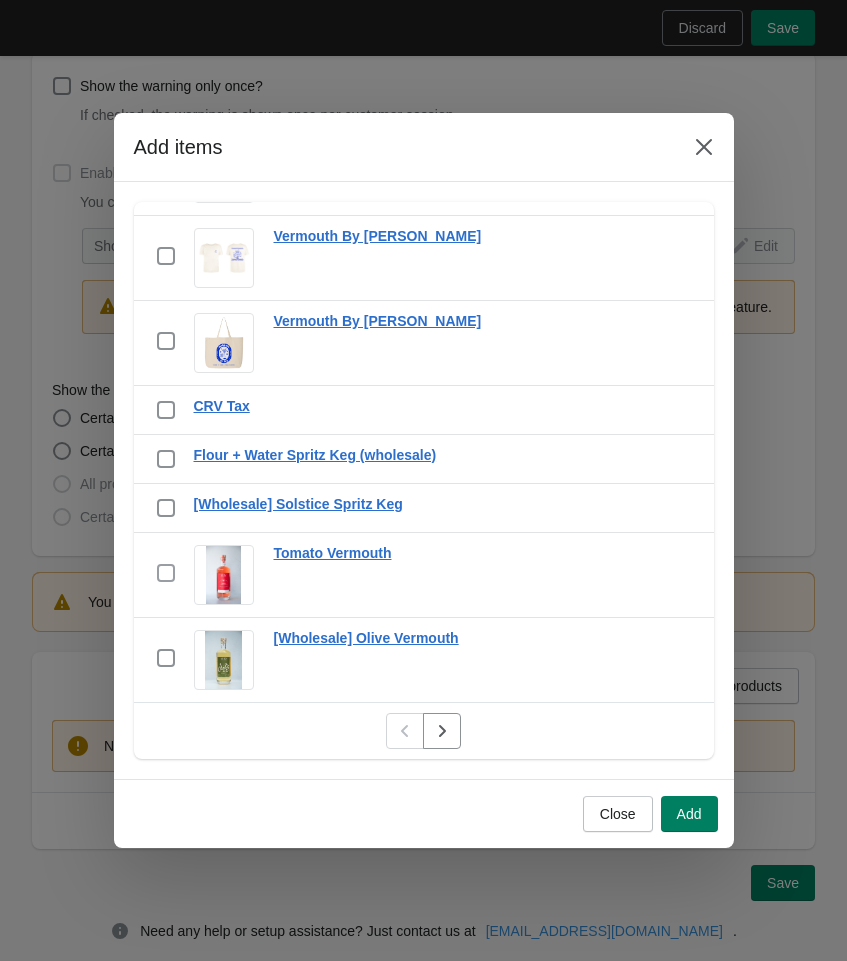 click at bounding box center (166, 573) 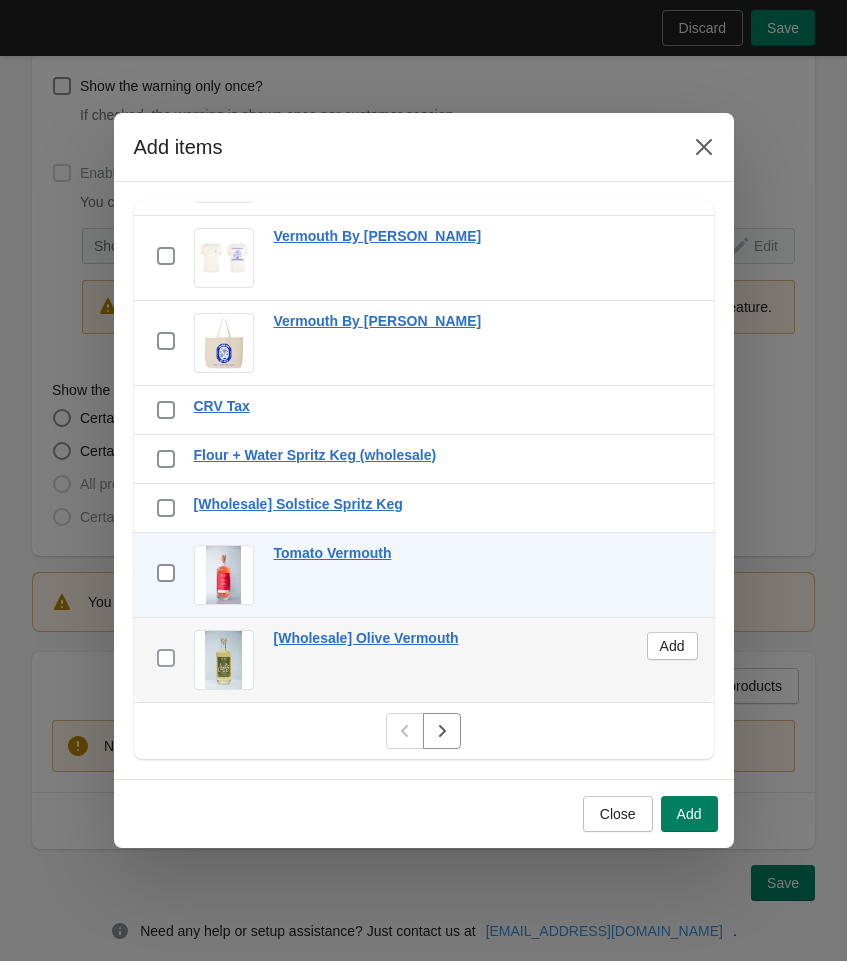 click at bounding box center [166, 658] 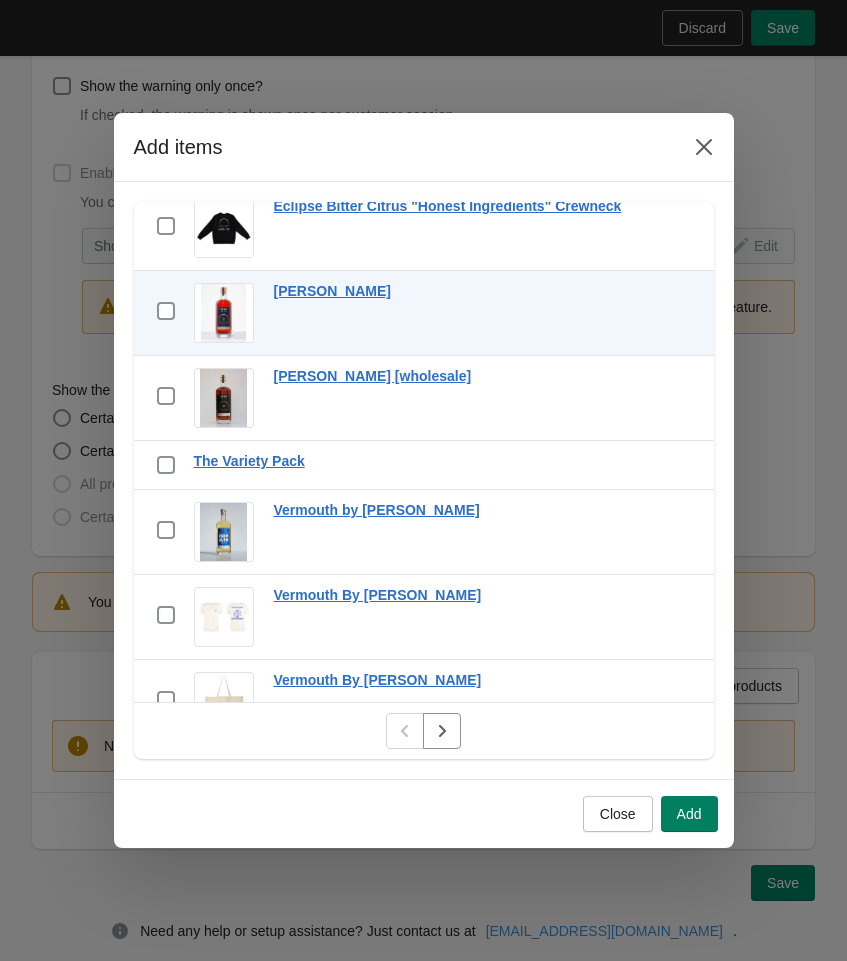 scroll, scrollTop: 1085, scrollLeft: 0, axis: vertical 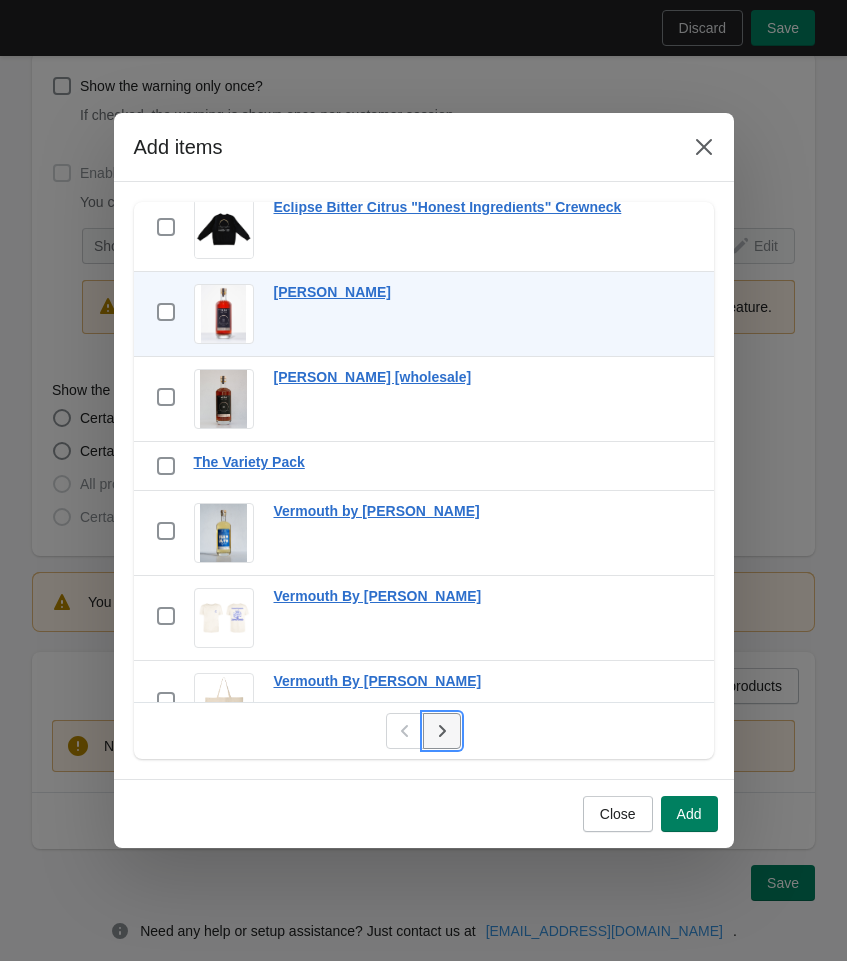click at bounding box center [442, 731] 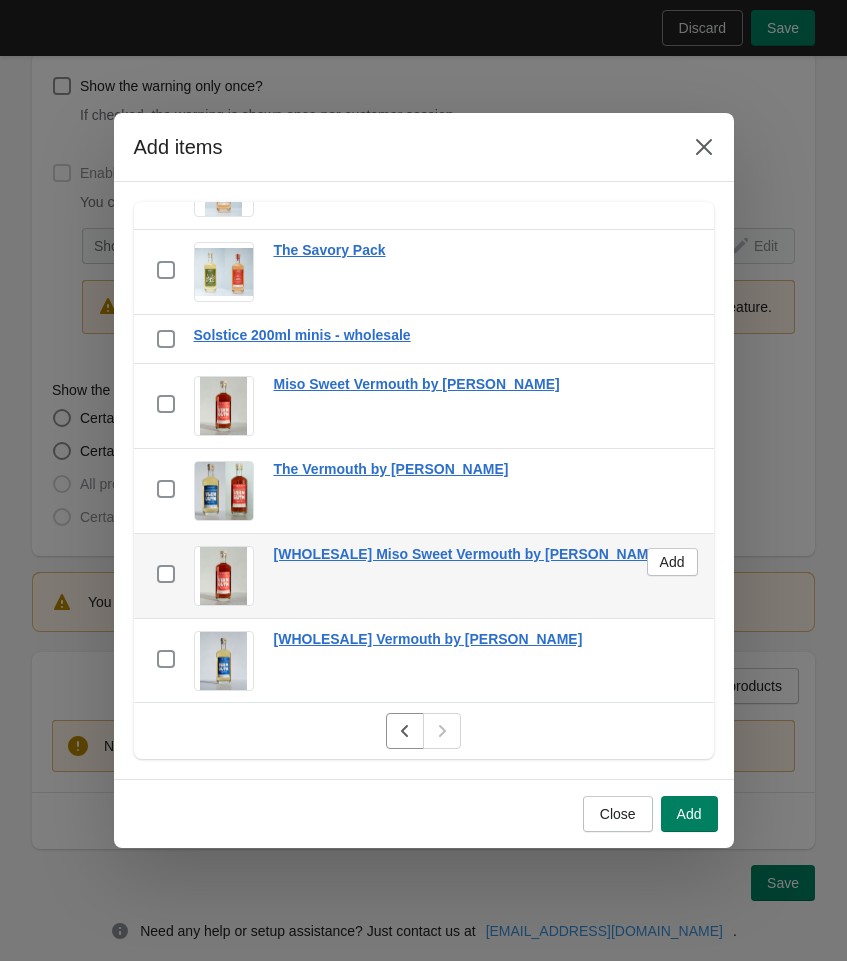 scroll, scrollTop: 0, scrollLeft: 0, axis: both 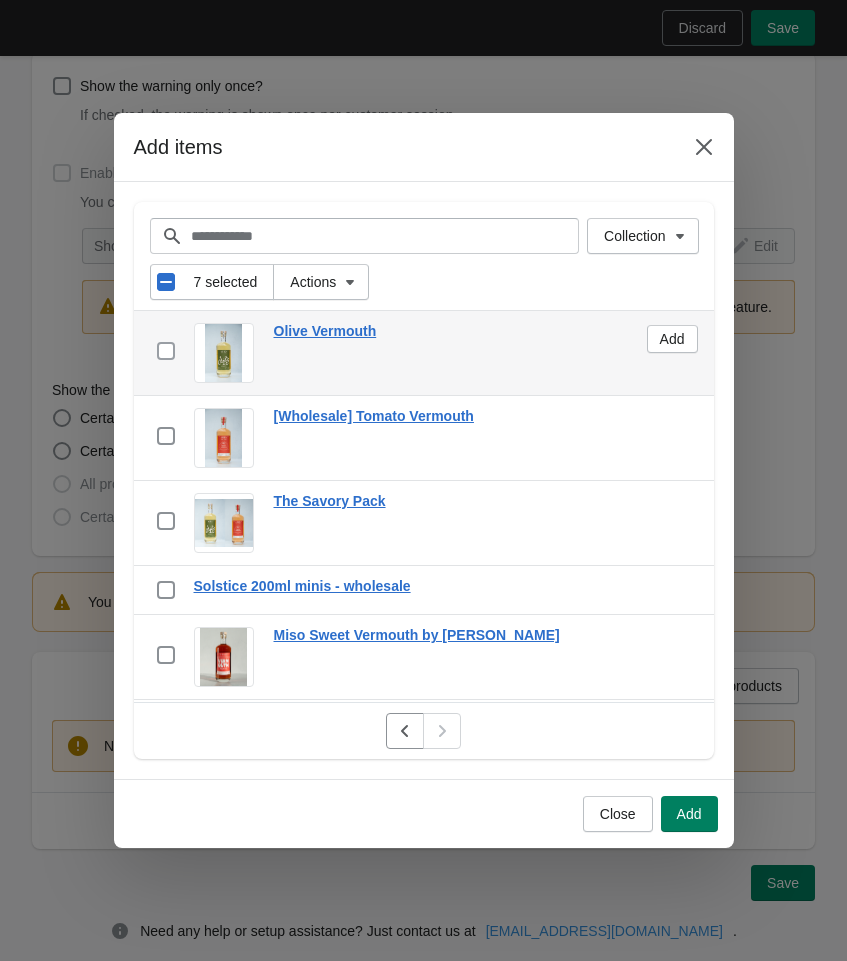 click at bounding box center (166, 351) 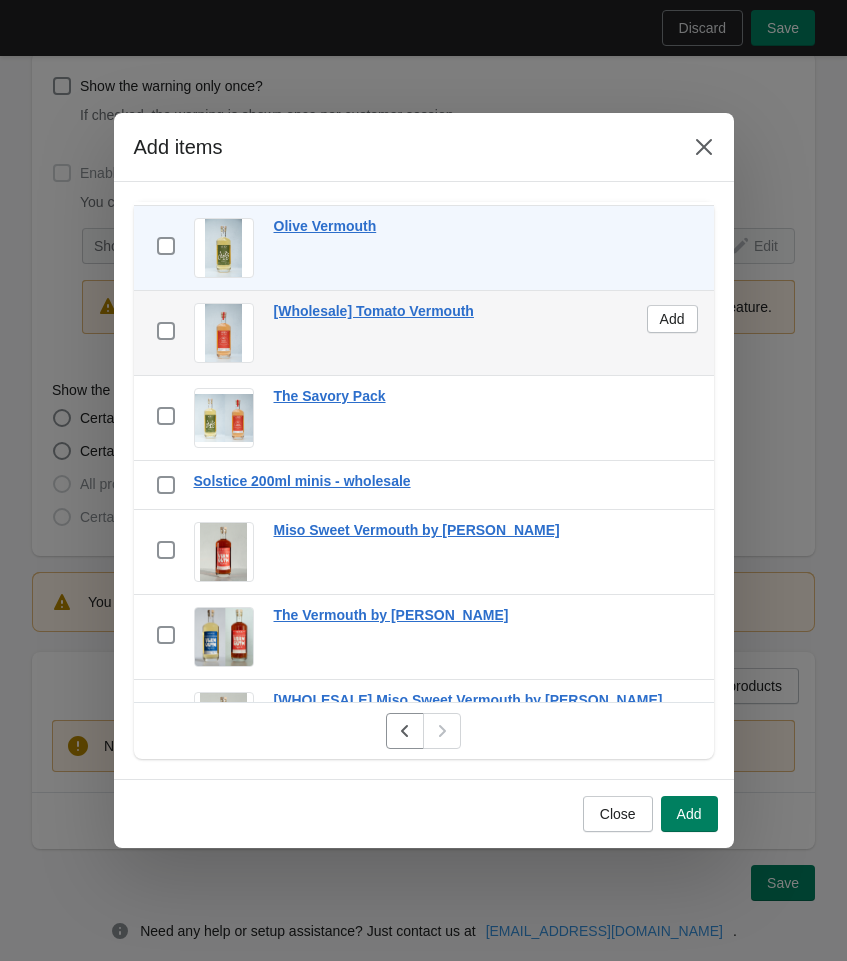 scroll, scrollTop: 132, scrollLeft: 0, axis: vertical 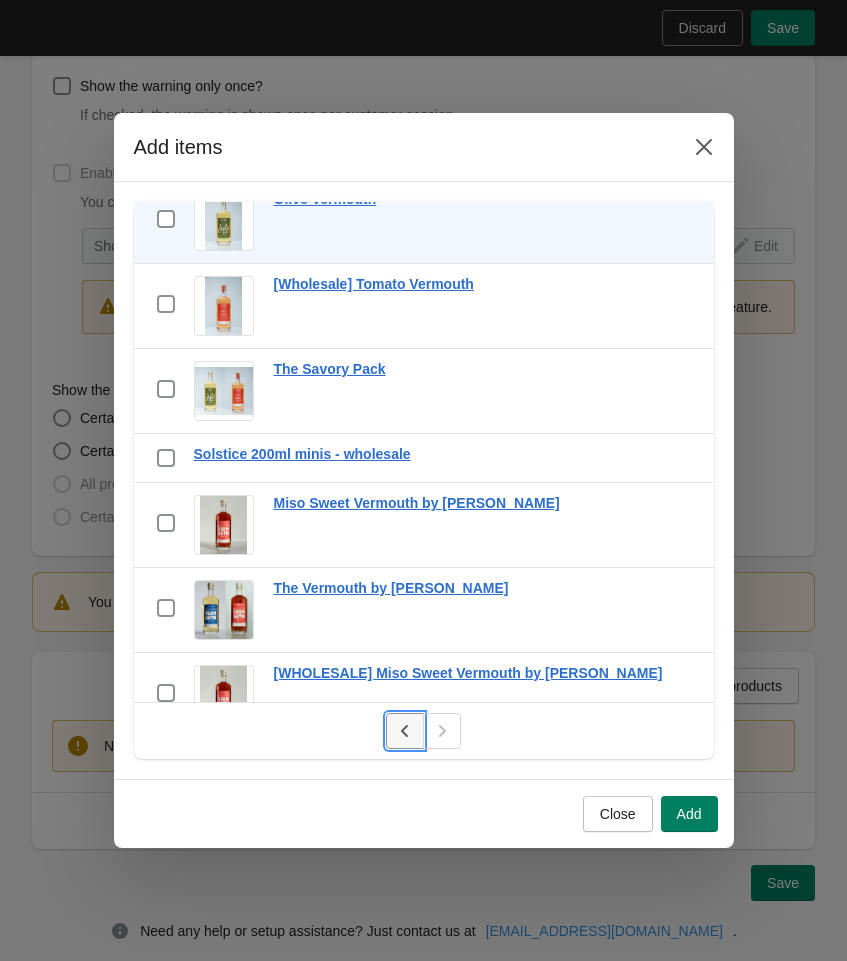 click 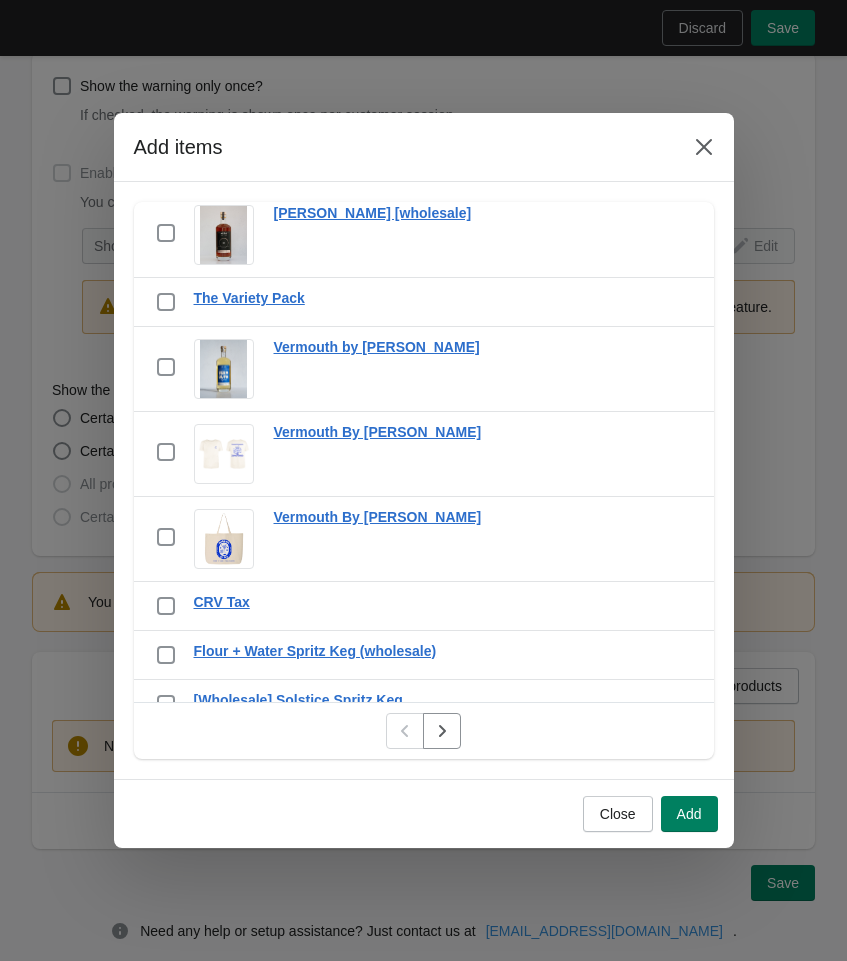 scroll, scrollTop: 1445, scrollLeft: 0, axis: vertical 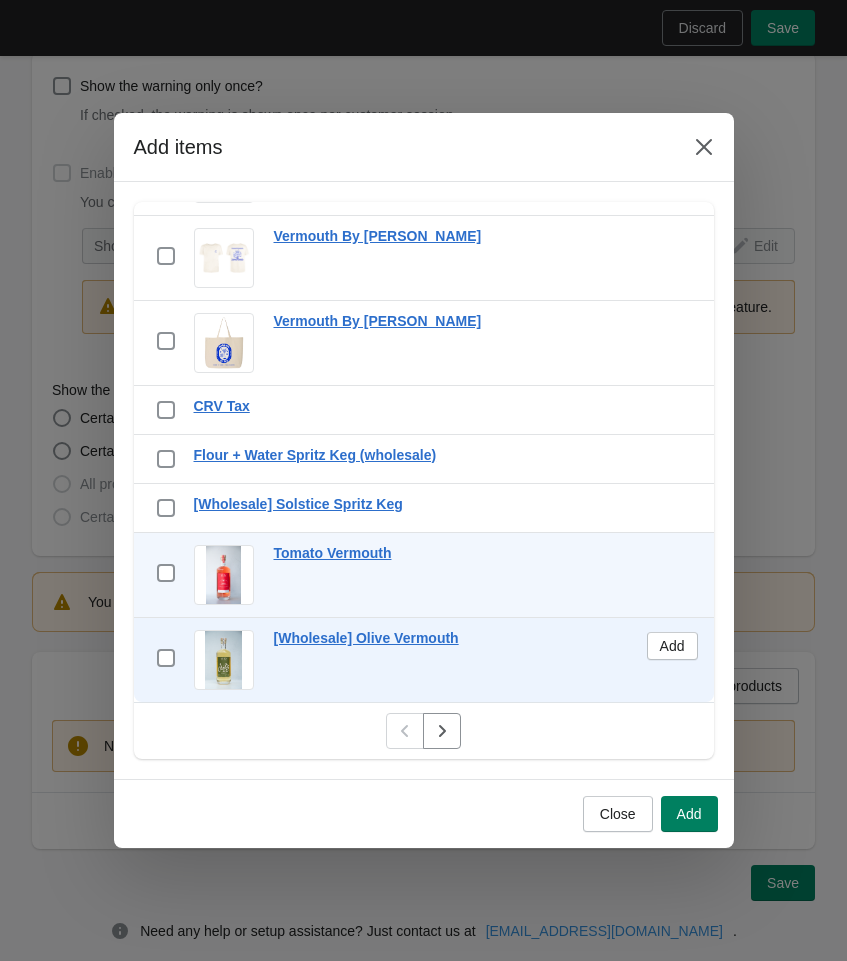 click on "checkbox" at bounding box center [166, 660] 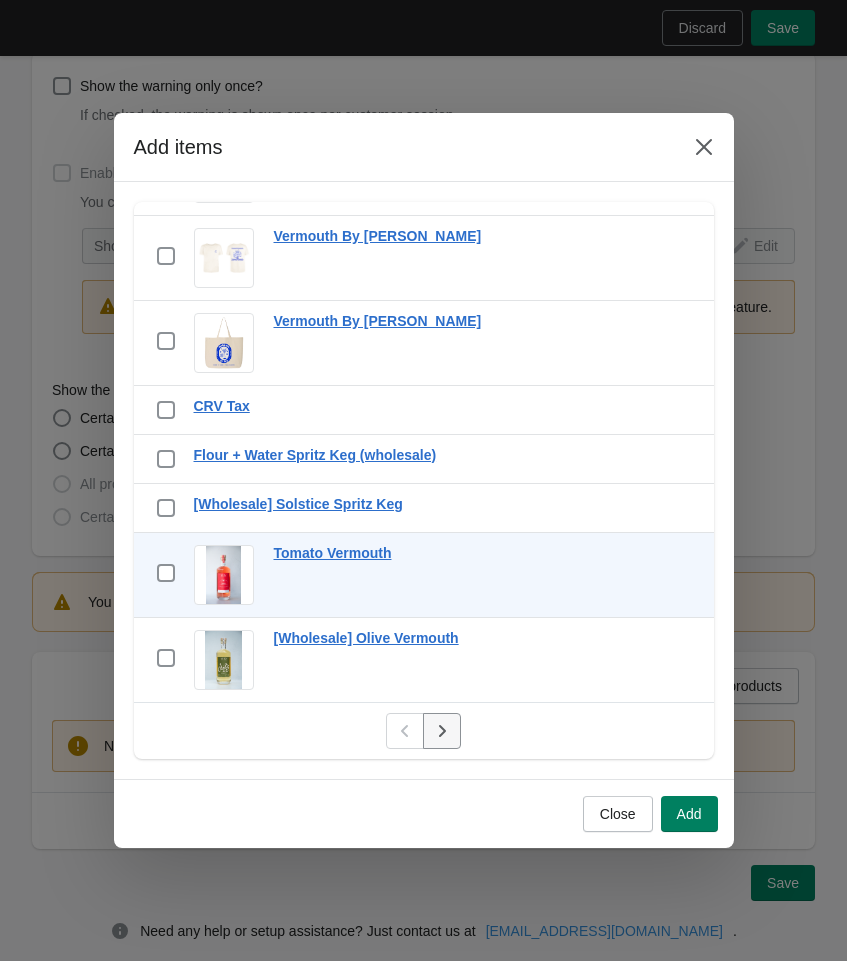 click 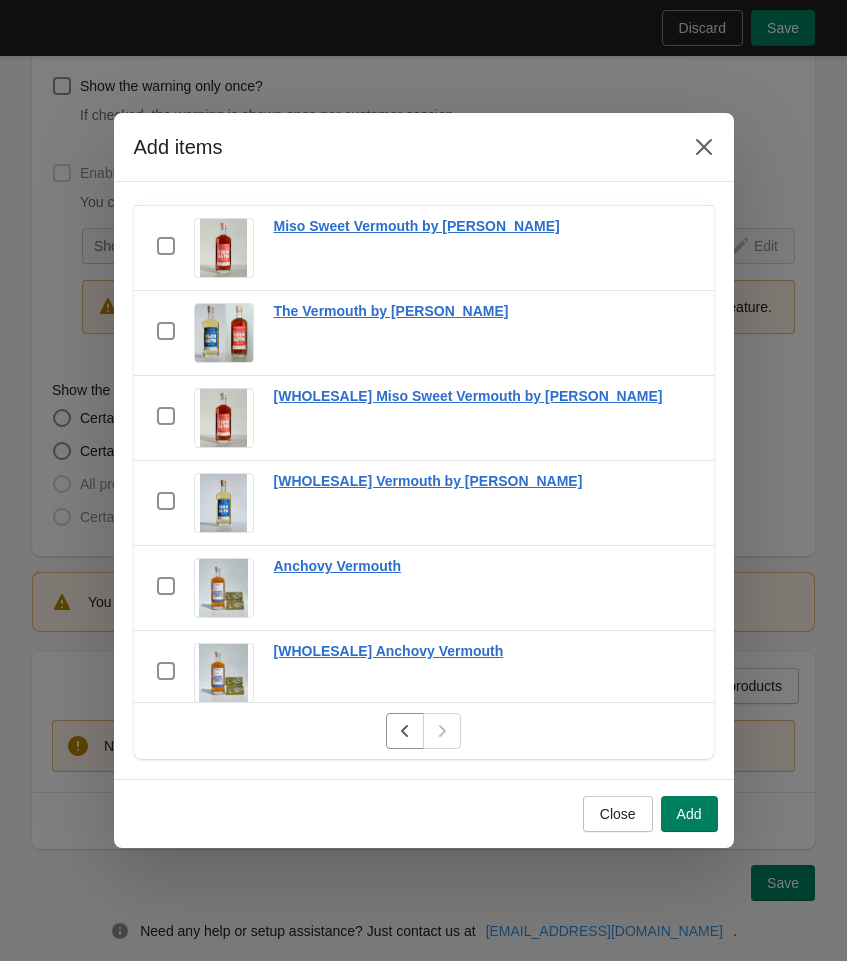 scroll, scrollTop: 422, scrollLeft: 0, axis: vertical 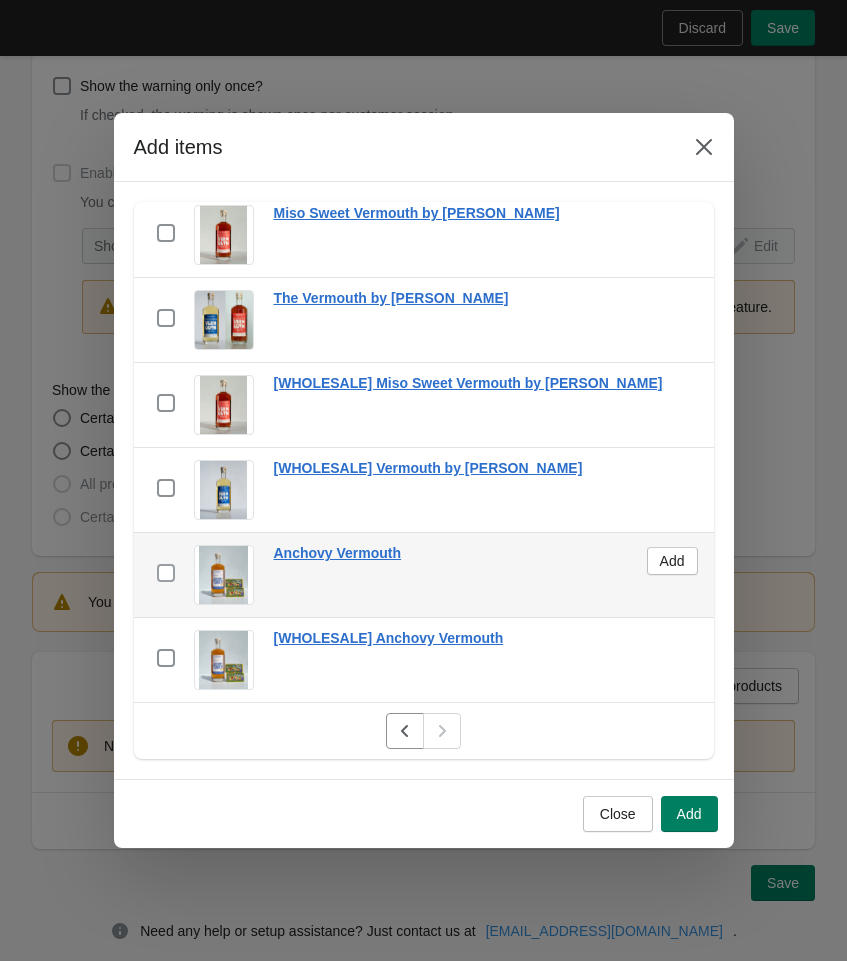 click at bounding box center [166, 573] 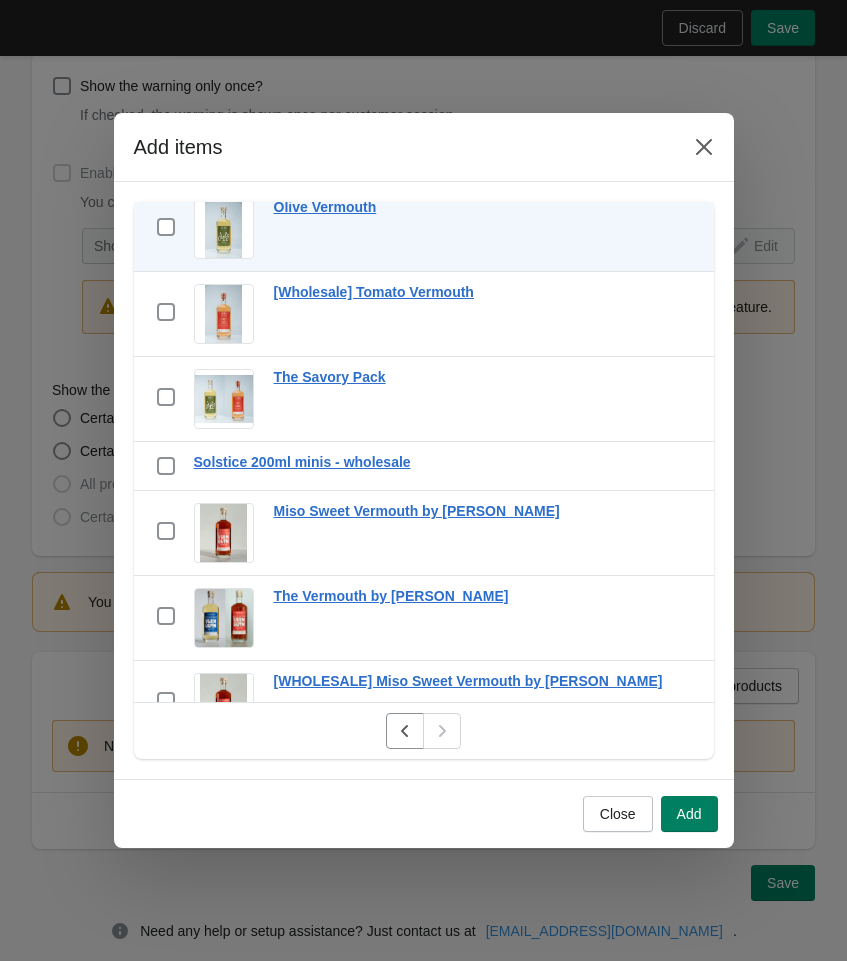 scroll, scrollTop: 96, scrollLeft: 0, axis: vertical 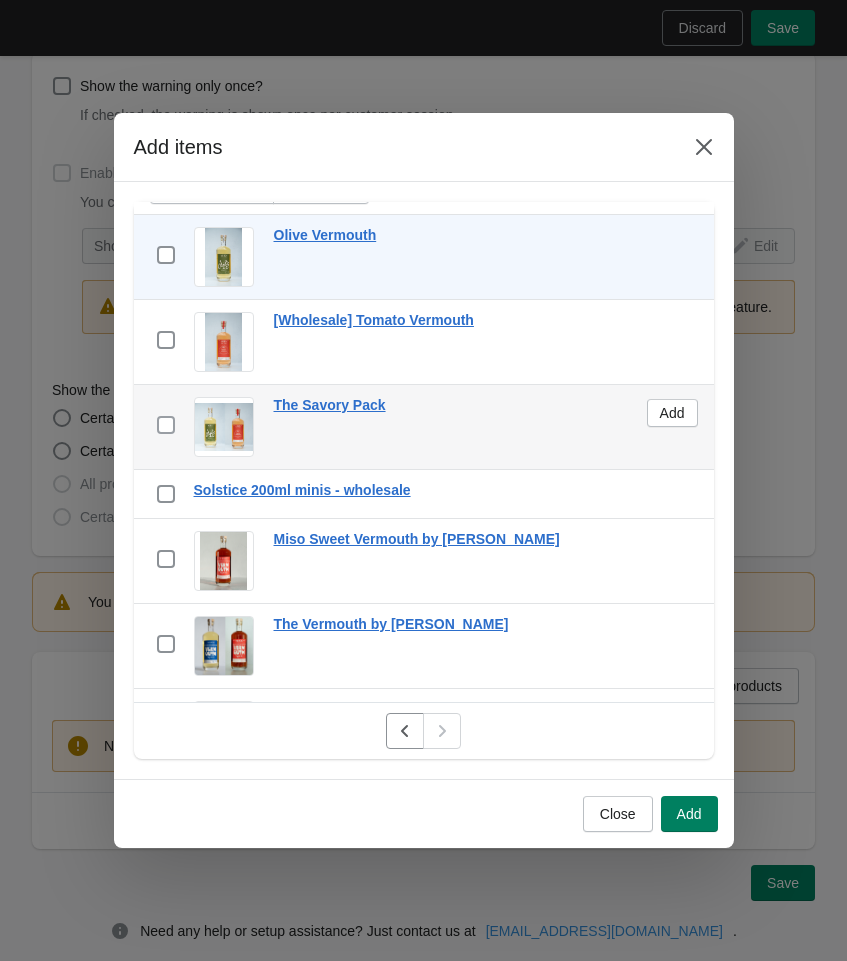 click at bounding box center [166, 425] 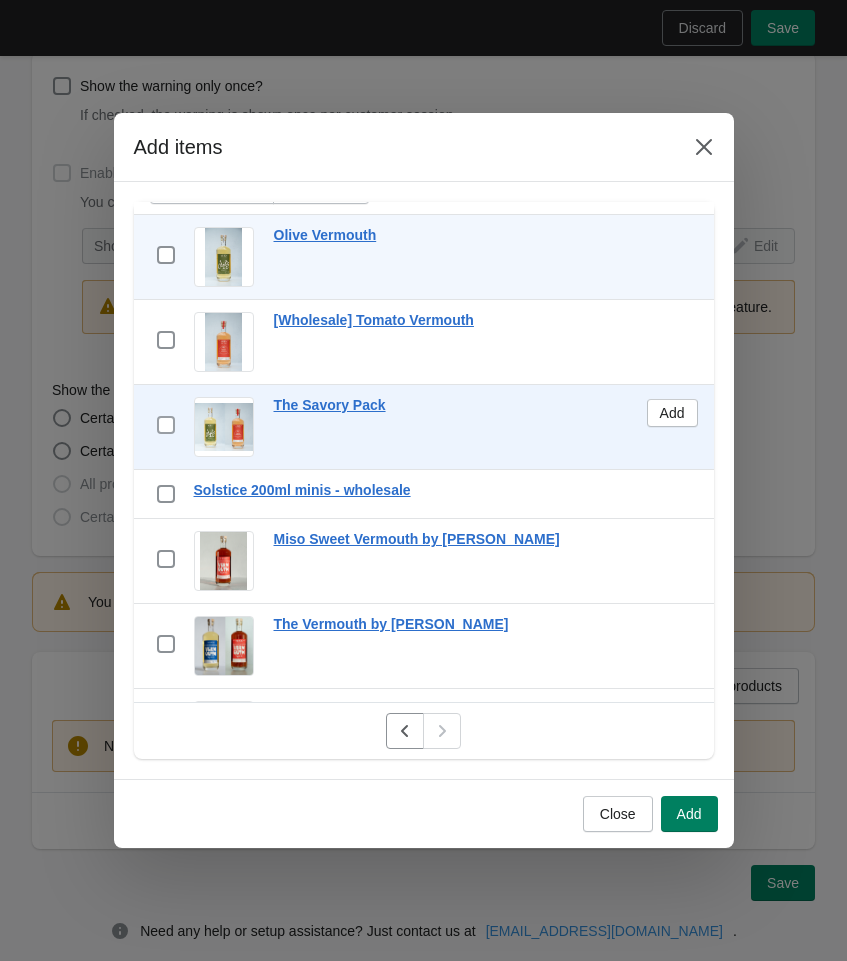 scroll, scrollTop: 0, scrollLeft: 0, axis: both 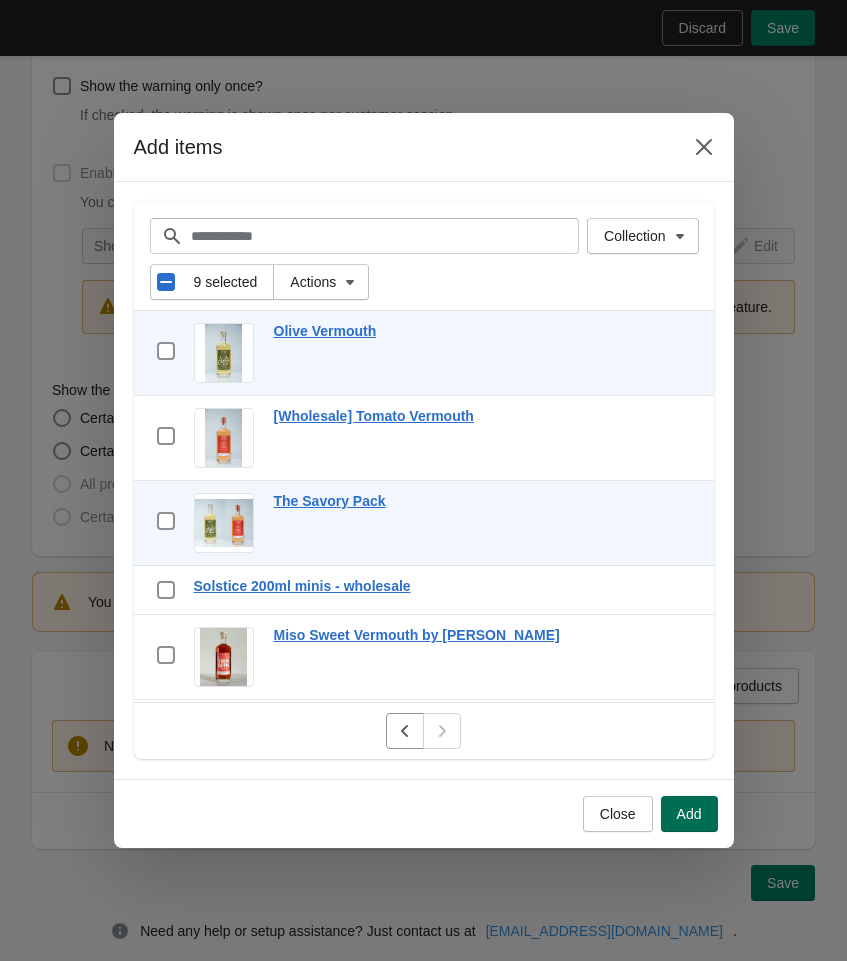 click on "Add" at bounding box center (689, 814) 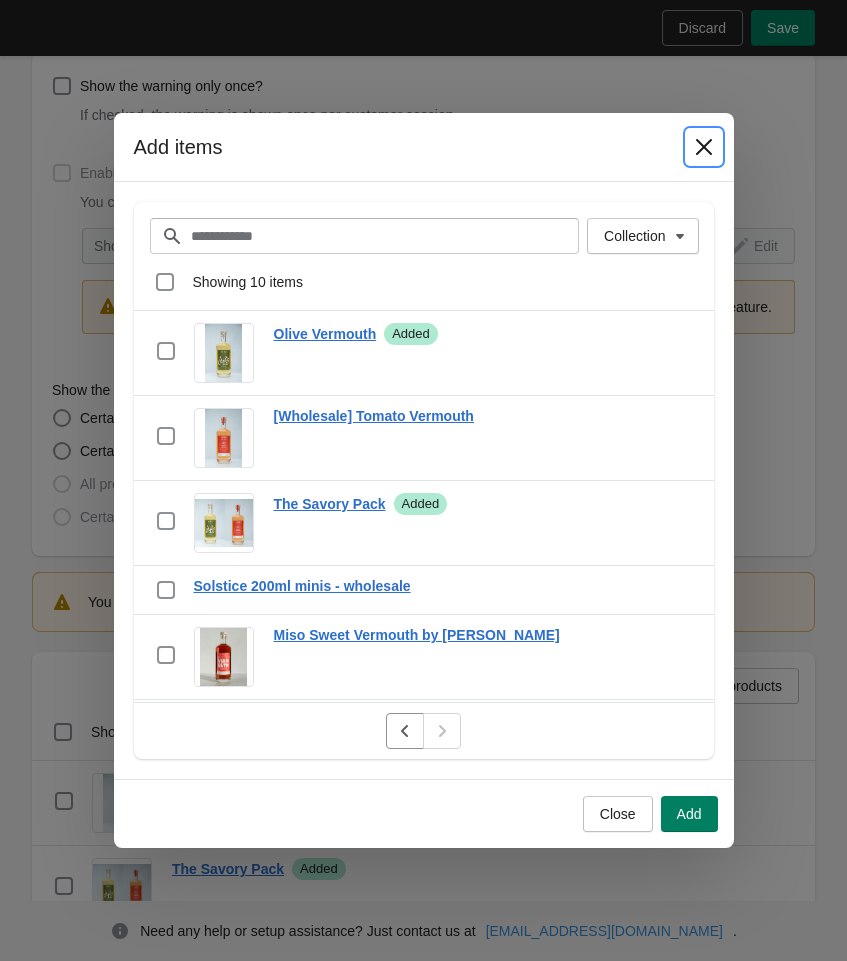 click at bounding box center [704, 147] 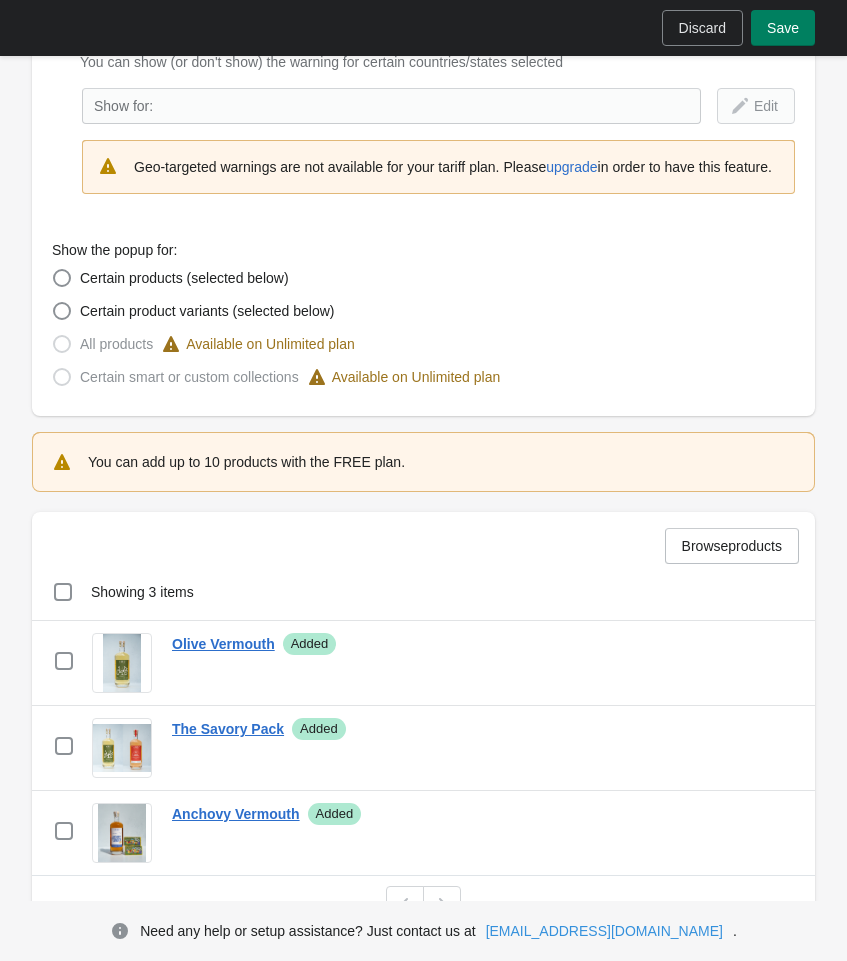 scroll, scrollTop: 500, scrollLeft: 0, axis: vertical 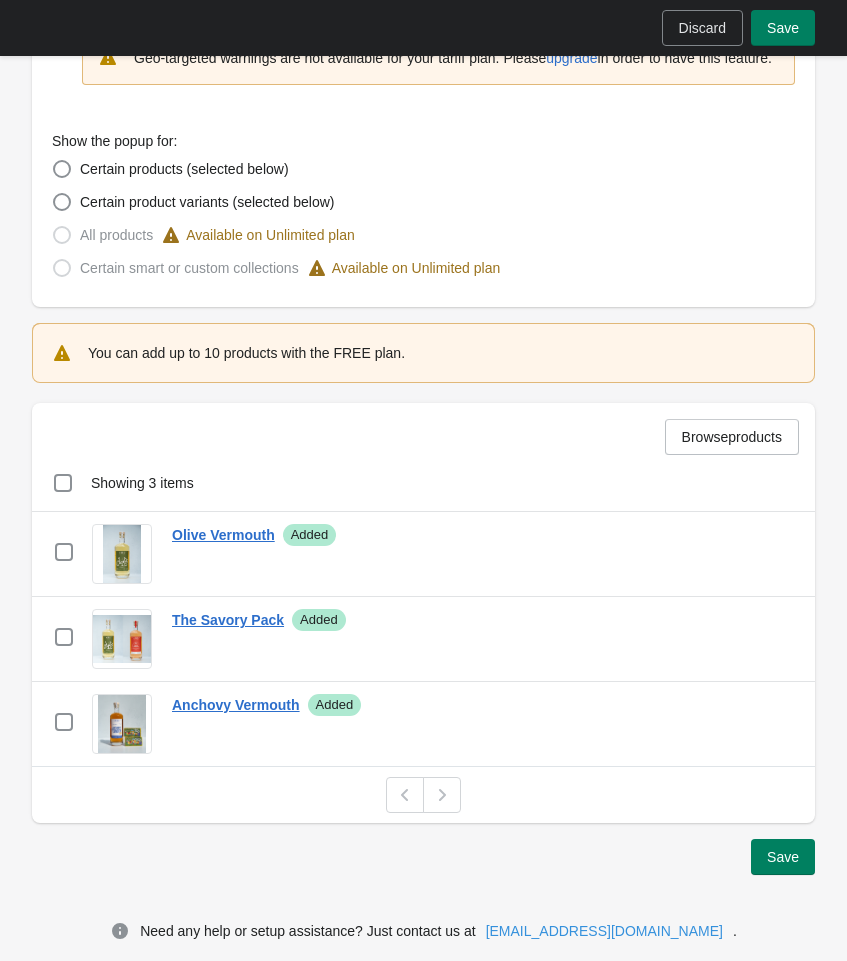 click at bounding box center (423, 794) 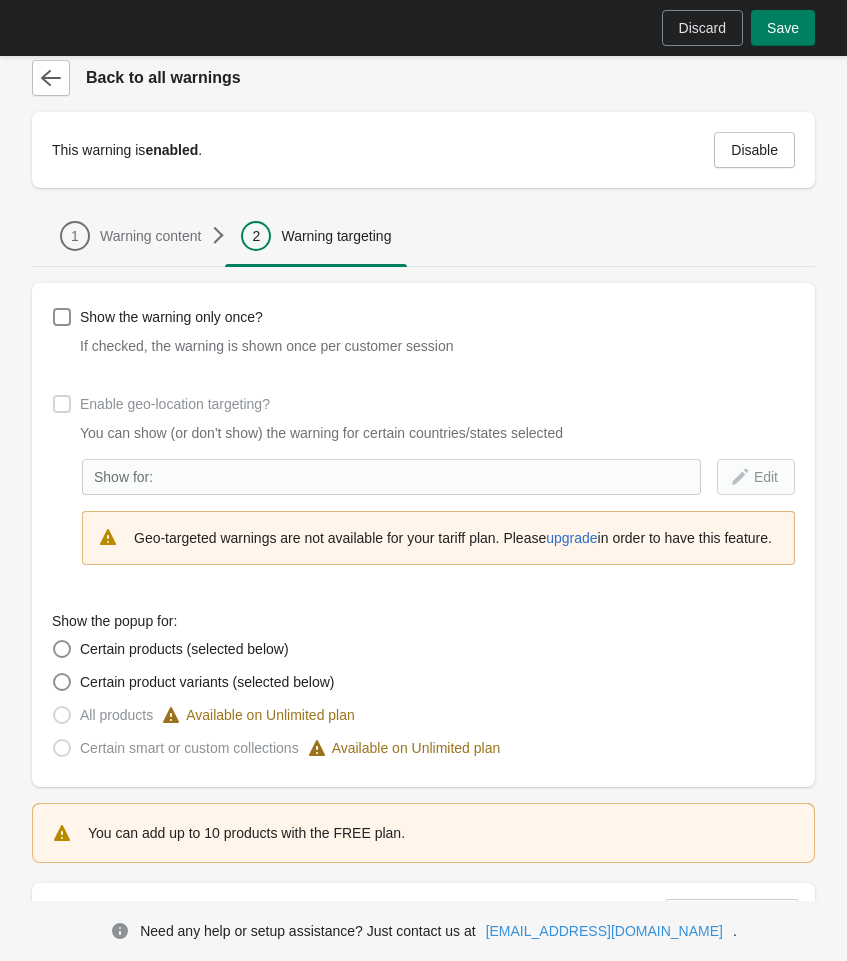 scroll, scrollTop: 500, scrollLeft: 0, axis: vertical 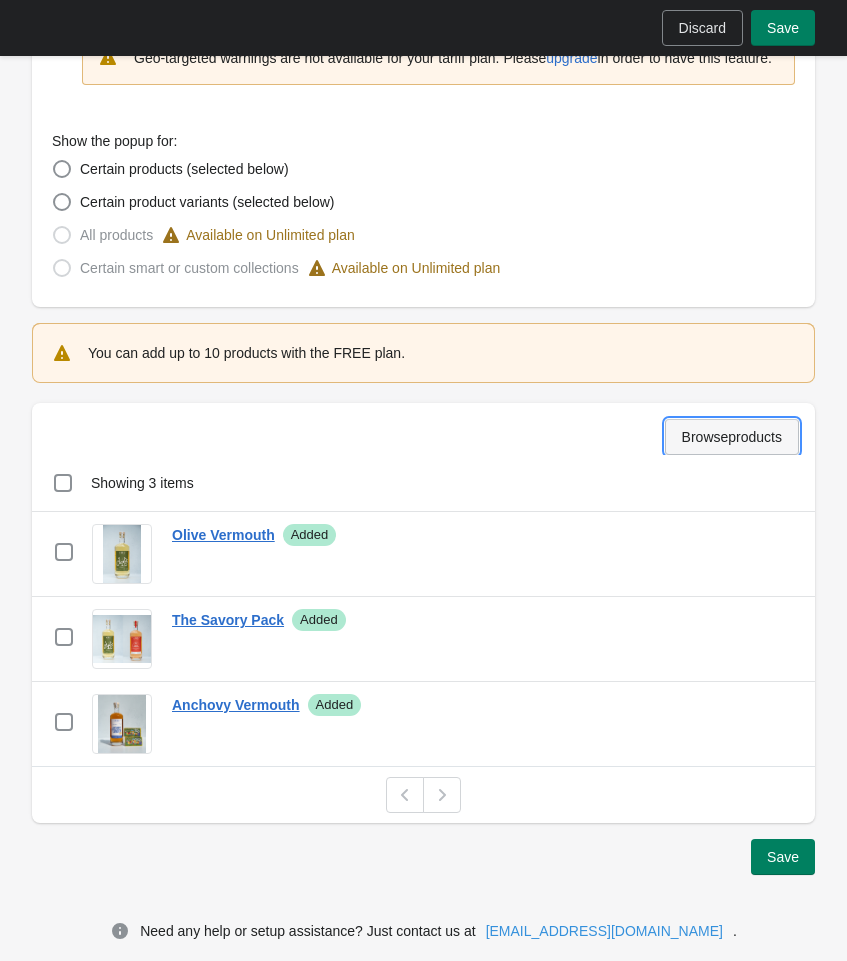 click on "Browse  products" at bounding box center (732, 437) 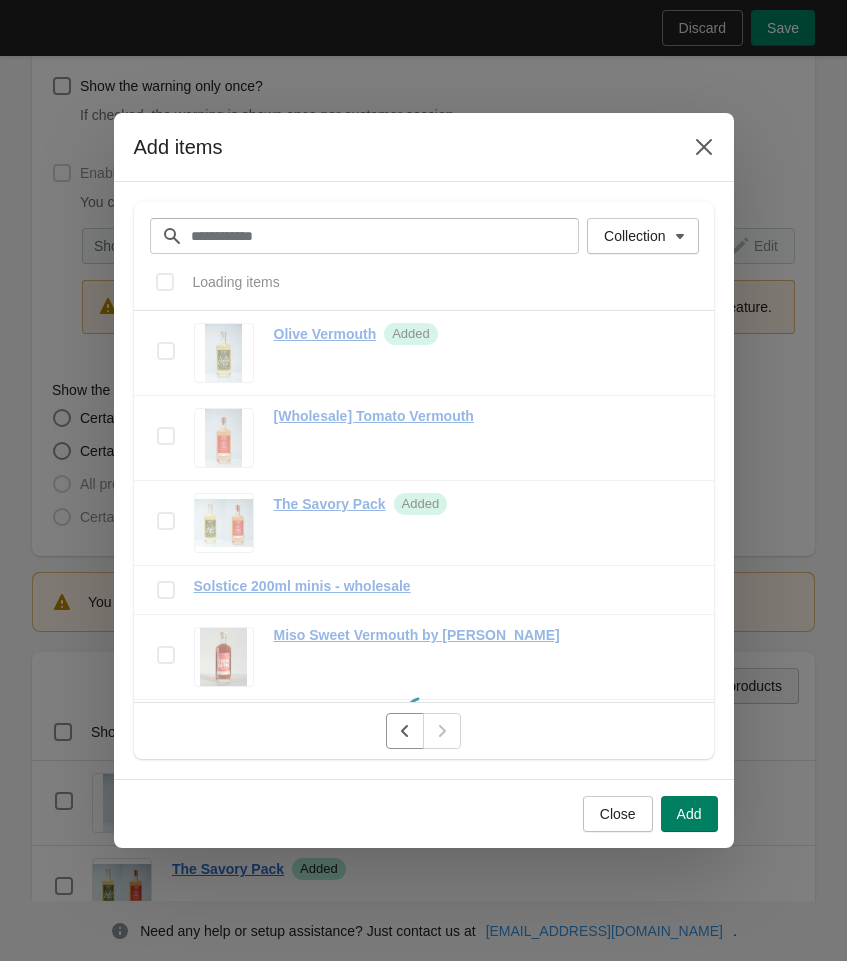 scroll, scrollTop: 500, scrollLeft: 0, axis: vertical 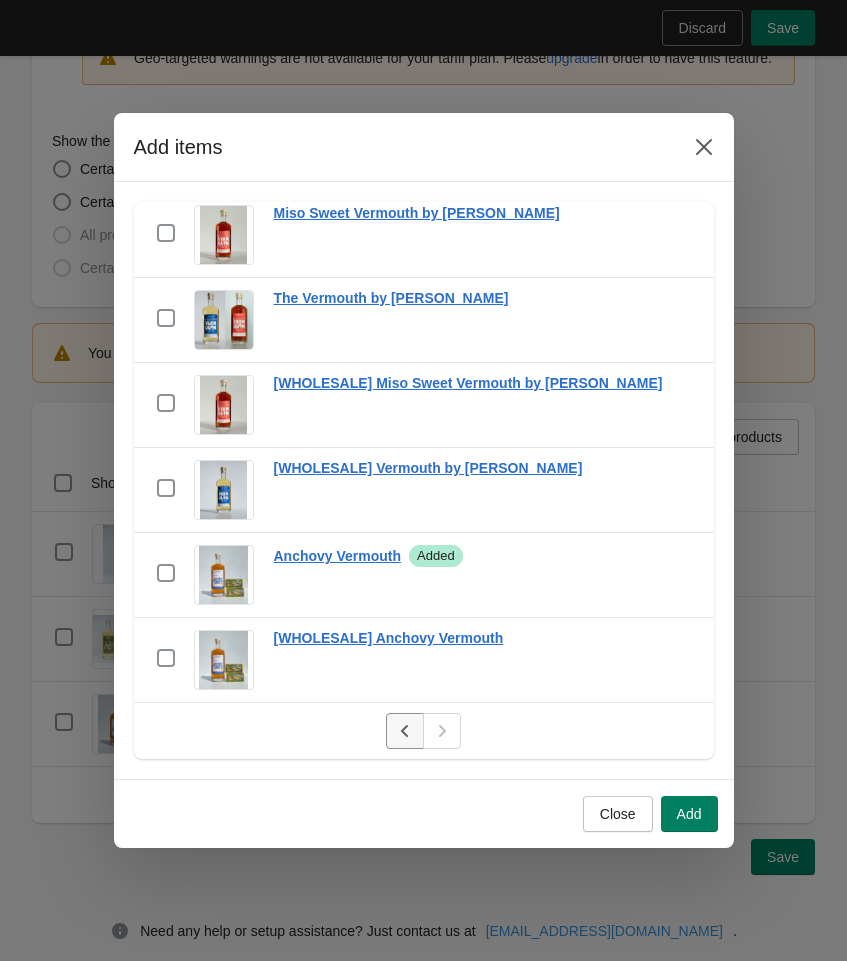 click 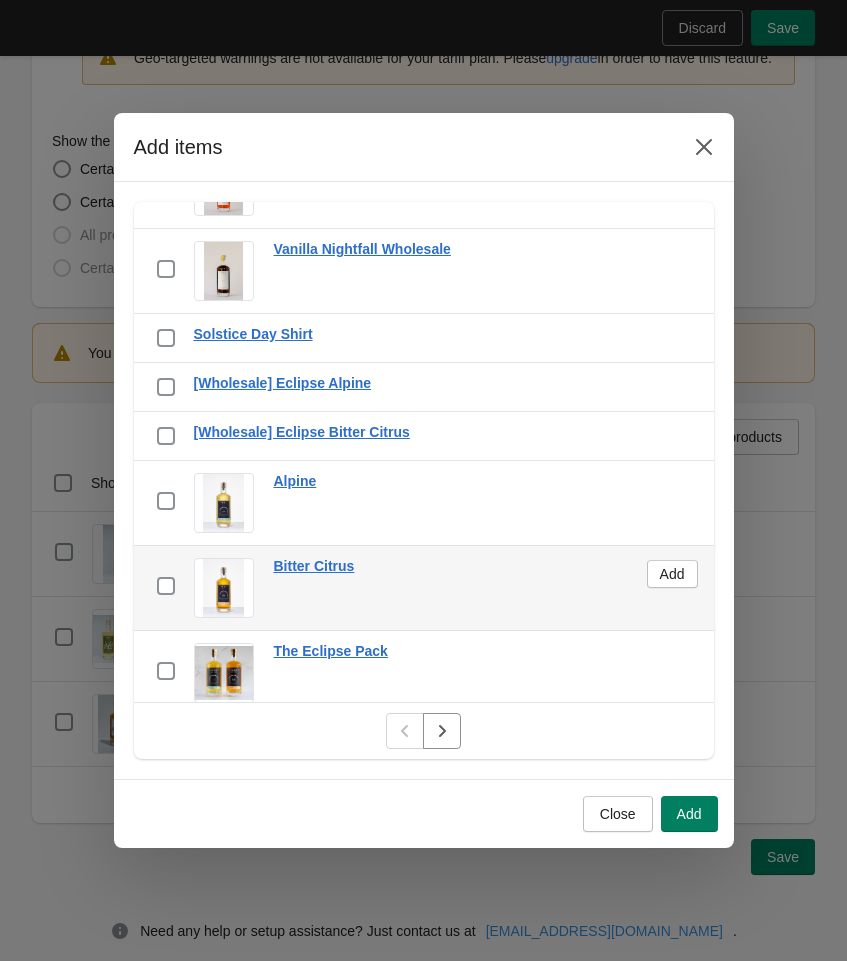 click on "checkbox" at bounding box center [166, 588] 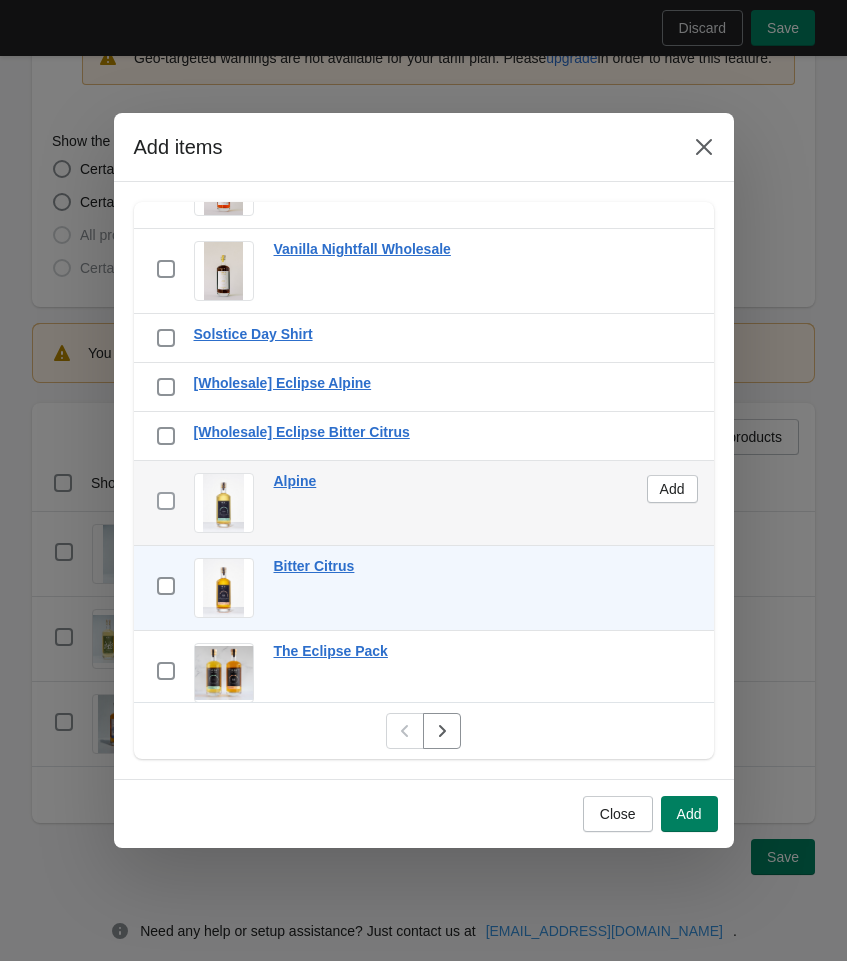 click at bounding box center [166, 501] 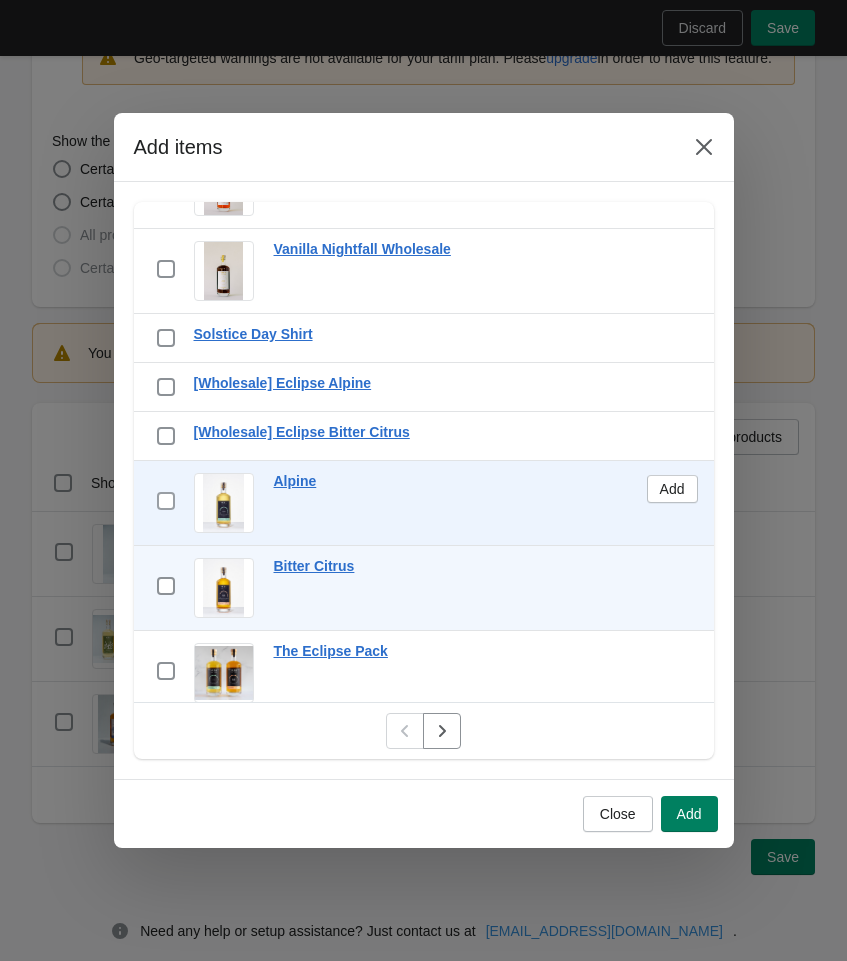 scroll, scrollTop: 0, scrollLeft: 0, axis: both 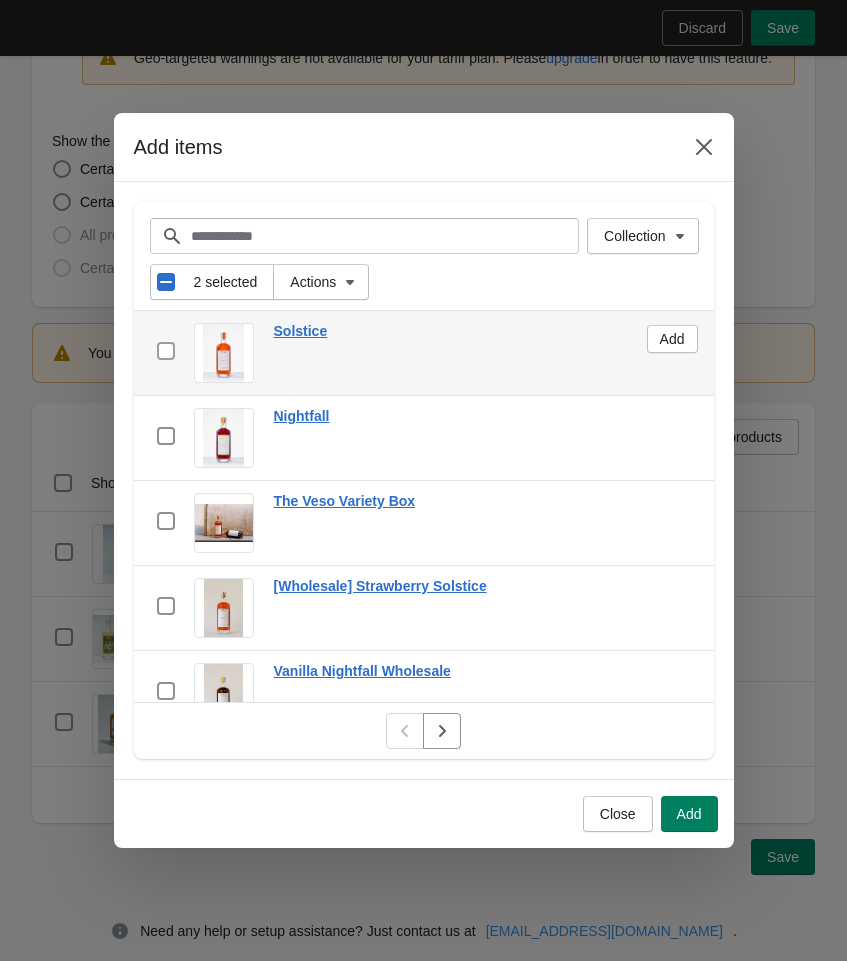 click at bounding box center [166, 351] 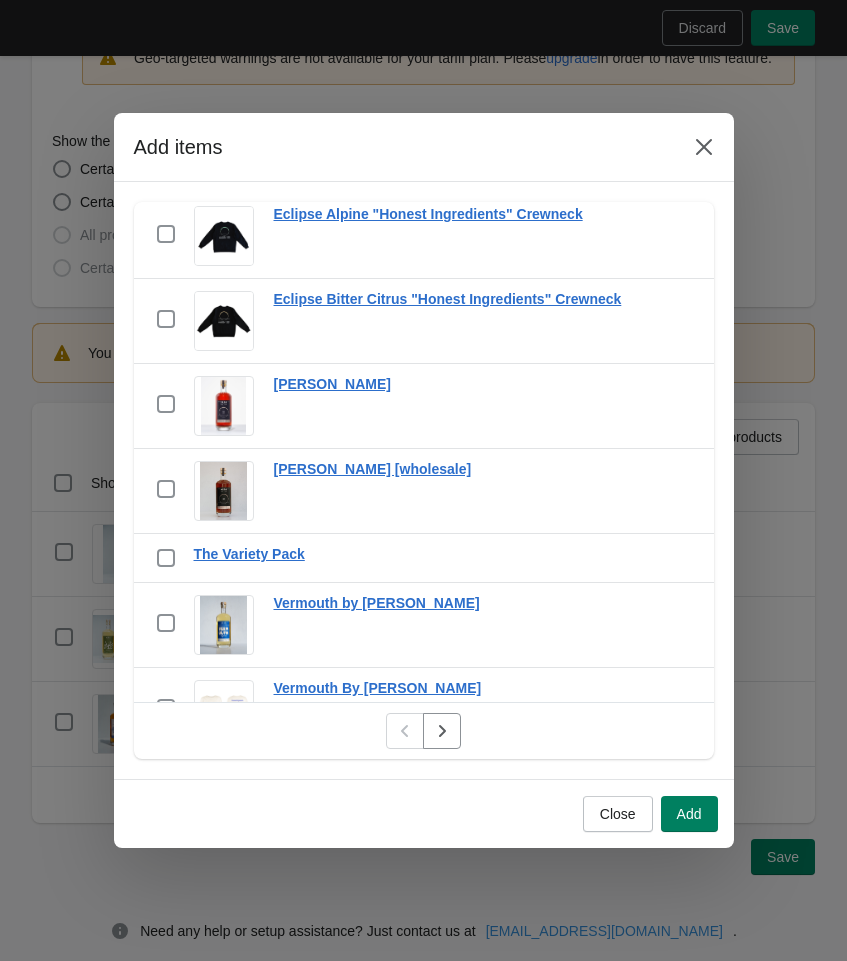 scroll, scrollTop: 1140, scrollLeft: 0, axis: vertical 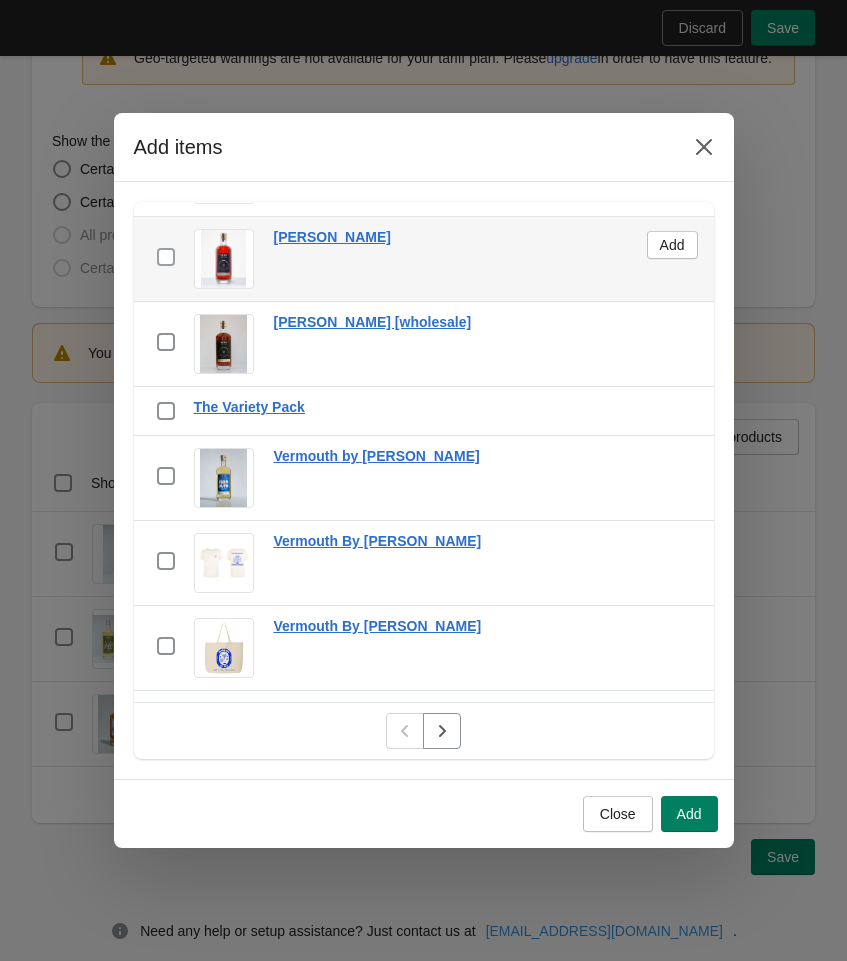 click at bounding box center (166, 257) 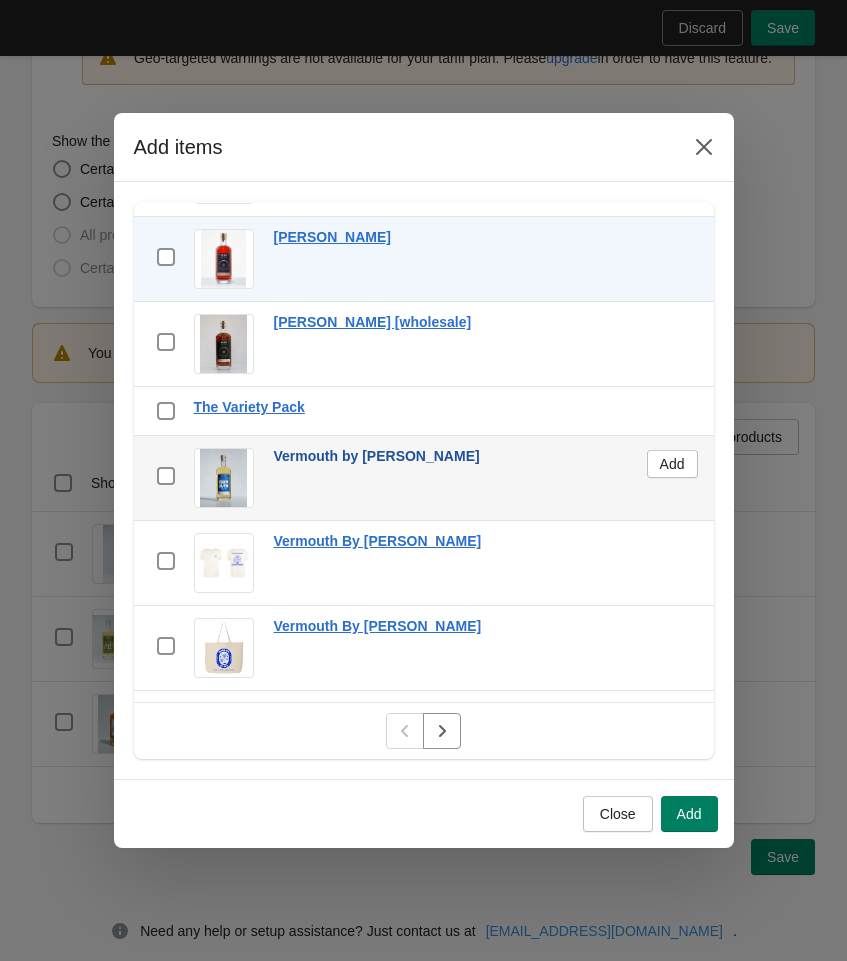 scroll, scrollTop: 1445, scrollLeft: 0, axis: vertical 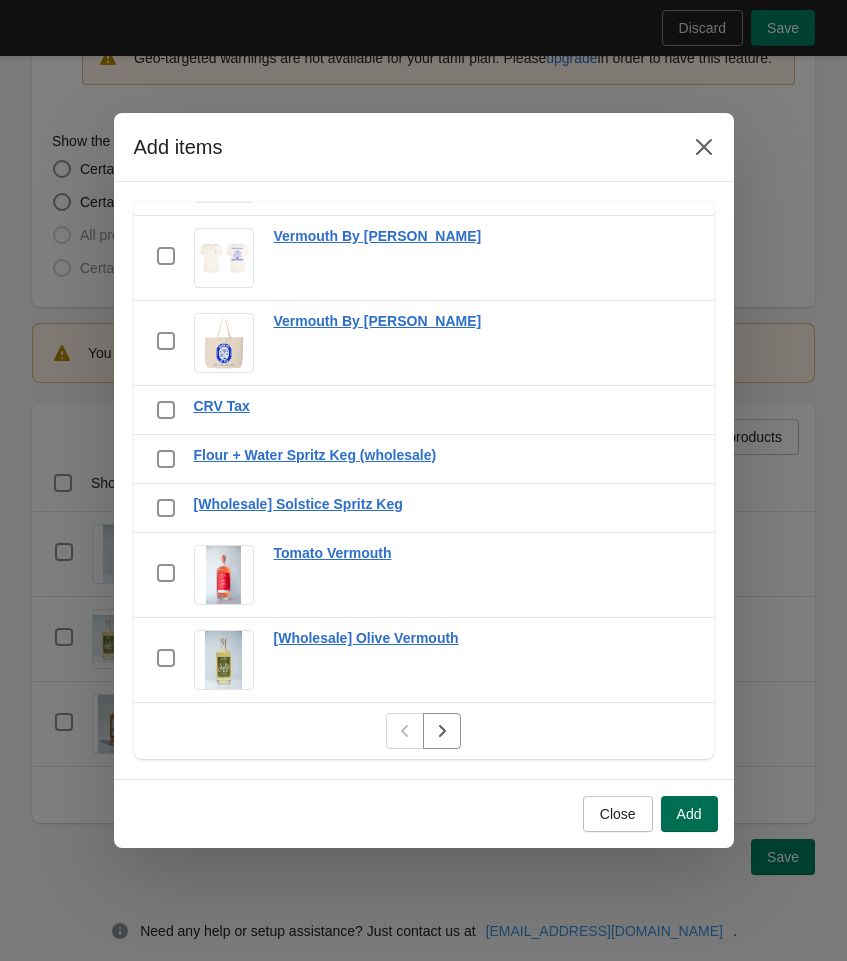 click on "Add" at bounding box center [689, 814] 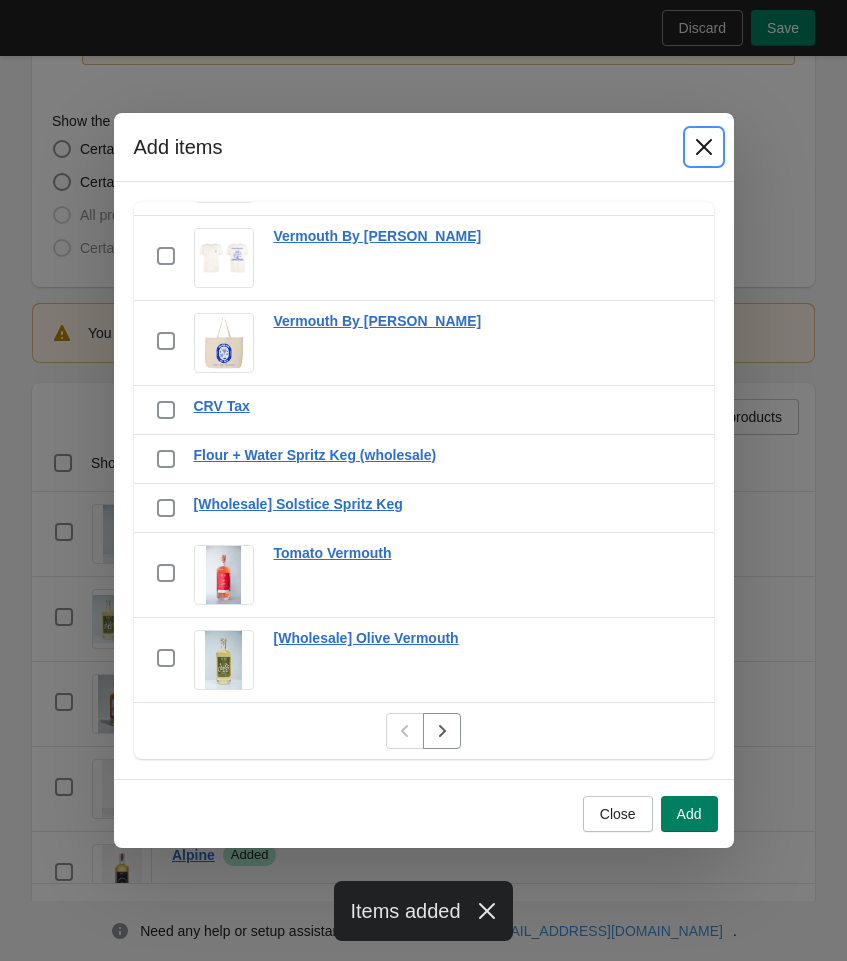 click at bounding box center (704, 147) 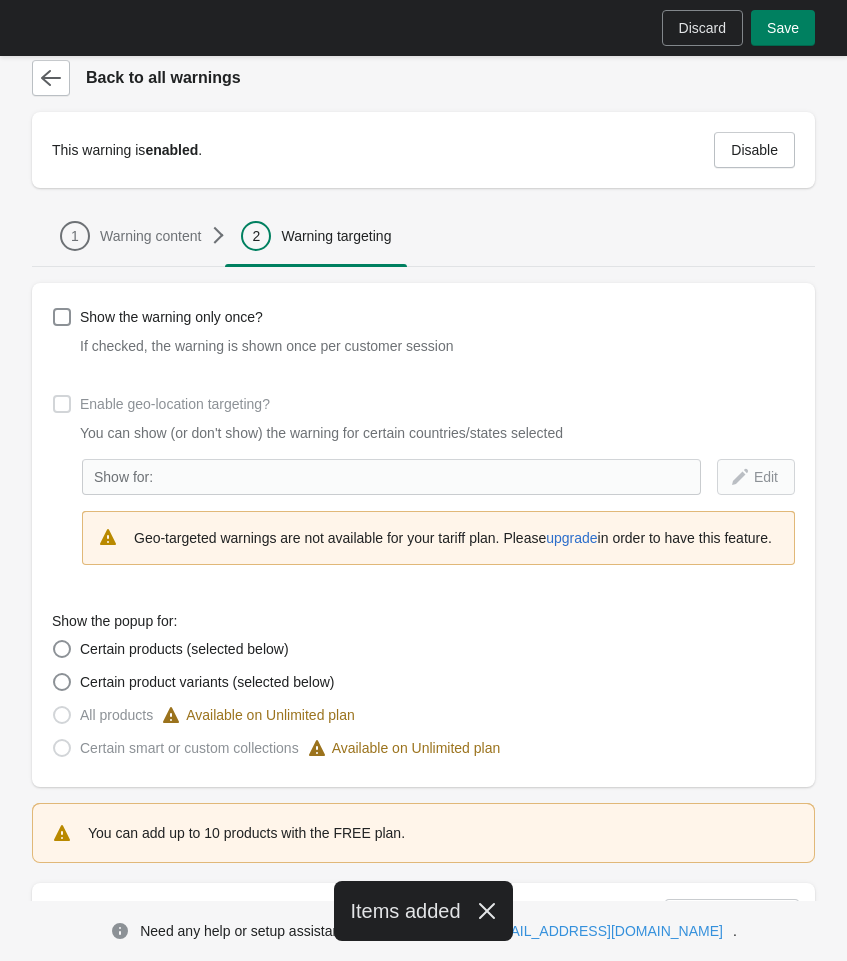 scroll, scrollTop: 500, scrollLeft: 0, axis: vertical 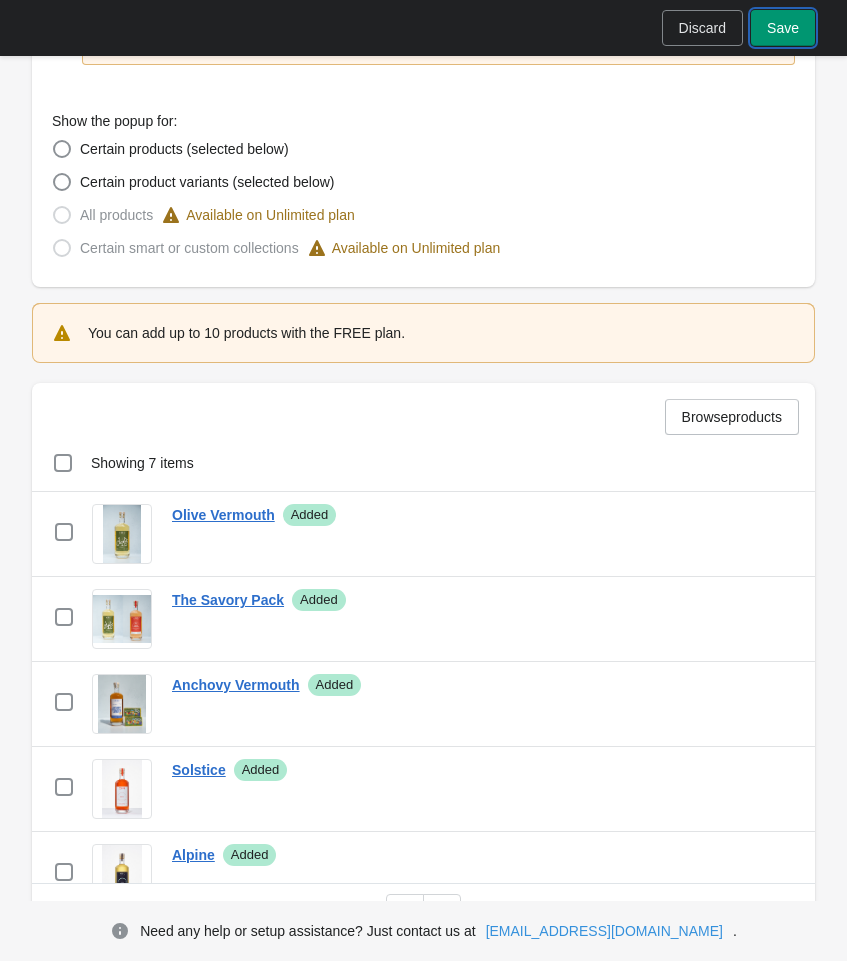 click on "Save" at bounding box center (783, 28) 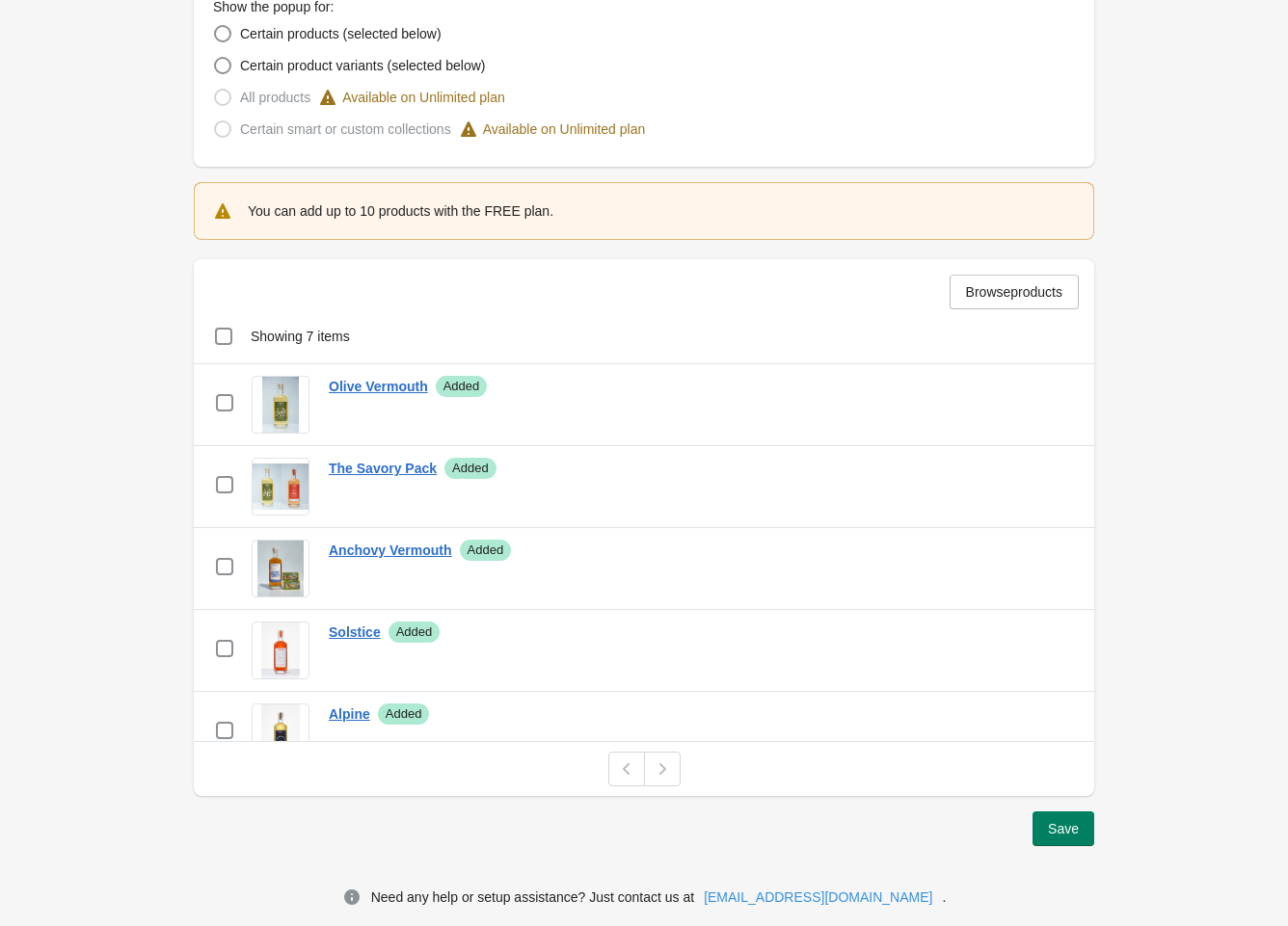 scroll, scrollTop: 595, scrollLeft: 0, axis: vertical 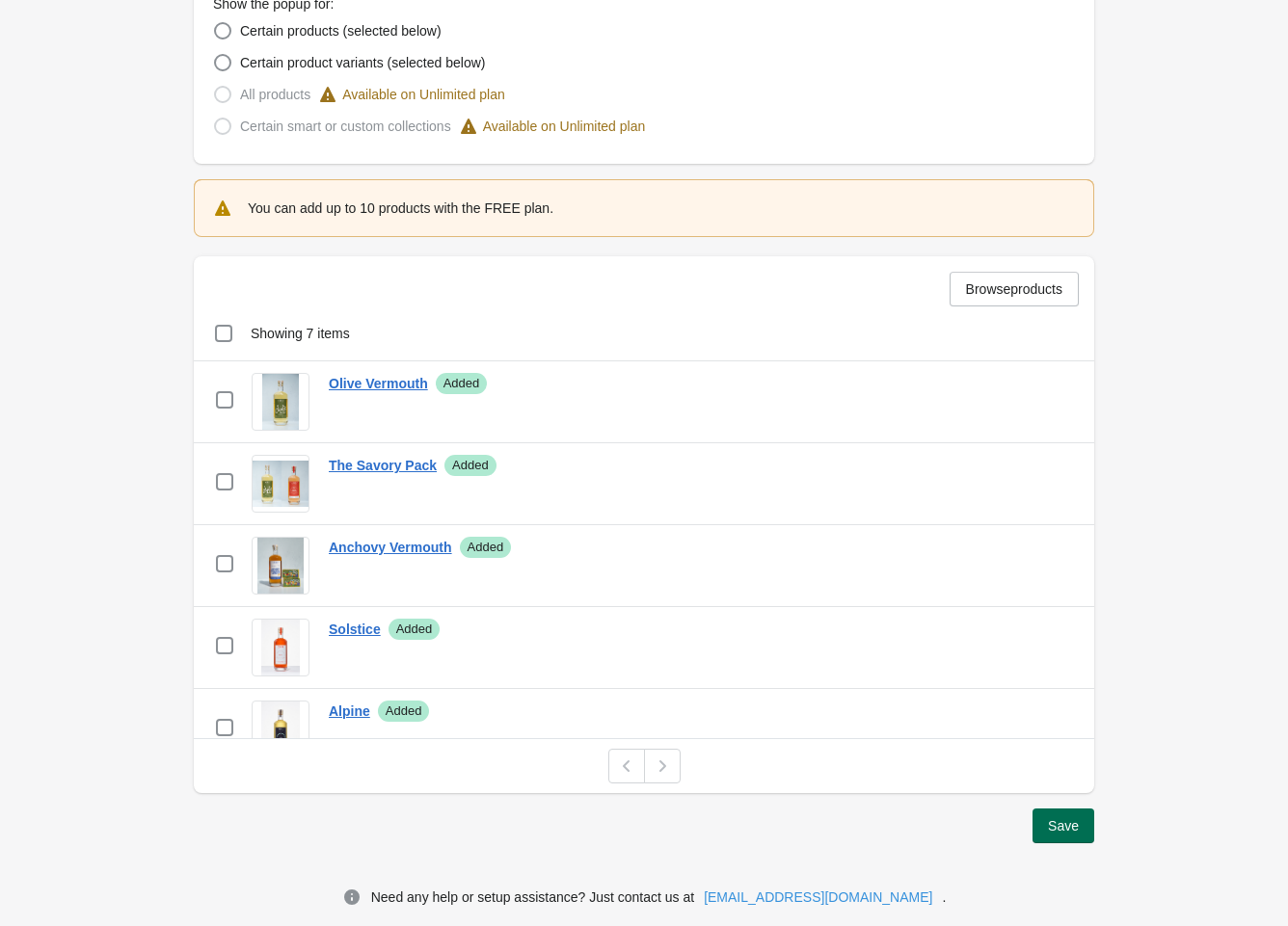 click on "Save" at bounding box center (1063, 826) 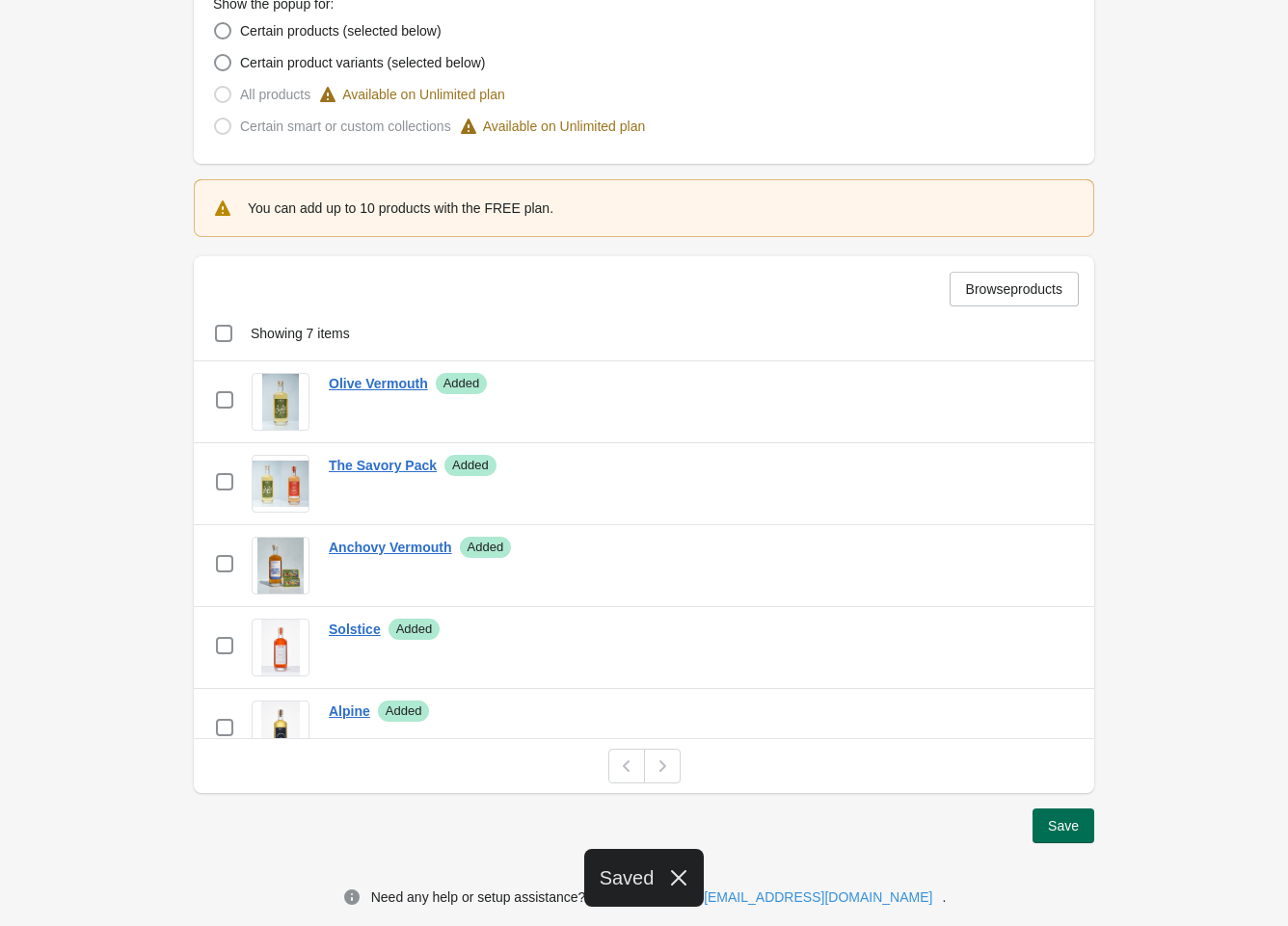scroll, scrollTop: 0, scrollLeft: 0, axis: both 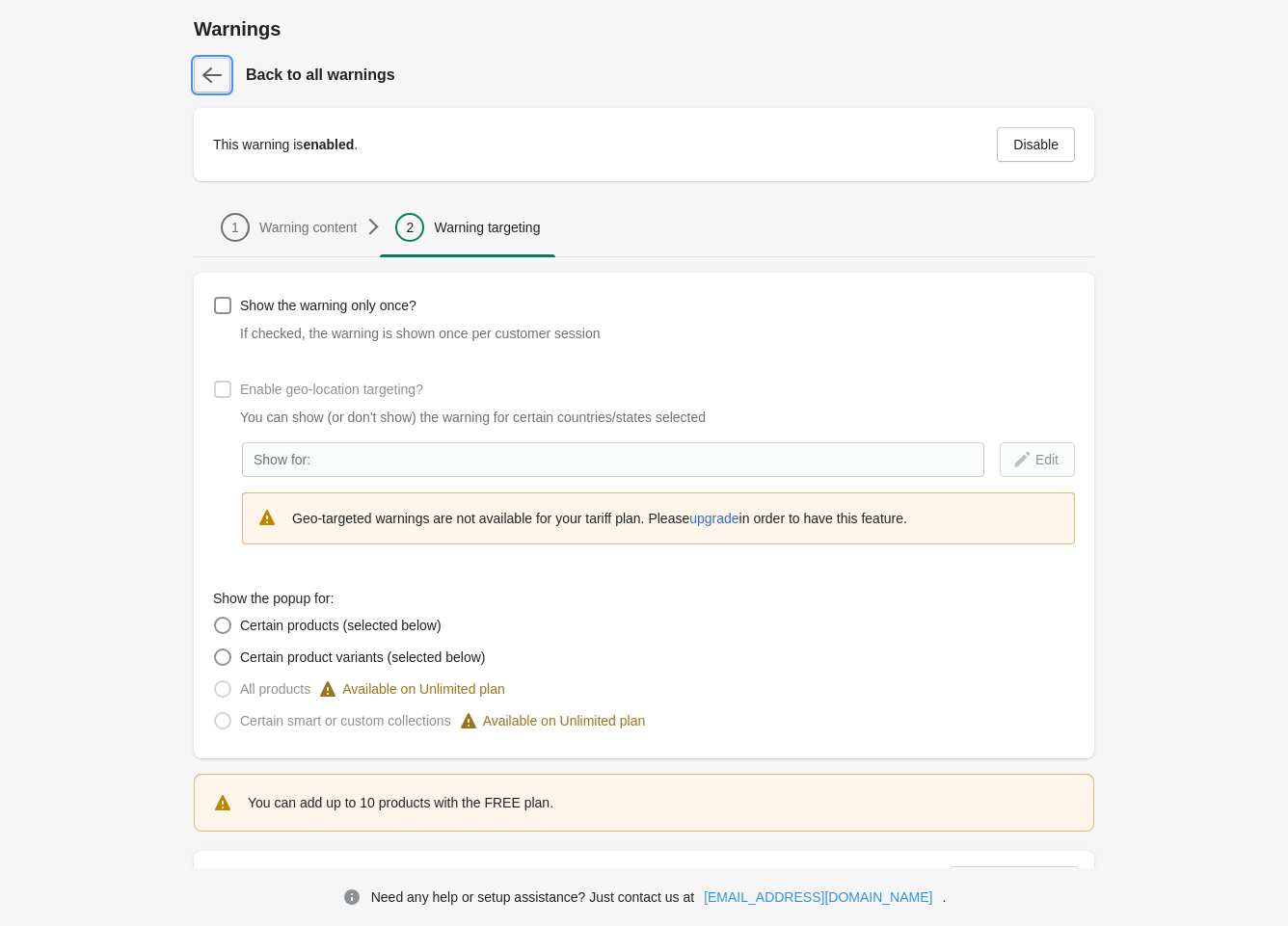 click 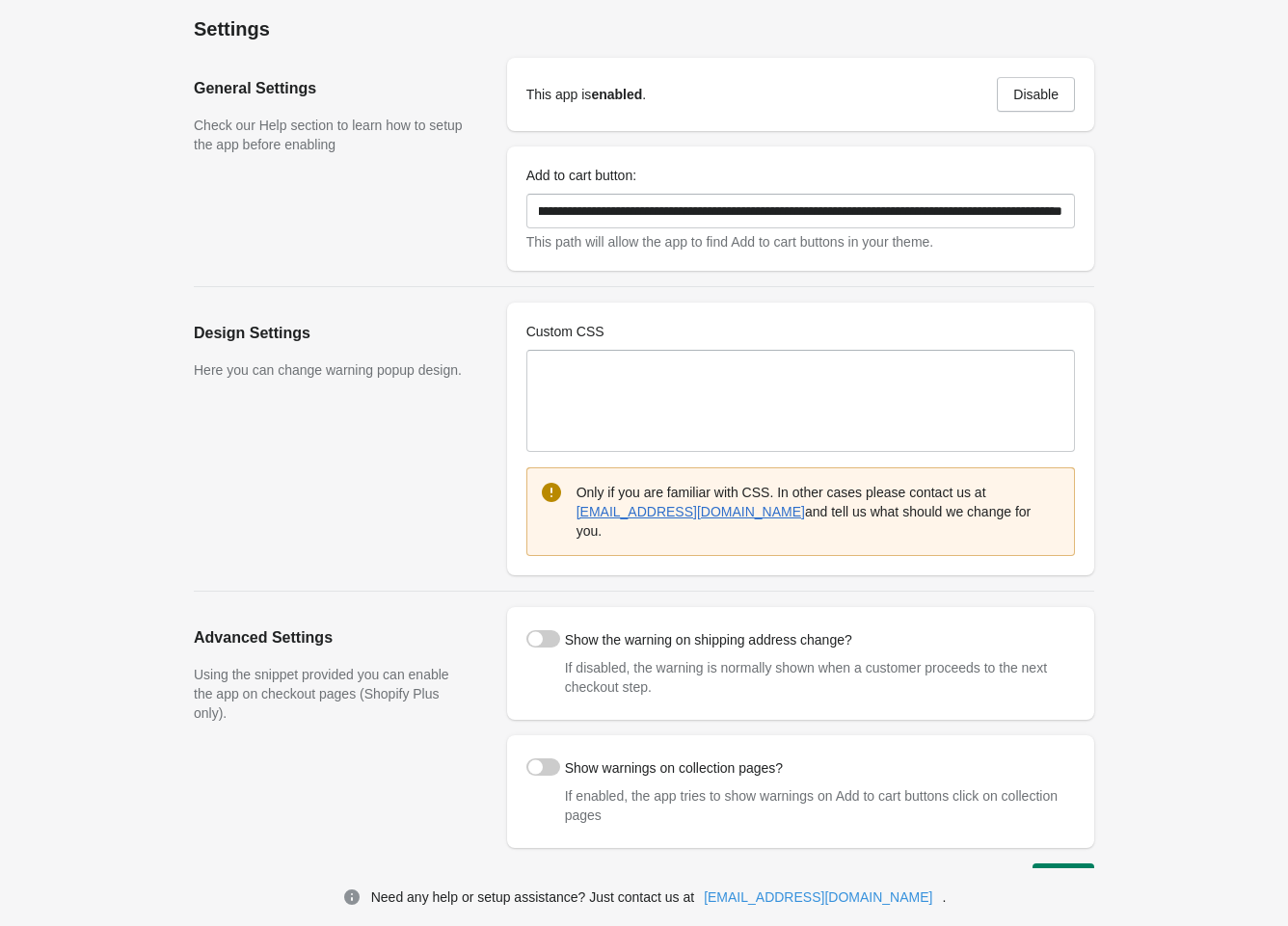 scroll, scrollTop: 0, scrollLeft: 792, axis: horizontal 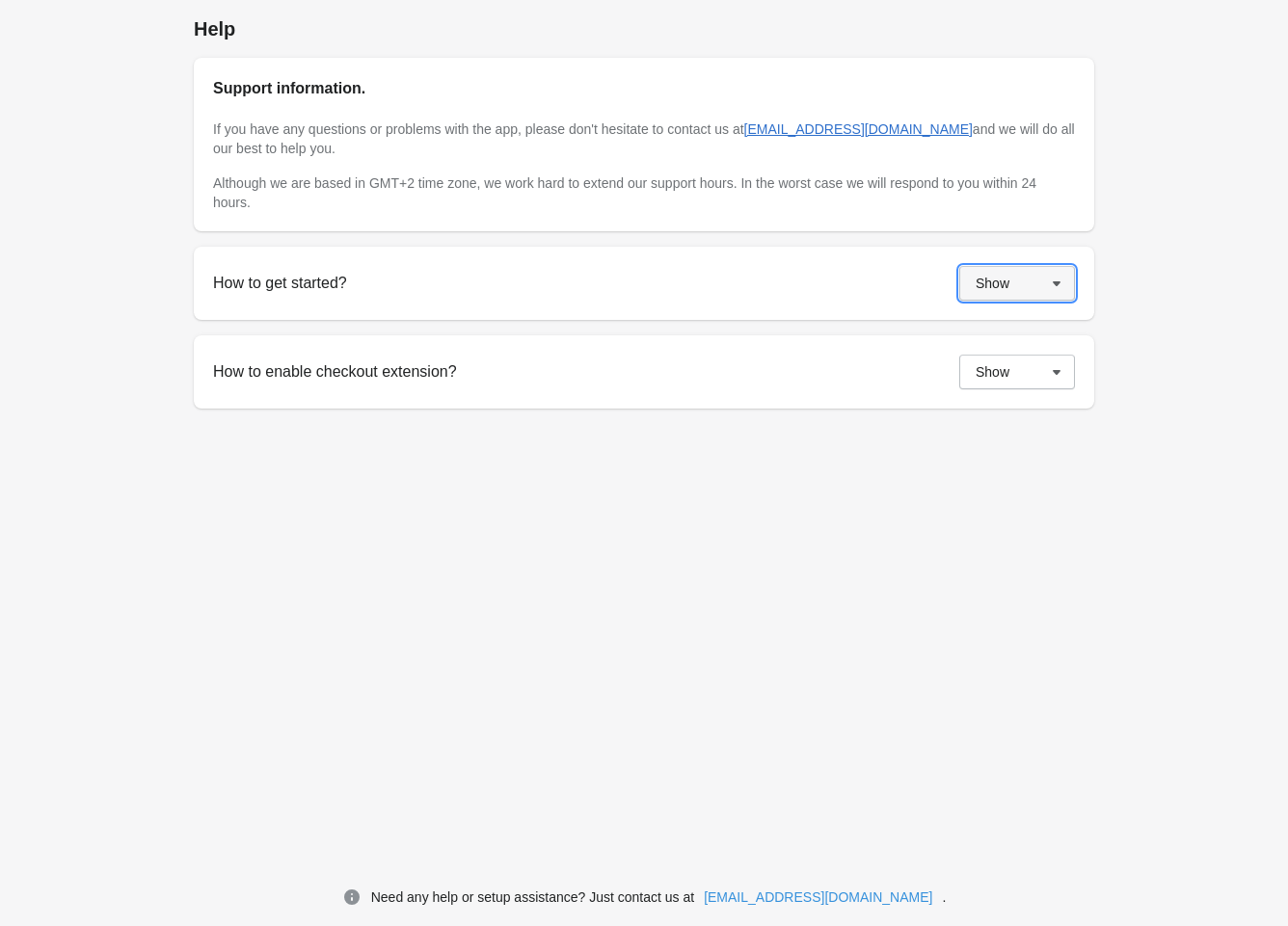 click on "Show" at bounding box center [1017, 283] 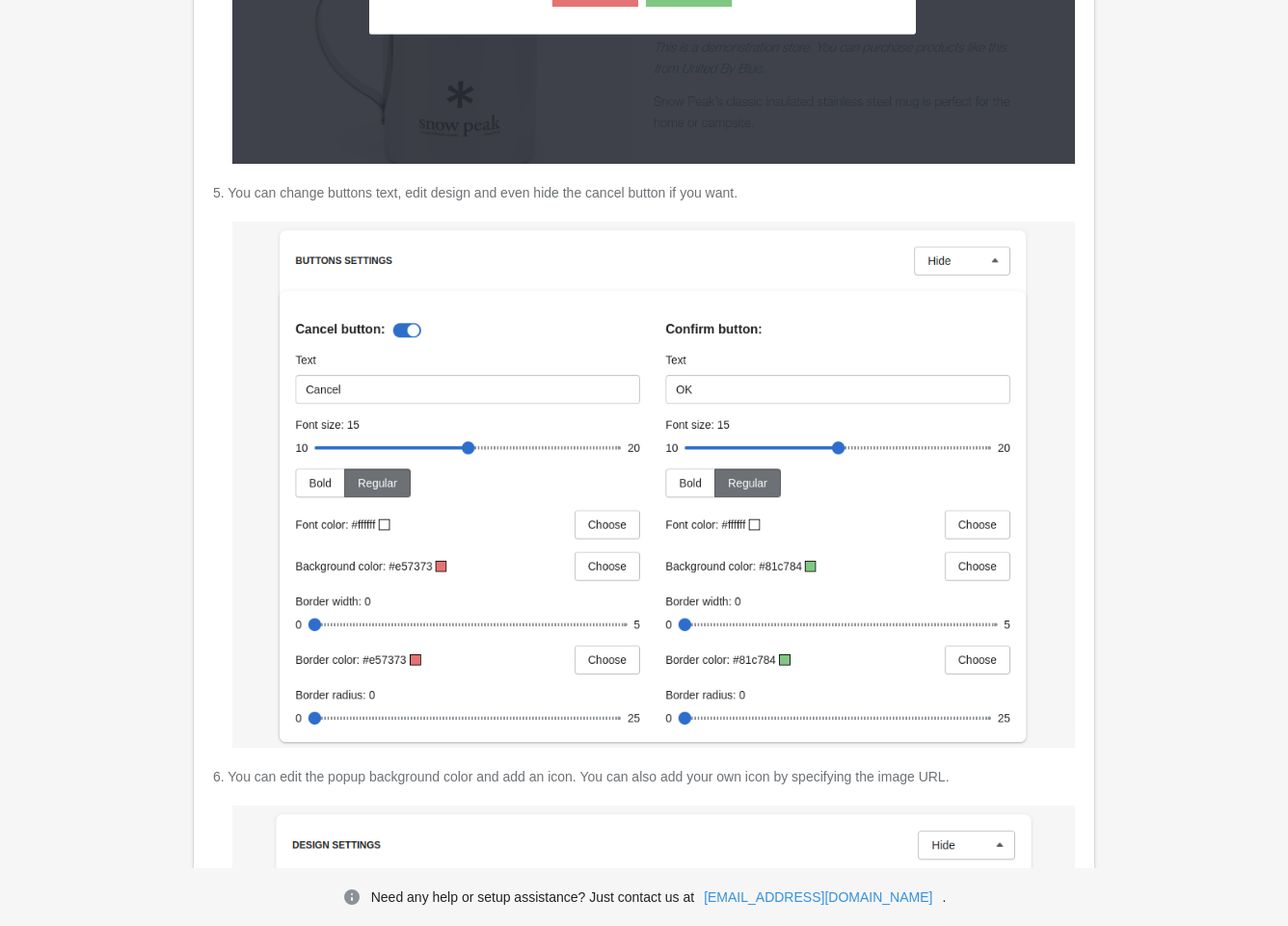 scroll, scrollTop: 3145, scrollLeft: 0, axis: vertical 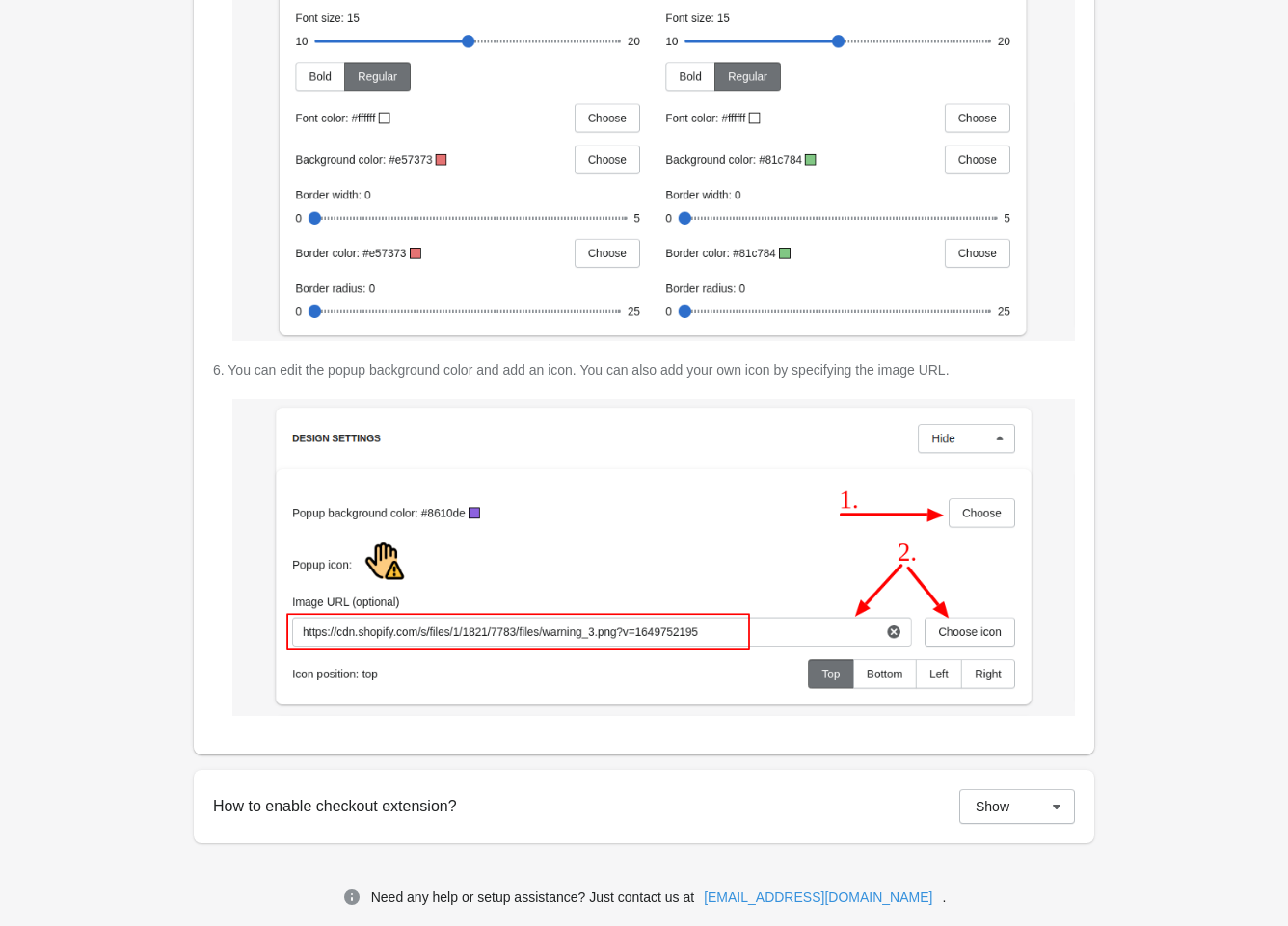 click on "How to enable checkout extension?   Show" at bounding box center [644, 807] 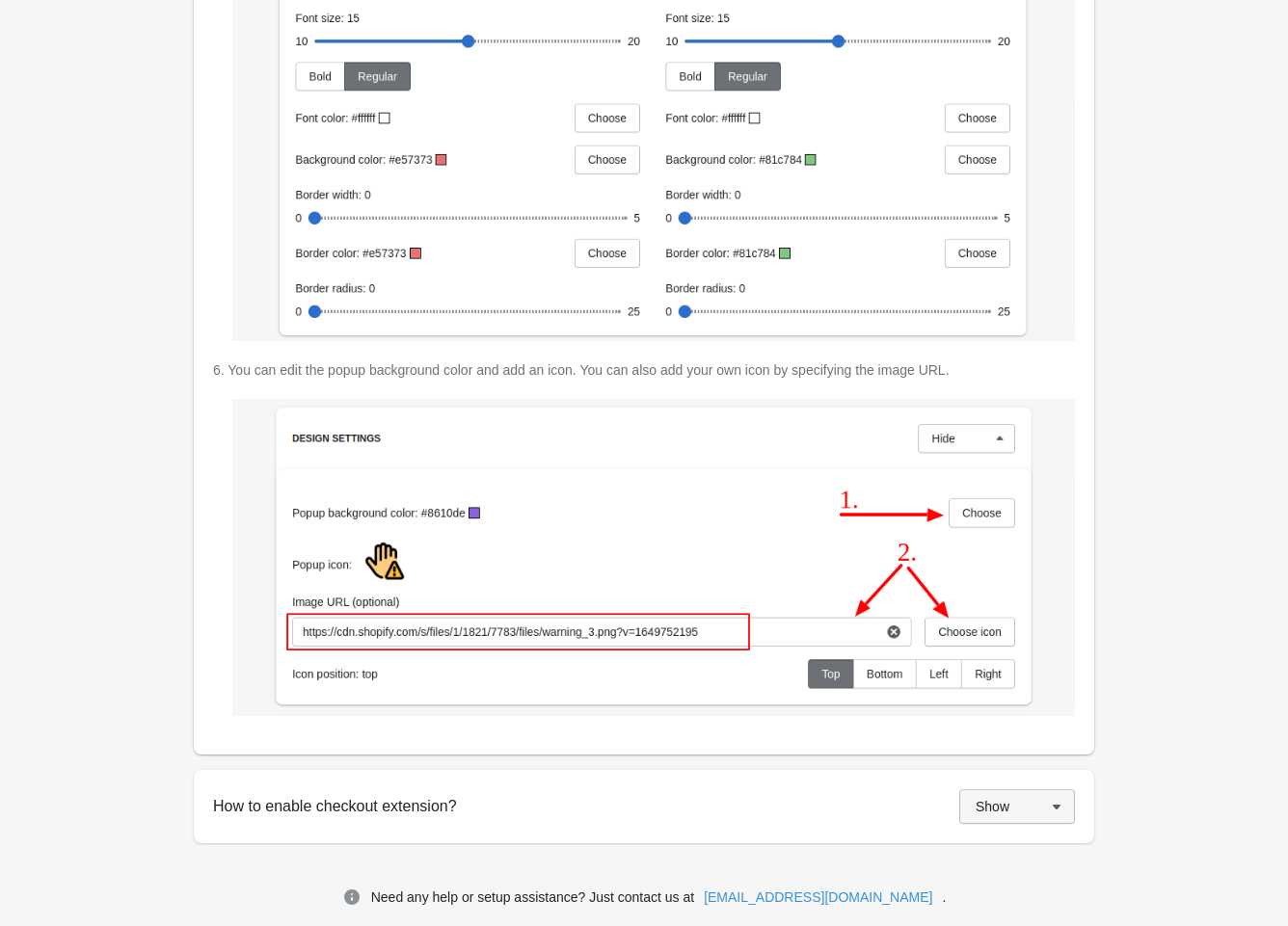 click on "Show" at bounding box center [1017, 807] 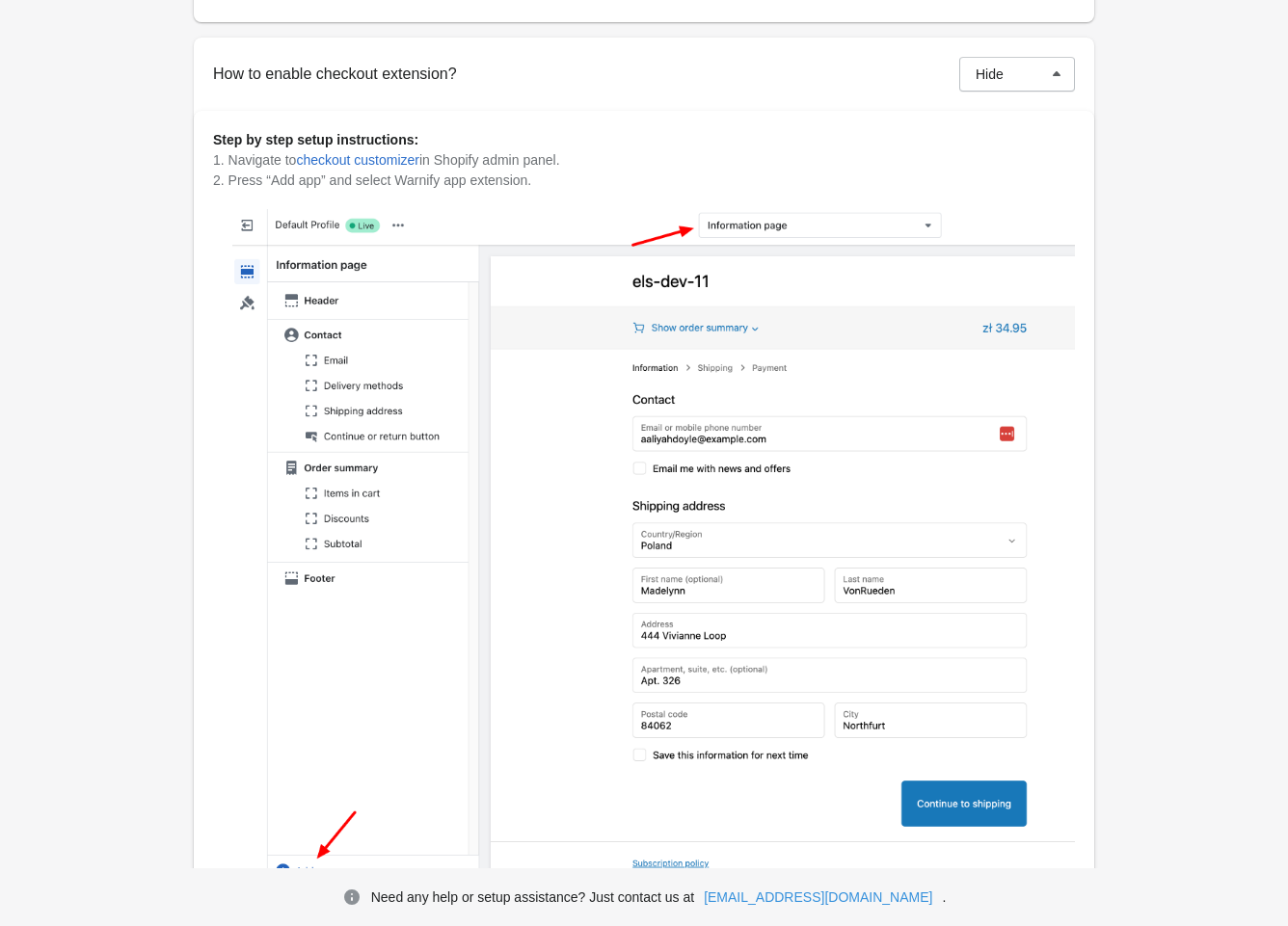 scroll, scrollTop: 3864, scrollLeft: 0, axis: vertical 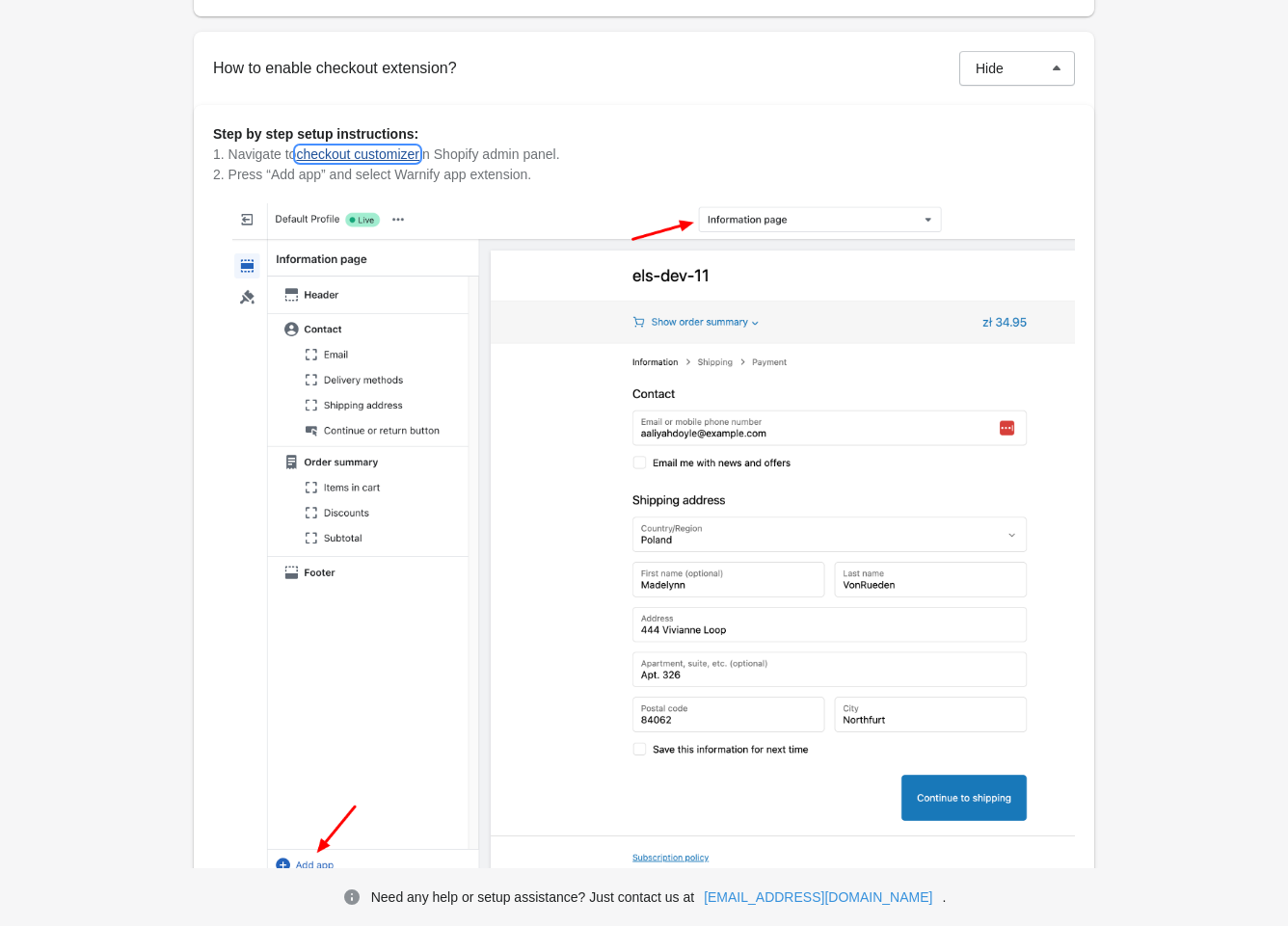 click on "checkout customizer" at bounding box center [358, 154] 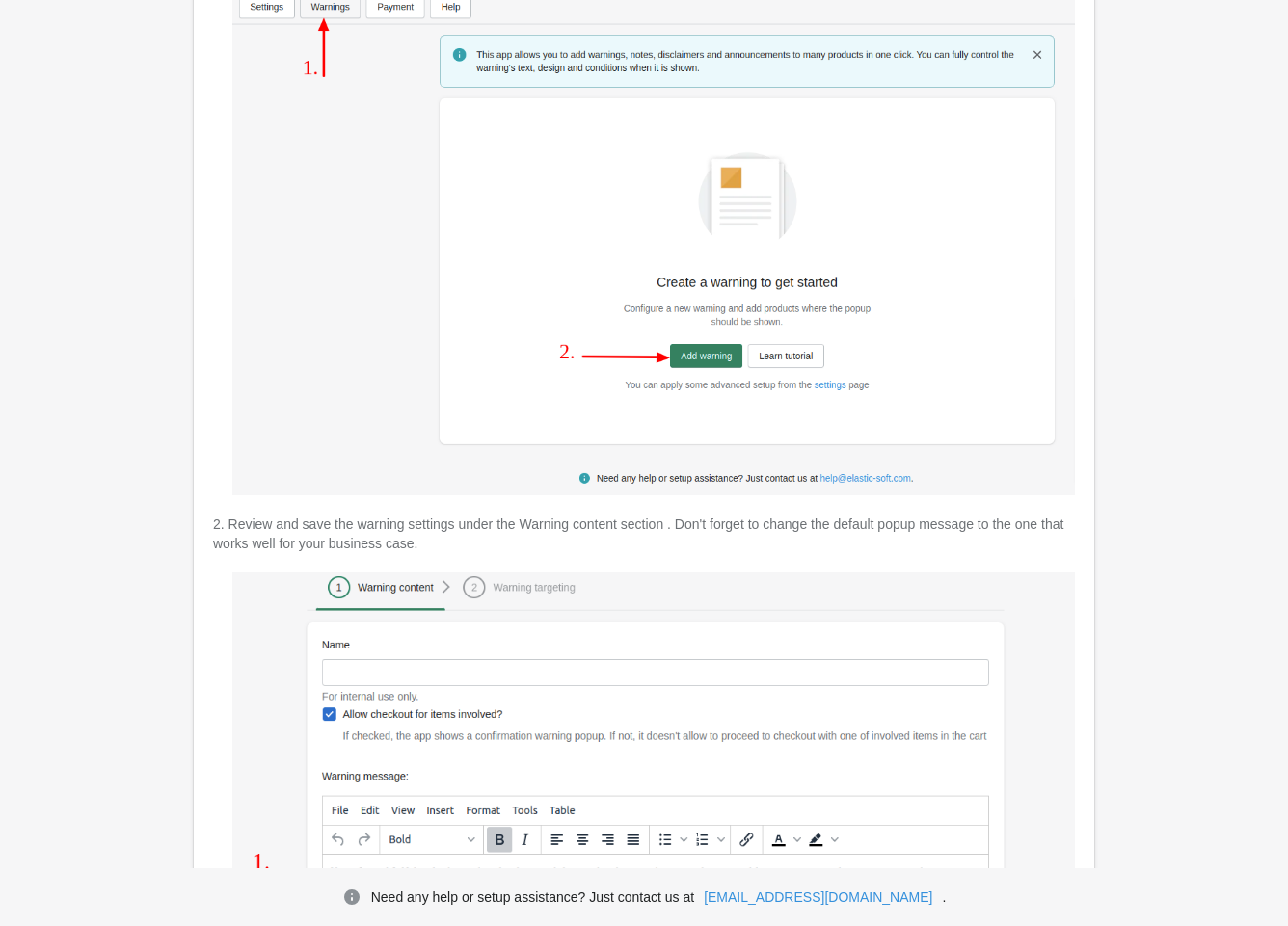 scroll, scrollTop: 0, scrollLeft: 0, axis: both 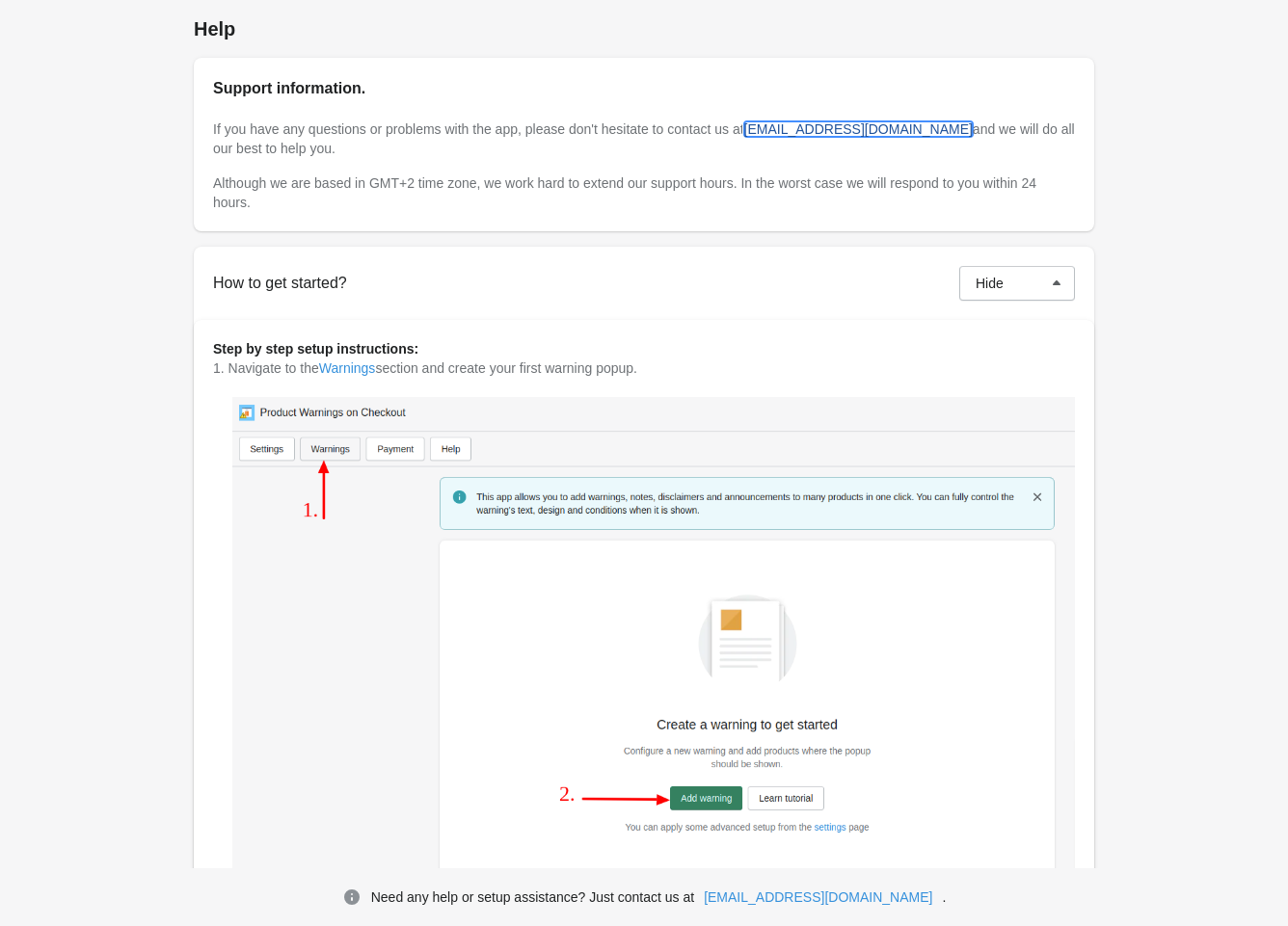 click on "[EMAIL_ADDRESS][DOMAIN_NAME]" at bounding box center [858, 129] 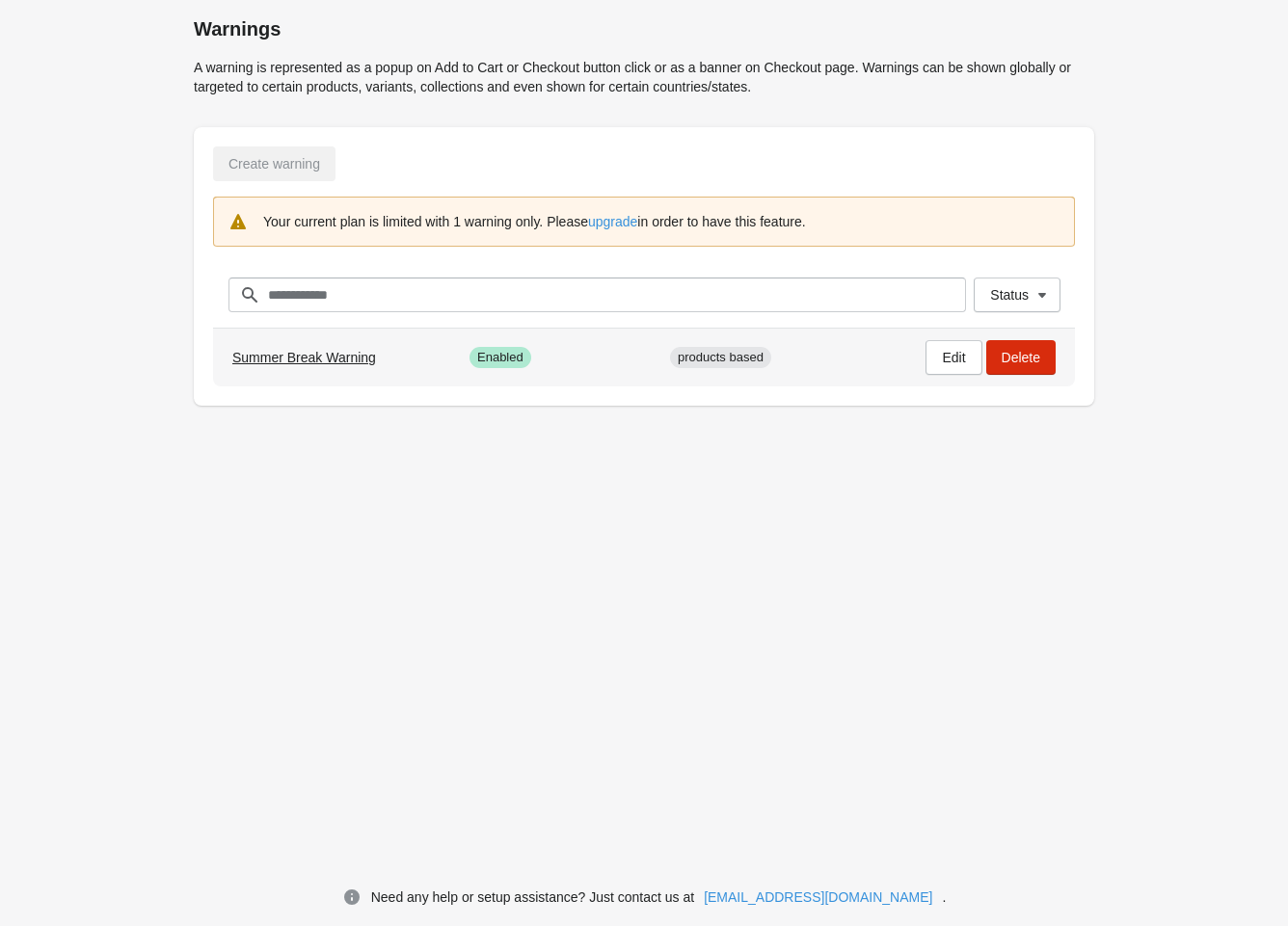 click on "Summer Break Warning" at bounding box center [304, 357] 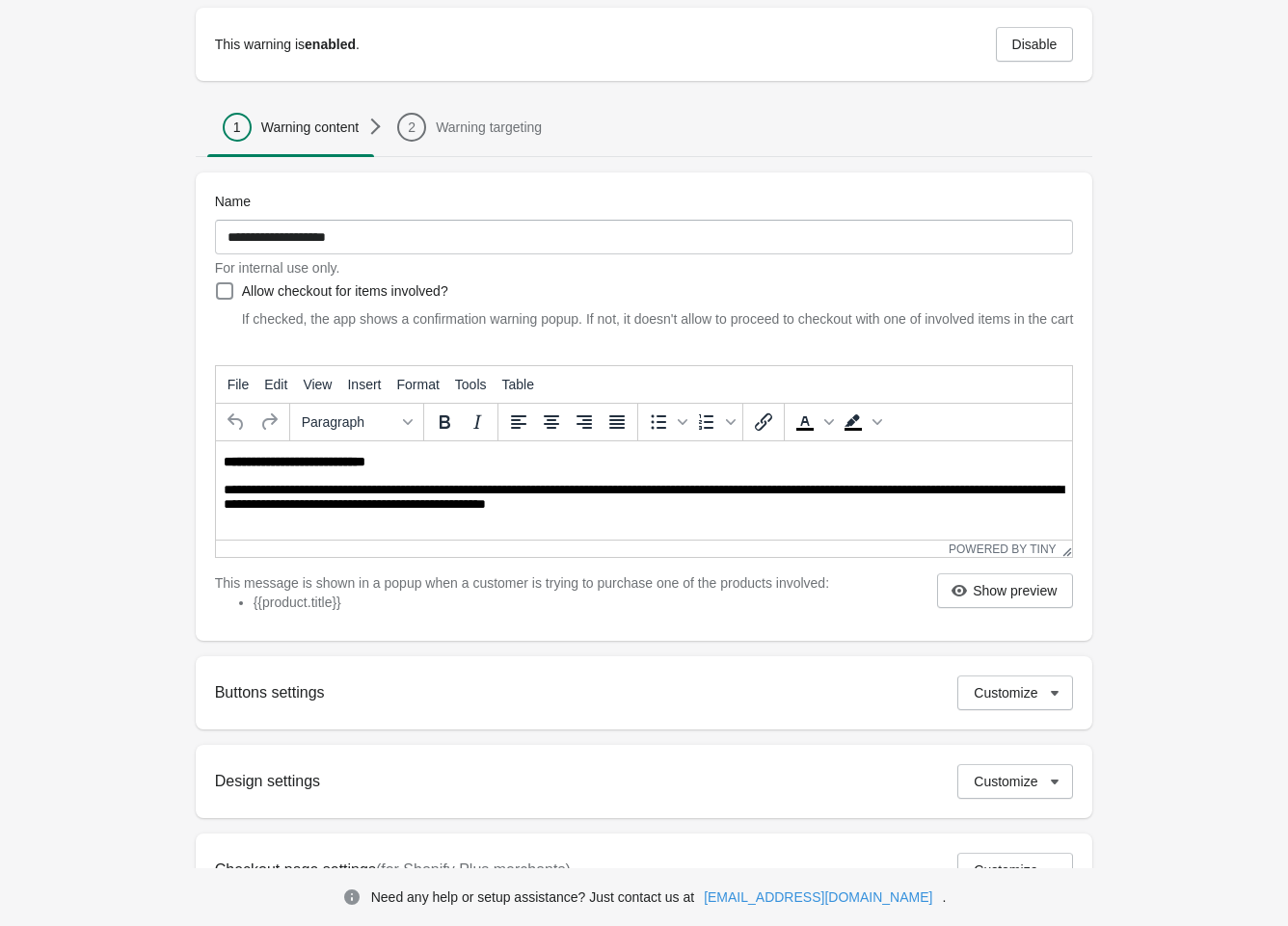 scroll, scrollTop: 0, scrollLeft: 0, axis: both 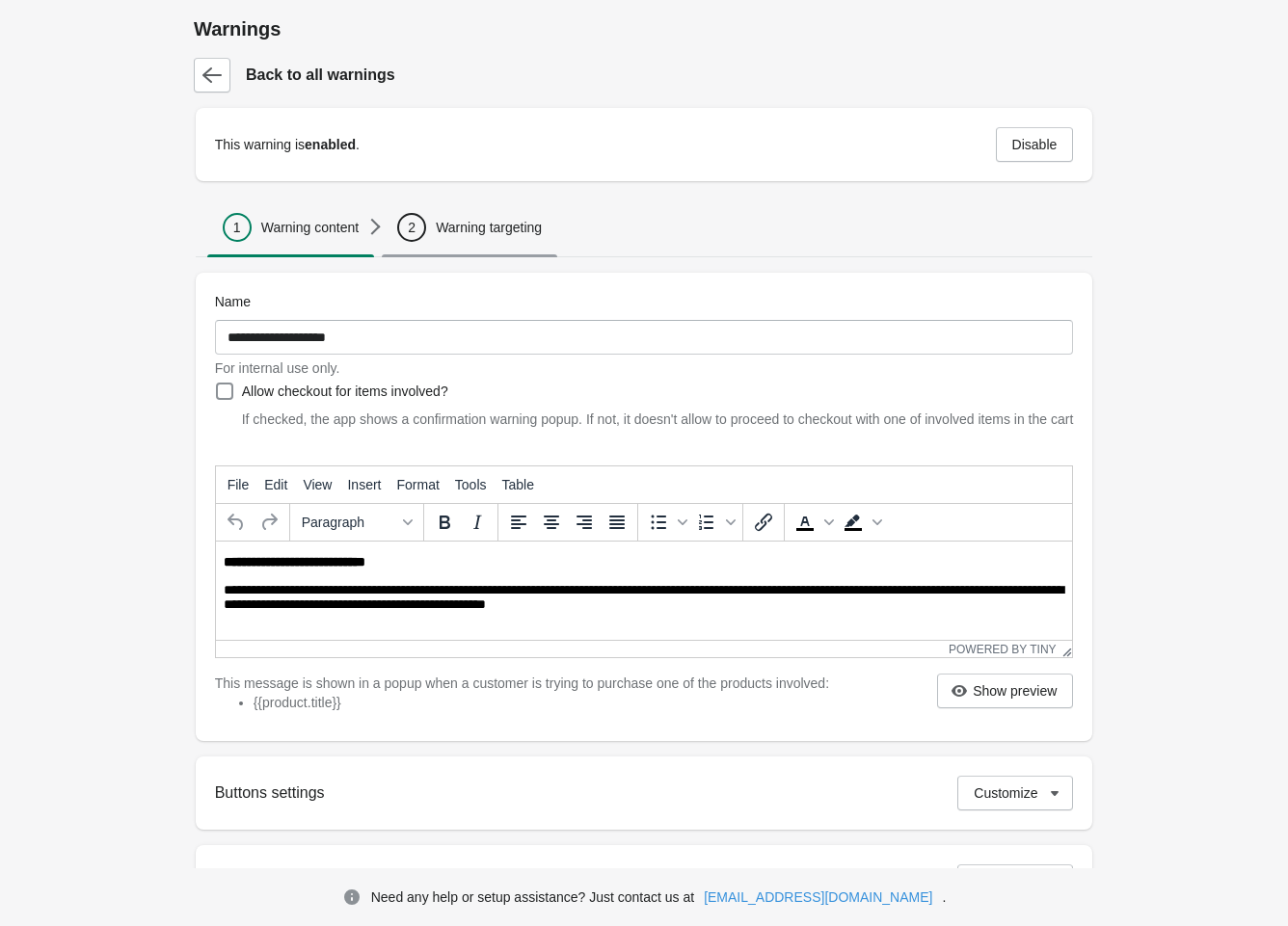 click on "2 Warning targeting" at bounding box center (470, 227) 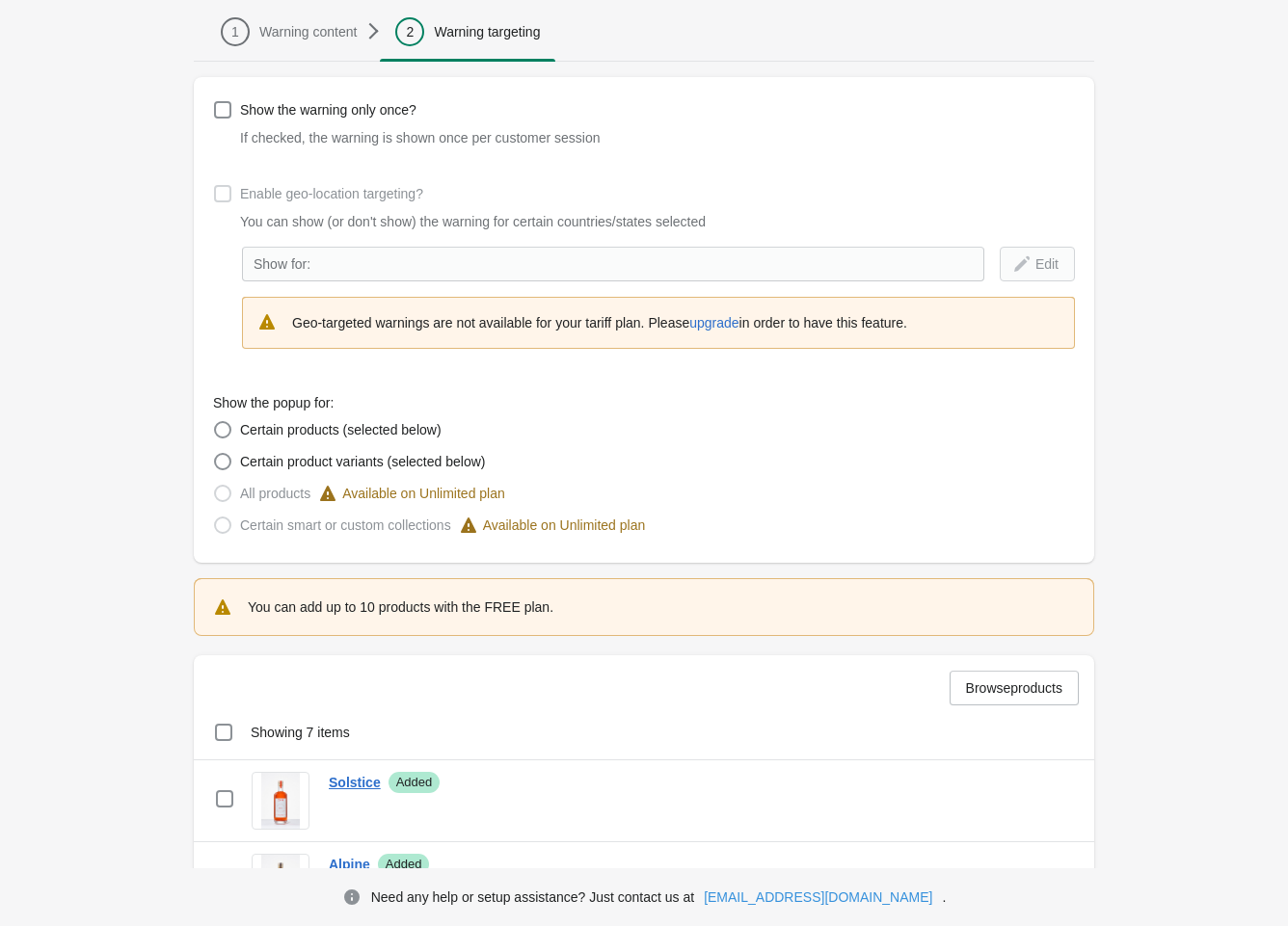 scroll, scrollTop: 238, scrollLeft: 0, axis: vertical 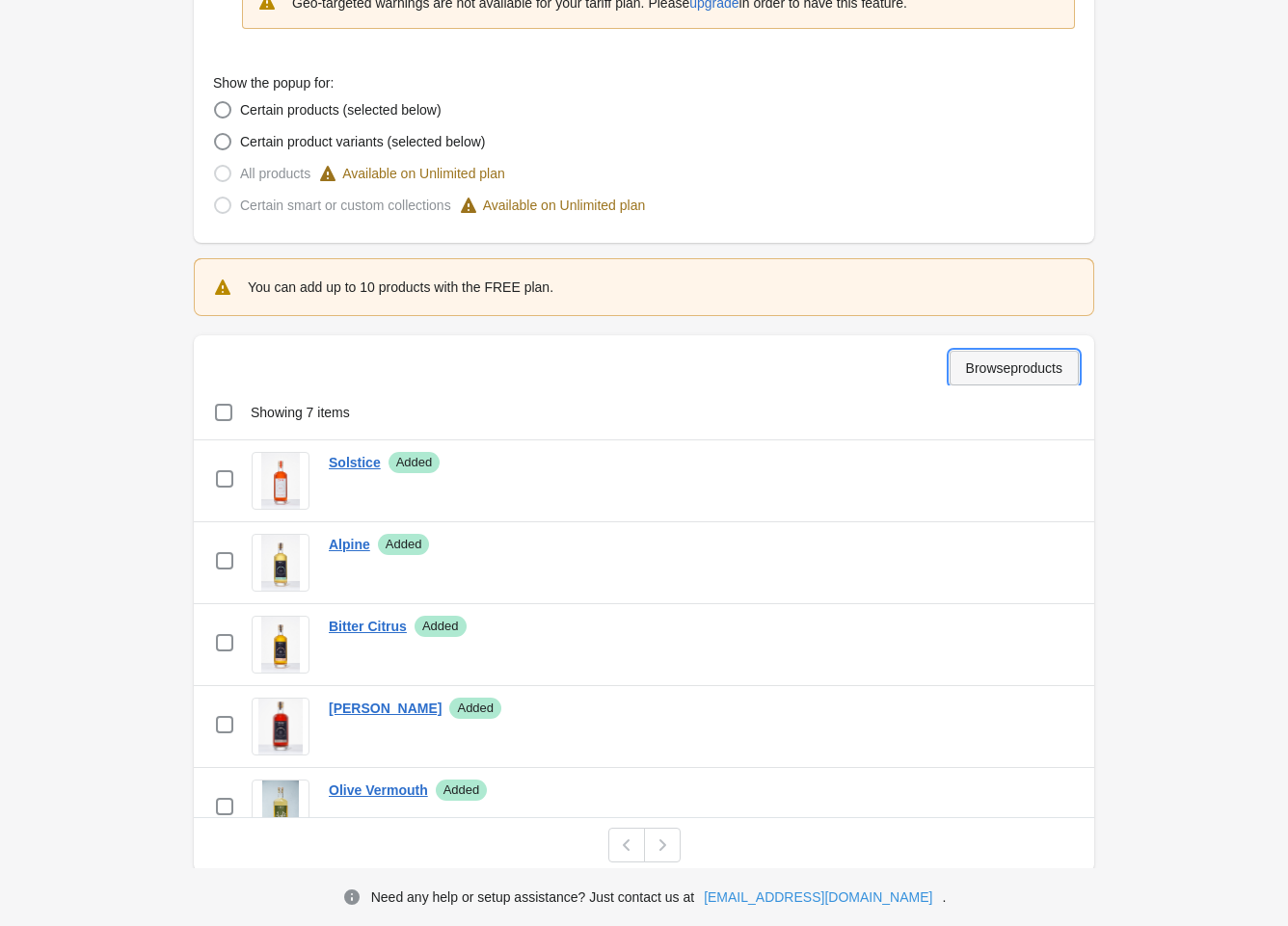 click on "Browse  products" at bounding box center [1014, 368] 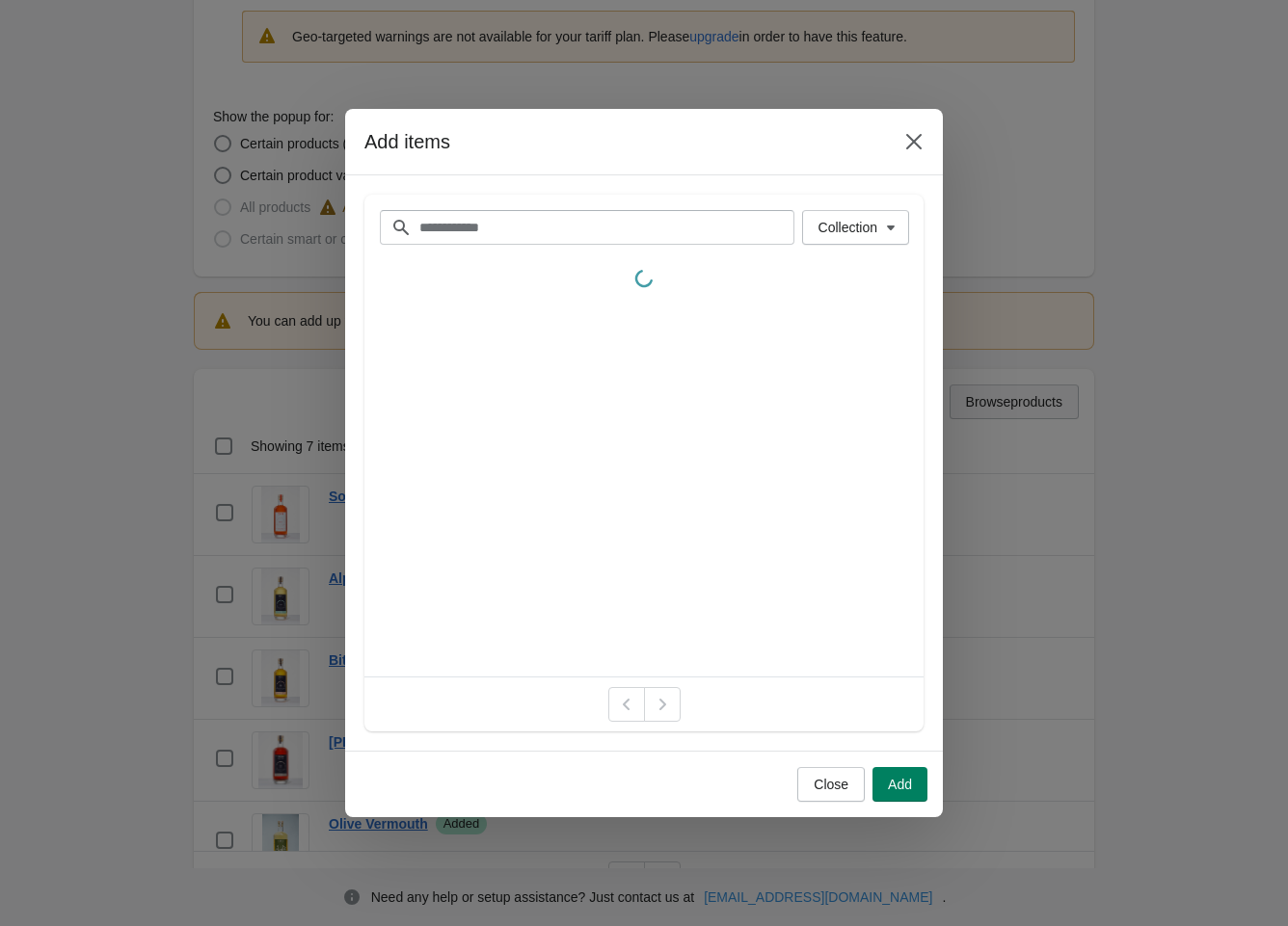scroll, scrollTop: 0, scrollLeft: 0, axis: both 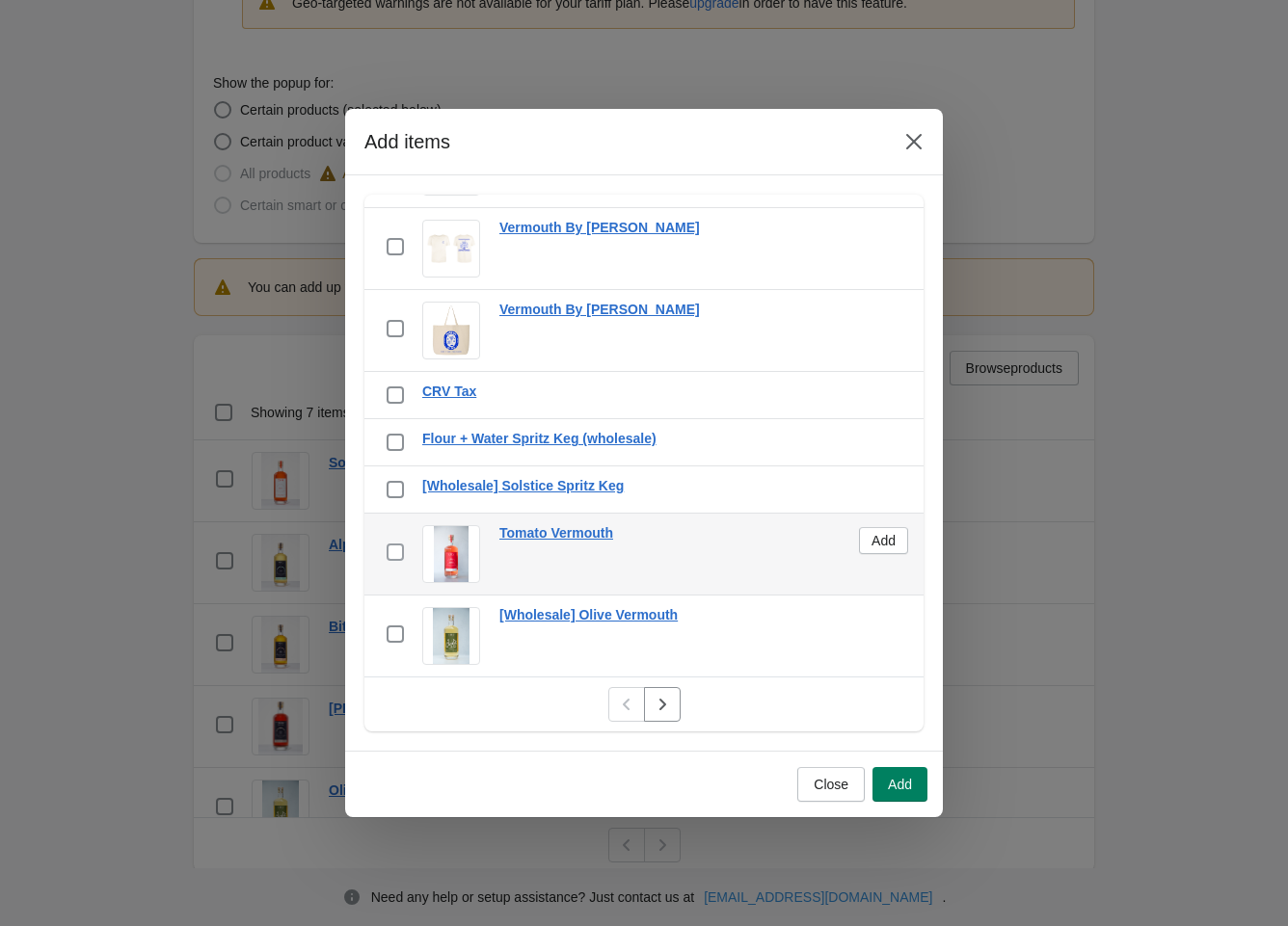click at bounding box center [395, 552] 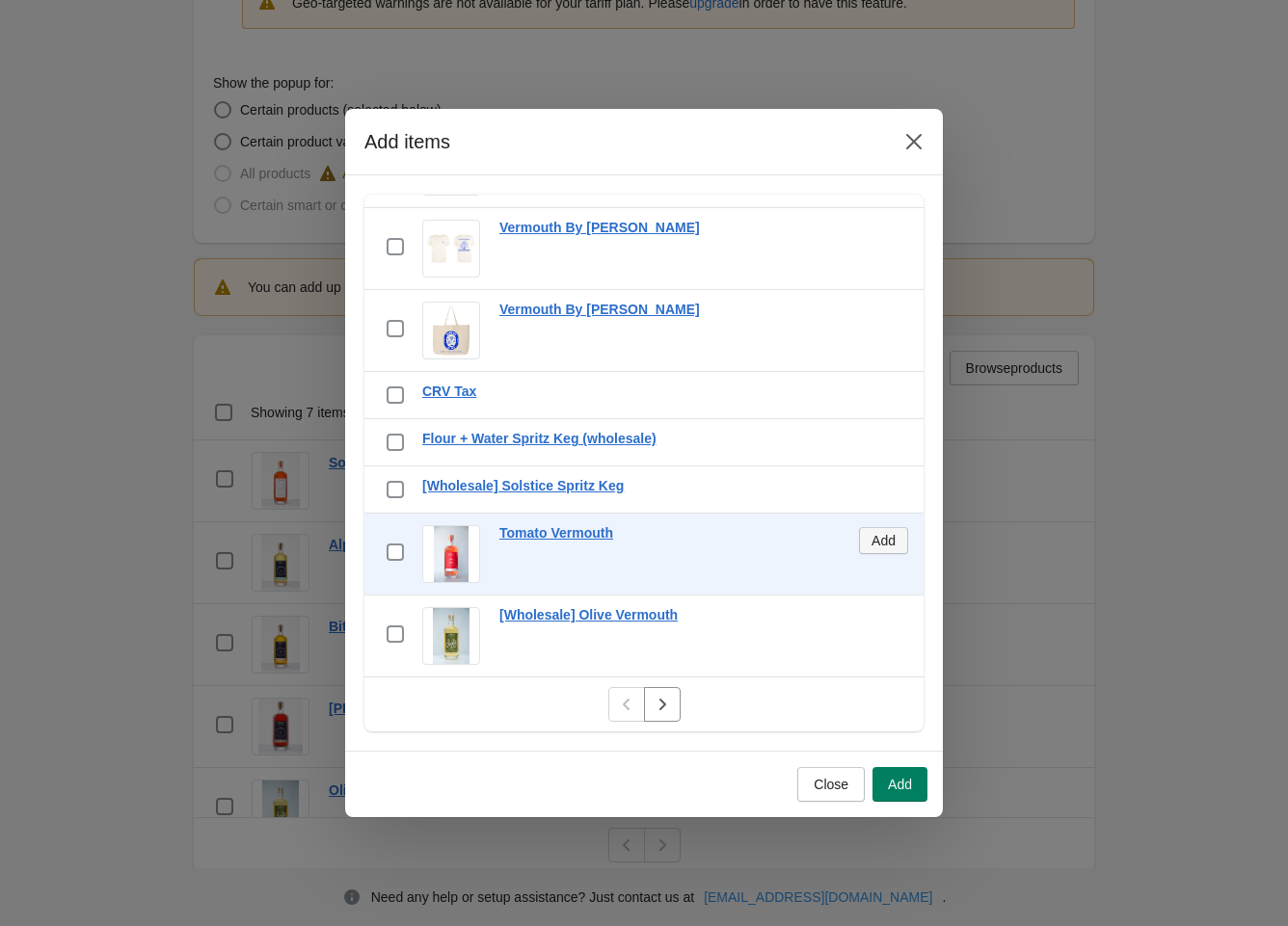 click on "Add" at bounding box center [883, 541] 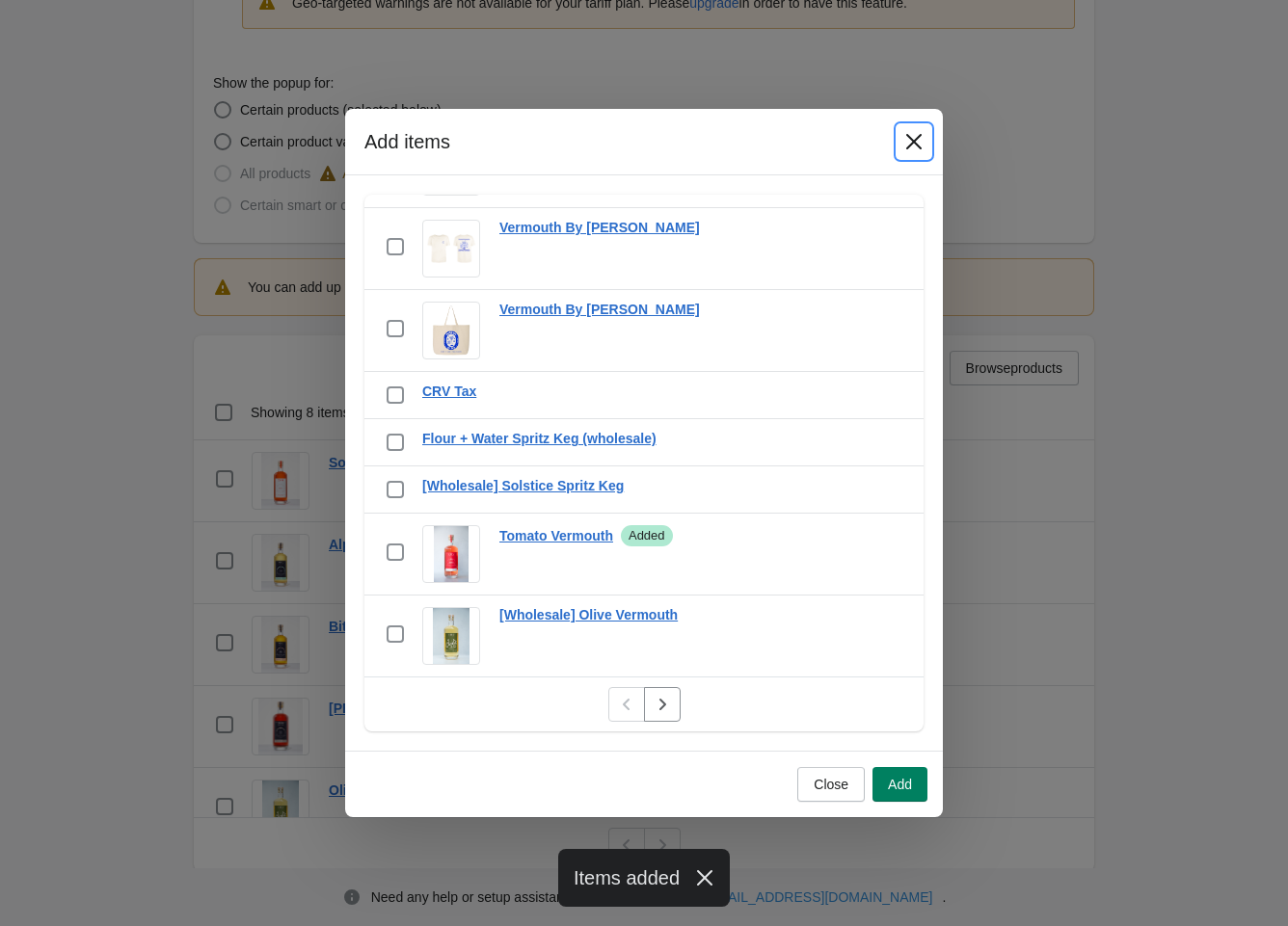 click 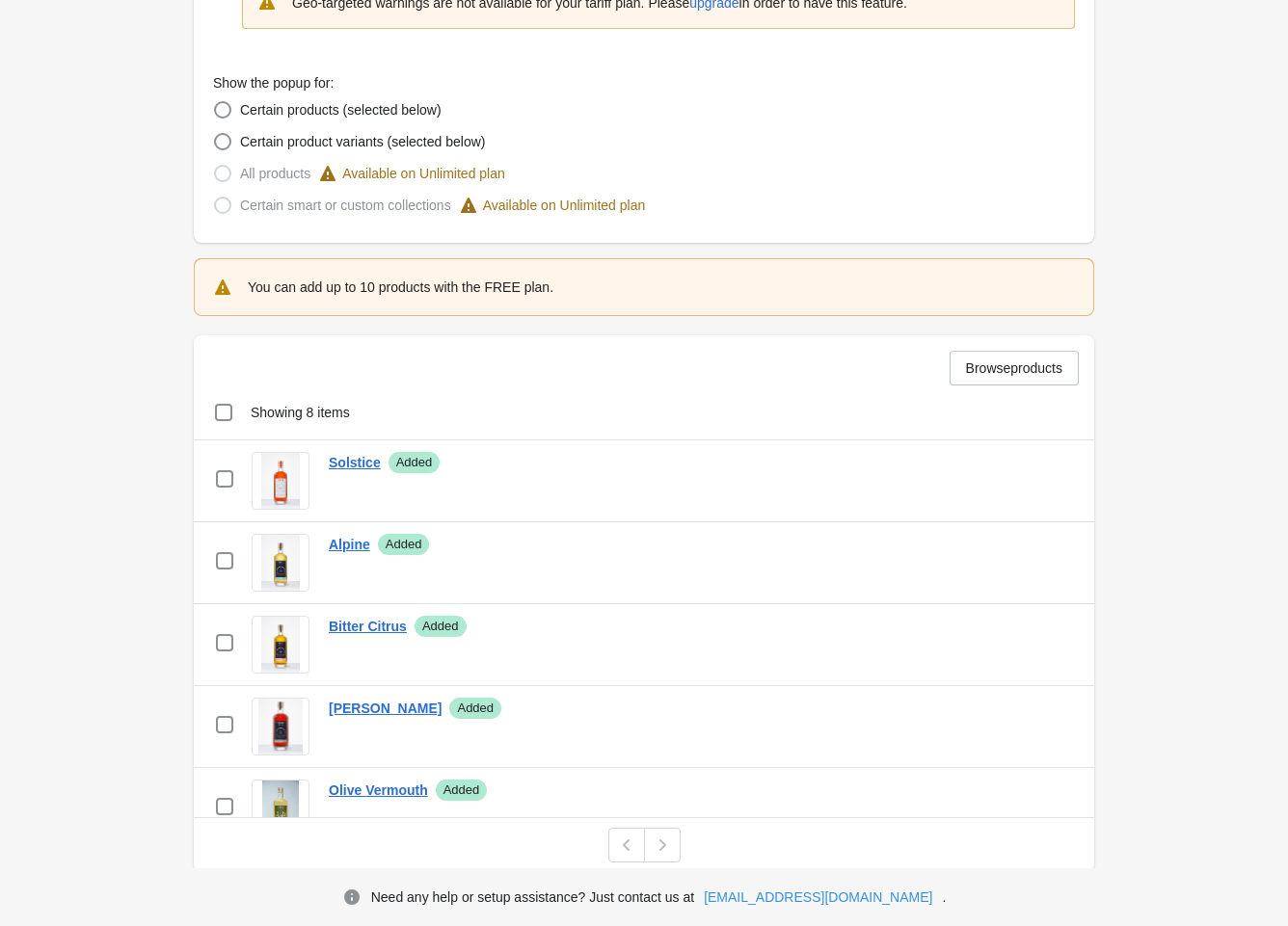 scroll, scrollTop: 0, scrollLeft: 0, axis: both 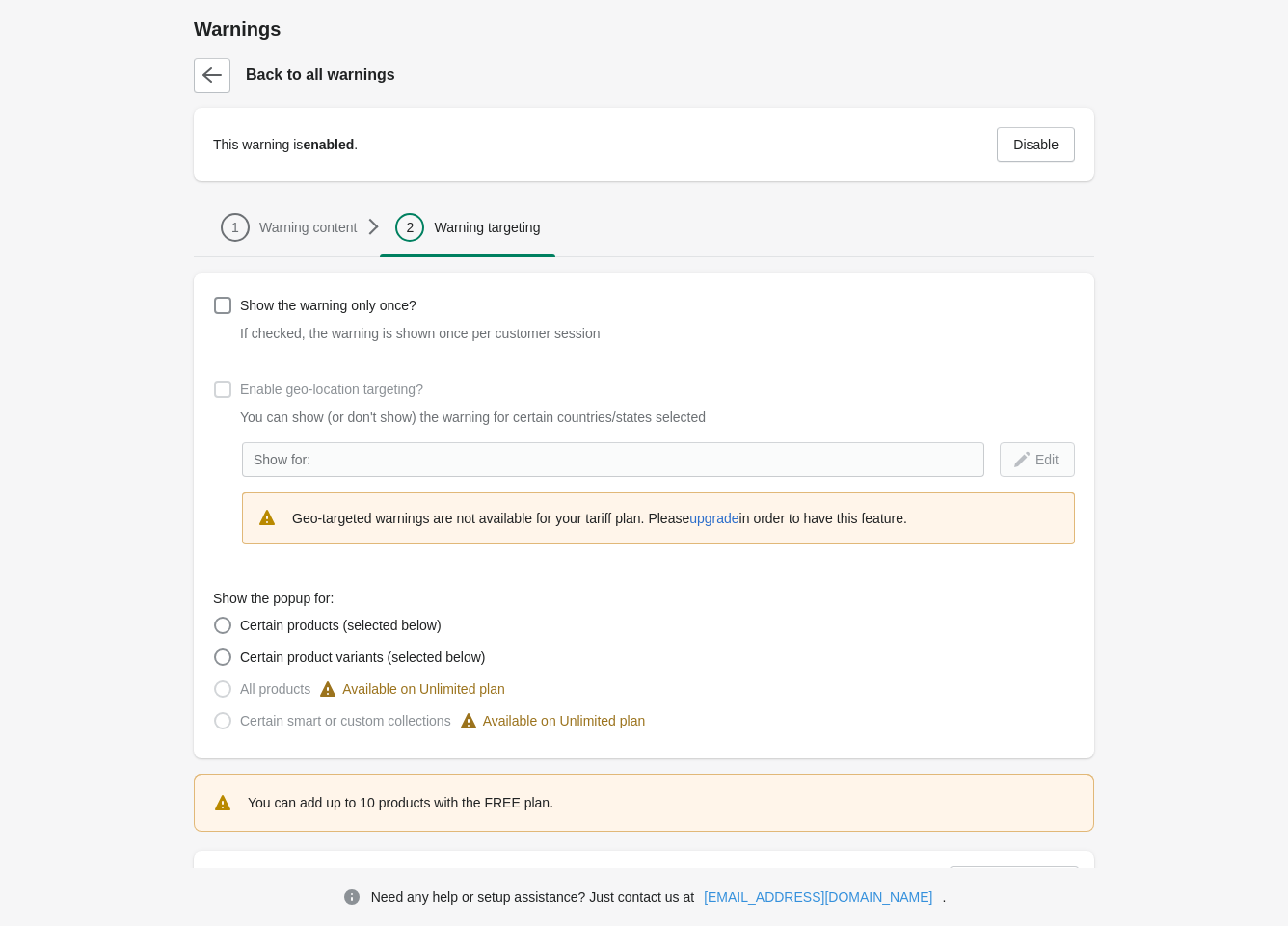click on "This warning is  enabled . Disable 1 Warning content 2 Warning targeting 1 Warning content 2 Warning targeting Show the warning only once? If checked, the warning is shown once per customer session Enable geo-location targeting? You can show (or don't show) the warning for certain countries/states selected Show for: Edit Geo-targeted warnings are not available for your tariff plan. Please  upgrade  in order to have this feature. Show the popup for: Certain products (selected below) Certain product variants (selected below) All products Available on Unlimited plan Certain smart or custom collections Available on Unlimited plan You can add up to 10 products with the FREE plan. Browse  products Showing 8 items Select all 8 items Showing 8 items Select Select all 8 items 0 selected Actions checkbox Solstice Success  Added Remove checkbox Alpine Success  Added Remove checkbox Bitter Citrus Success  Added Remove checkbox [PERSON_NAME] Grey Success  Added Remove checkbox Olive Vermouth Success  Added Remove checkbox Success" at bounding box center (634, 765) 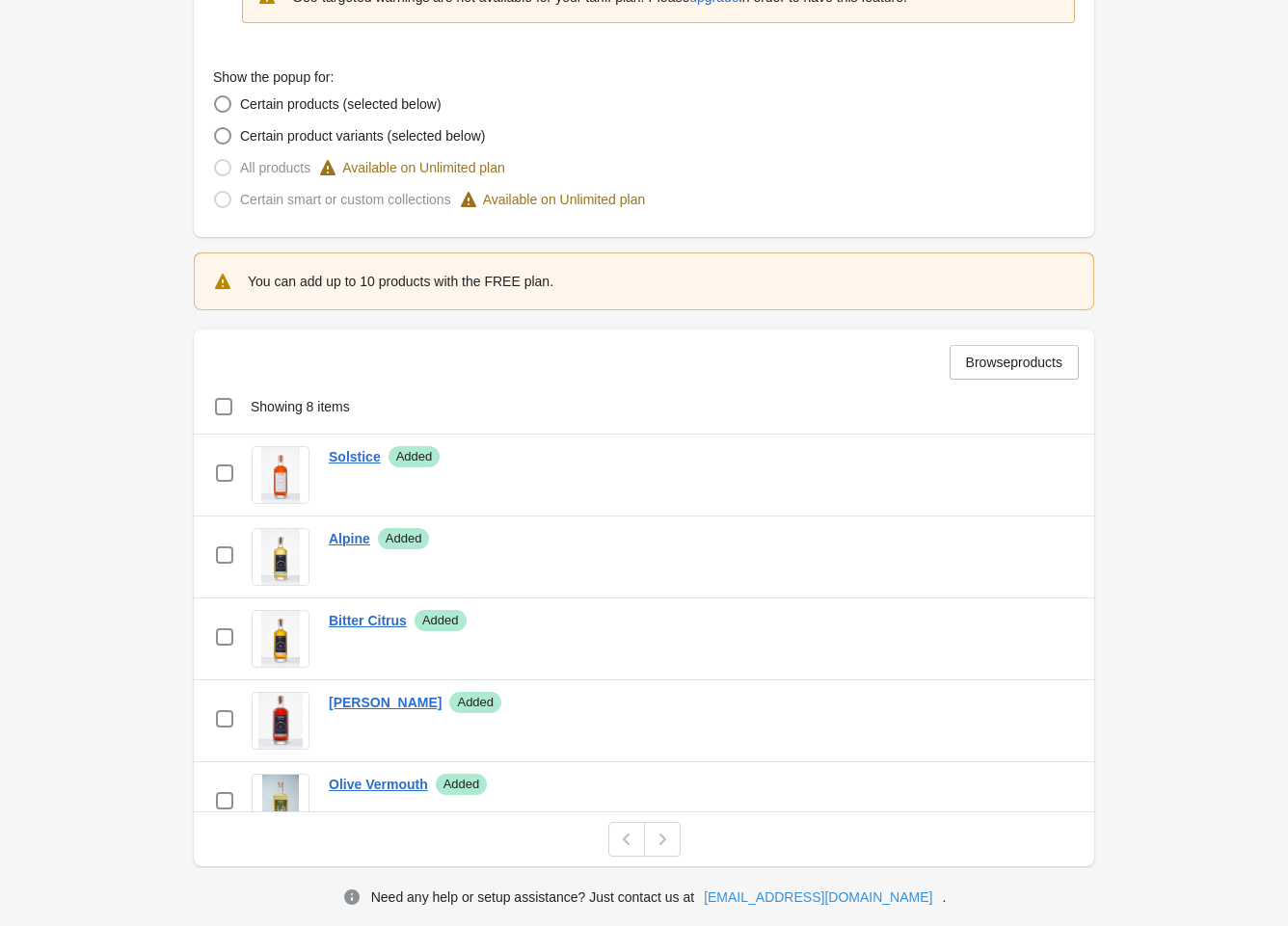 scroll, scrollTop: 595, scrollLeft: 0, axis: vertical 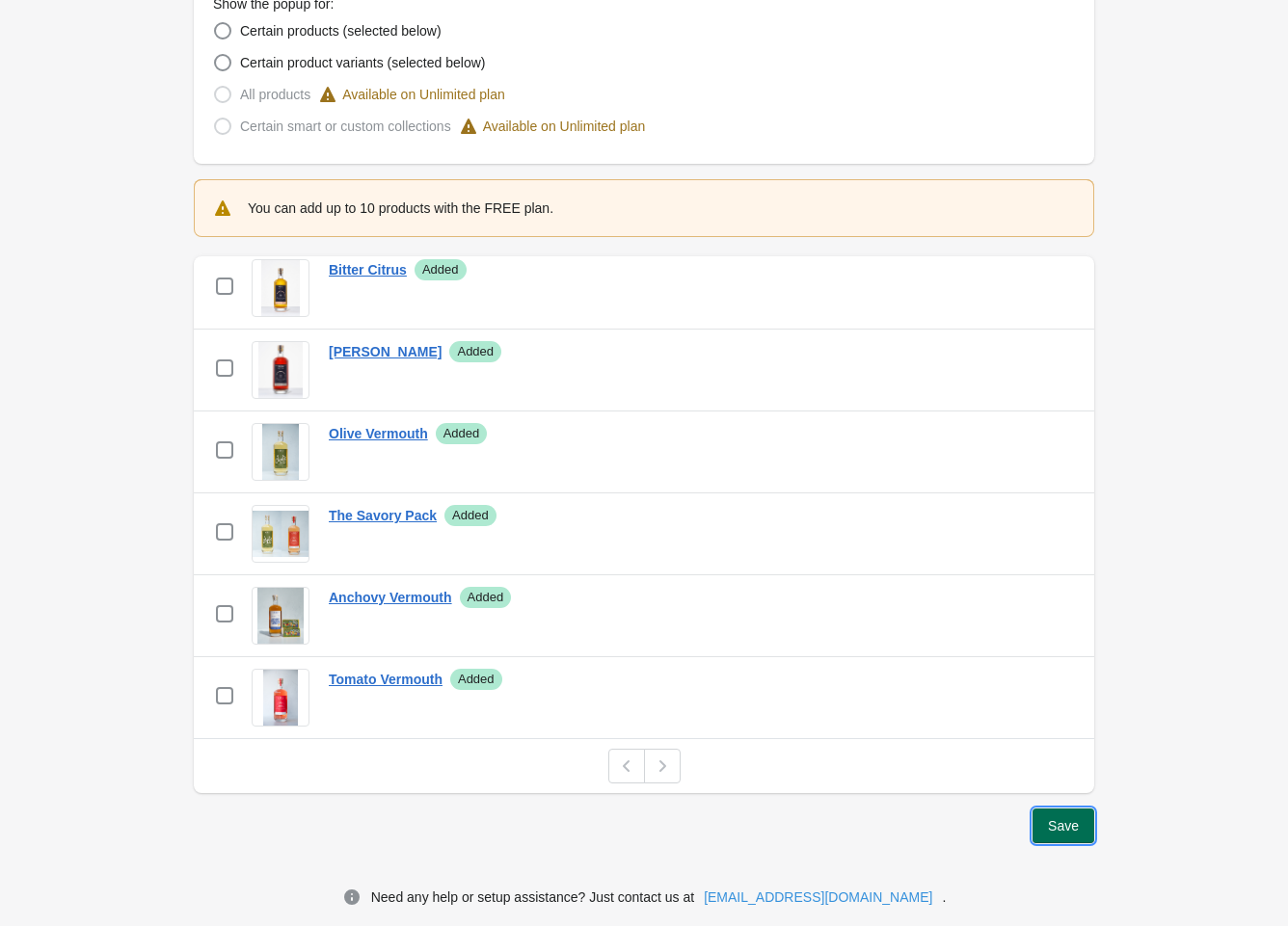 click on "Save" at bounding box center [1063, 826] 